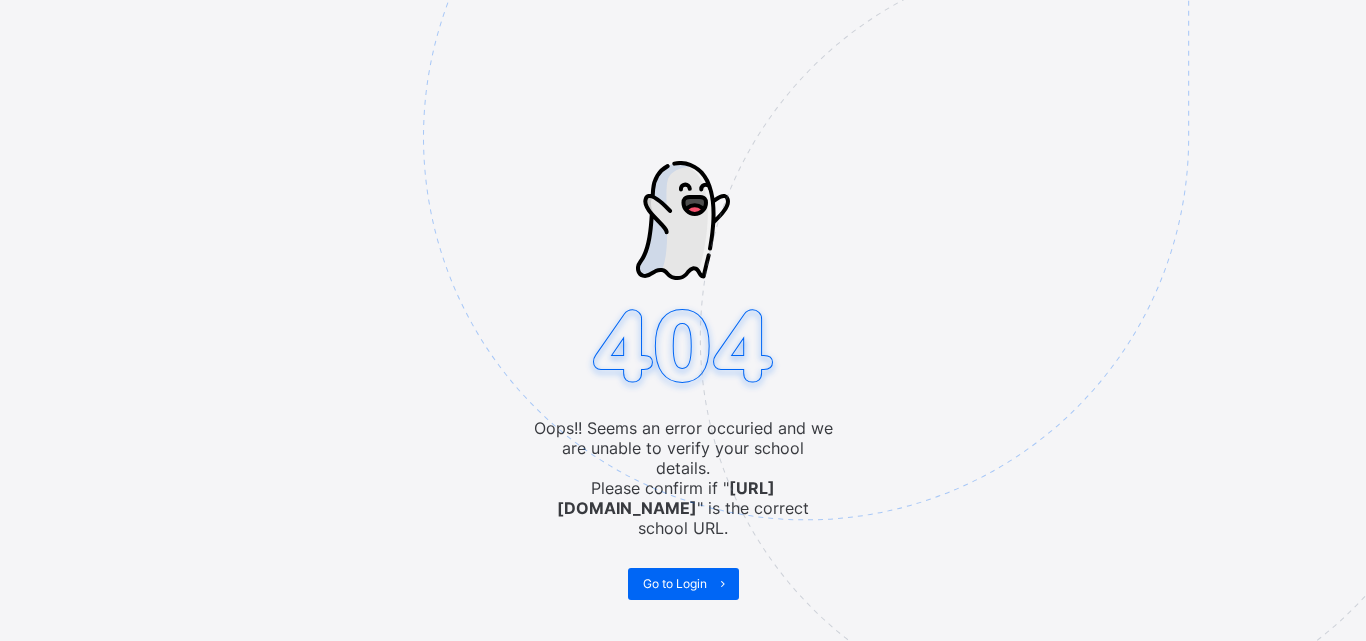 scroll, scrollTop: 0, scrollLeft: 0, axis: both 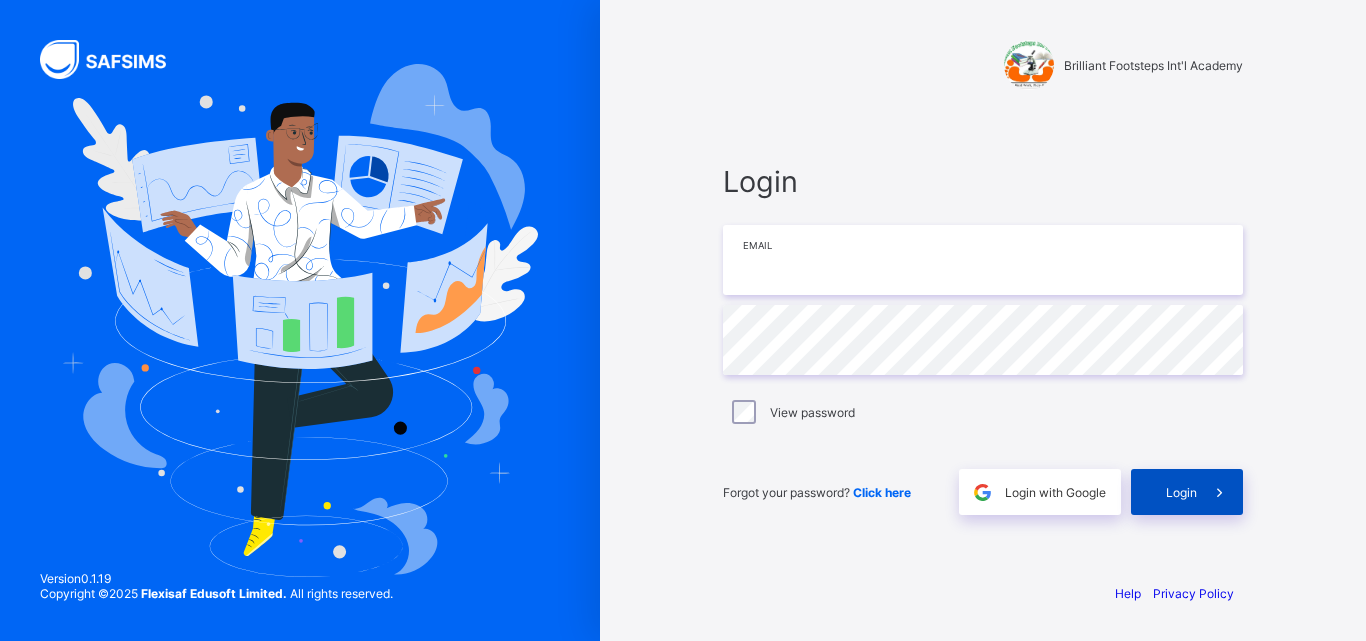 type on "**********" 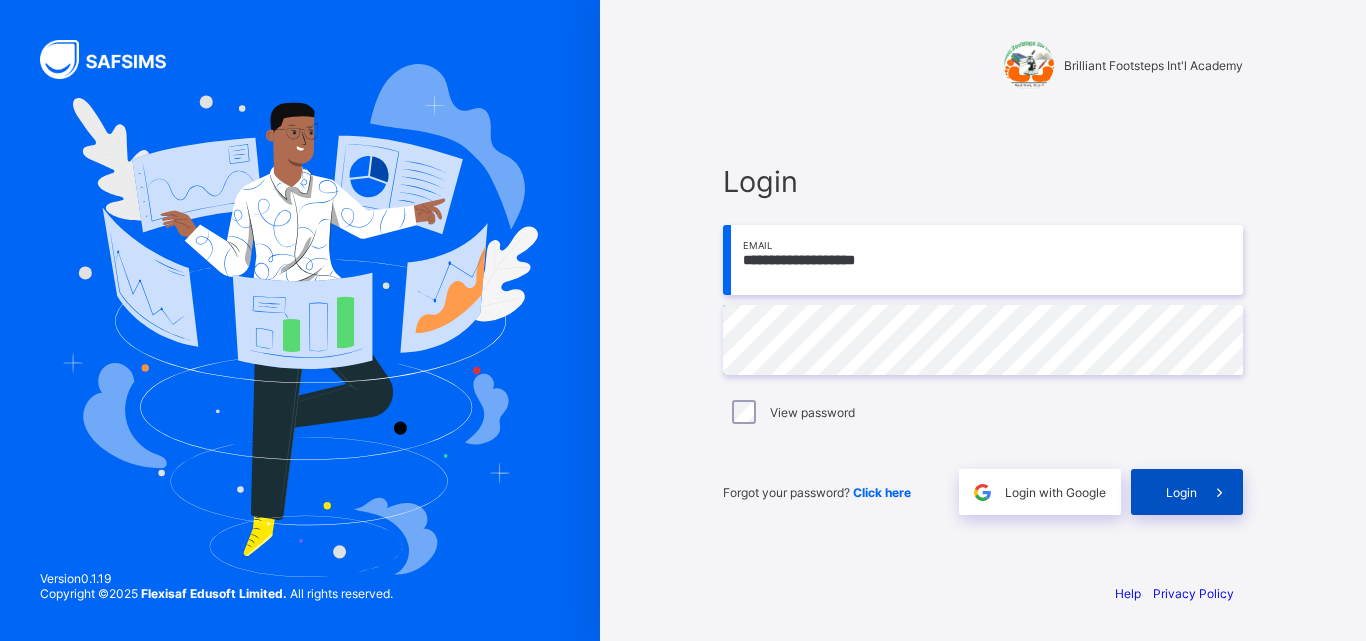 click on "Login" at bounding box center [1187, 492] 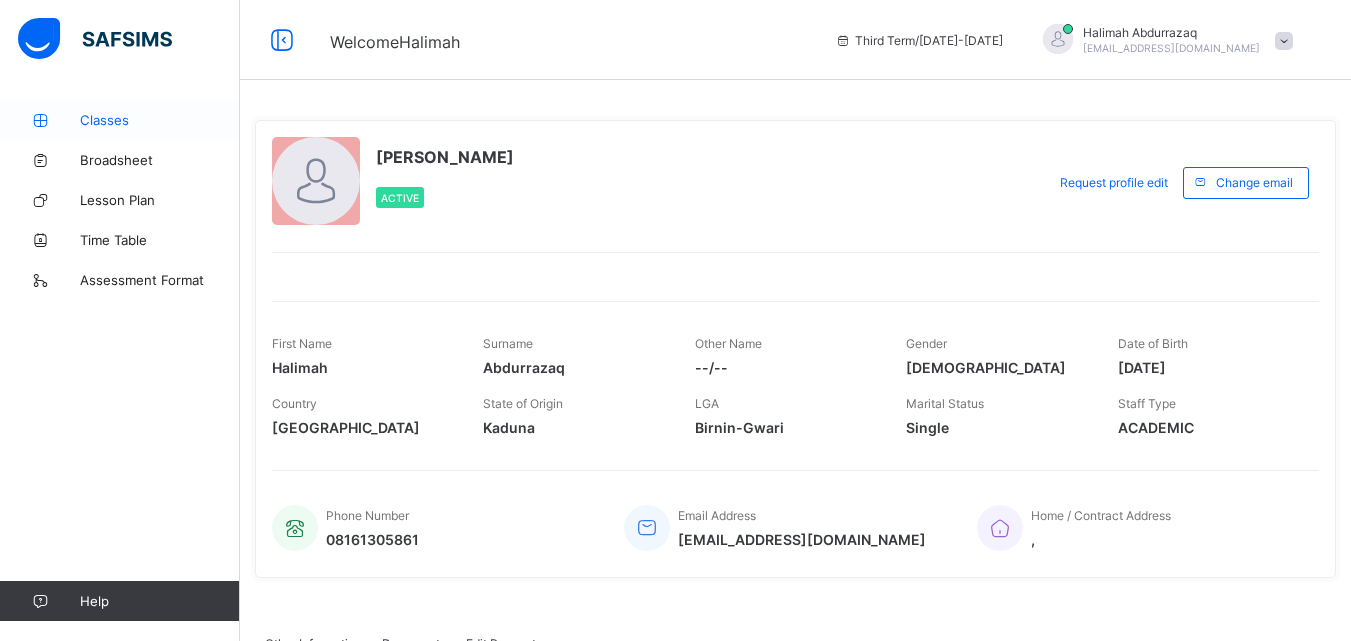 click on "Classes" at bounding box center (160, 120) 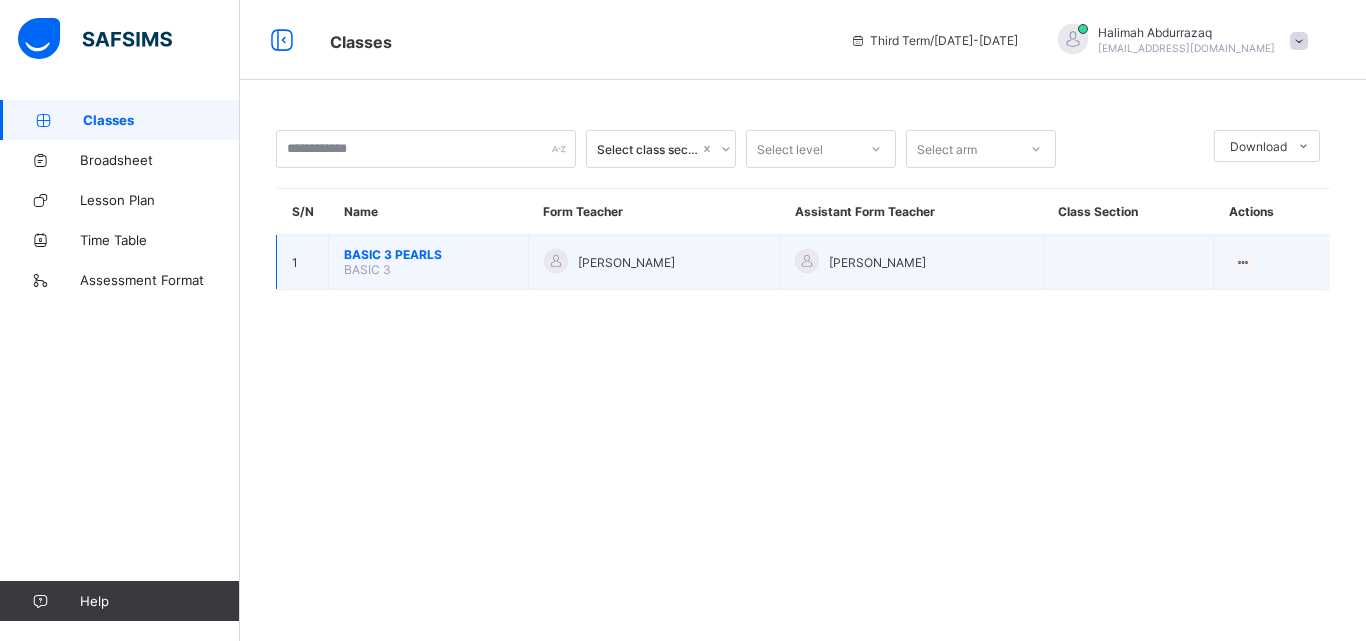 click on "BASIC 3   PEARLS" at bounding box center (428, 254) 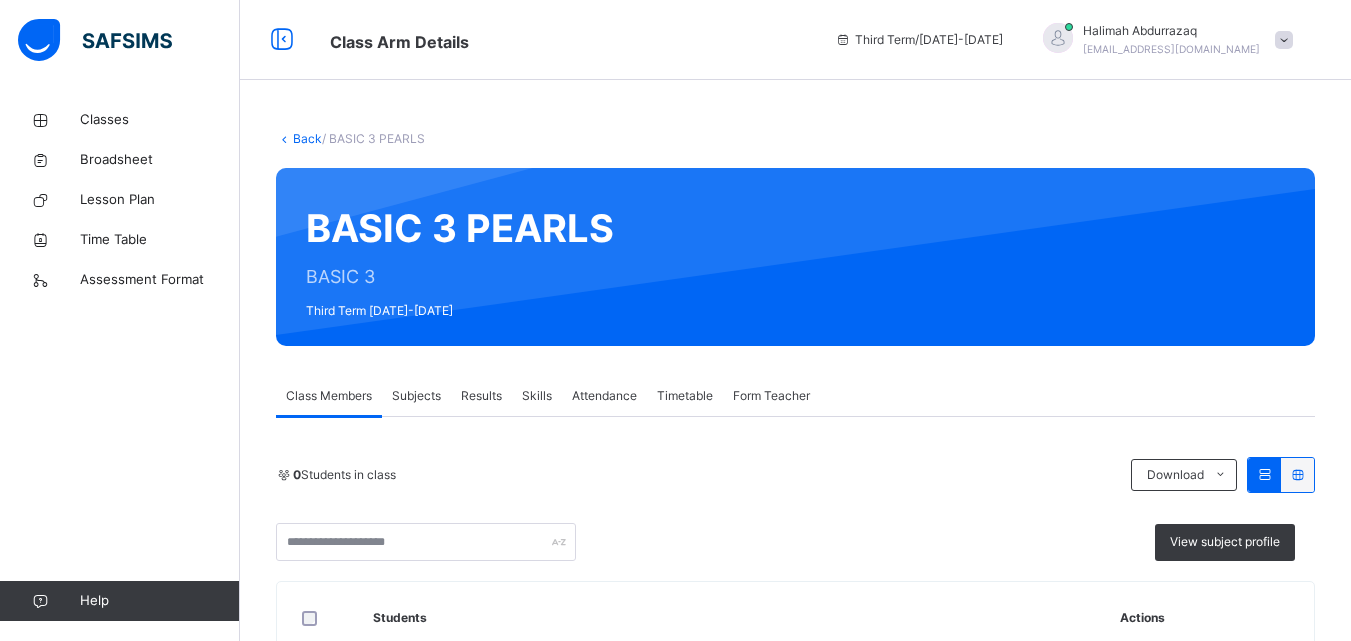 click on "Results" at bounding box center (481, 396) 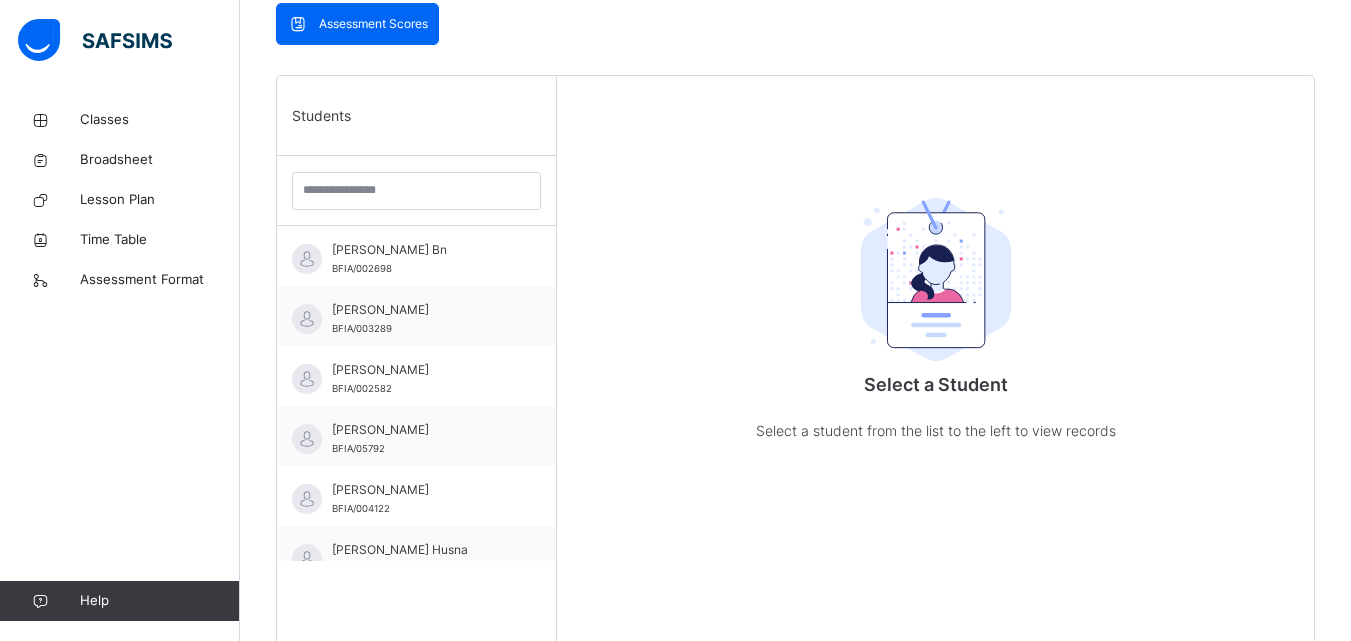 scroll, scrollTop: 447, scrollLeft: 0, axis: vertical 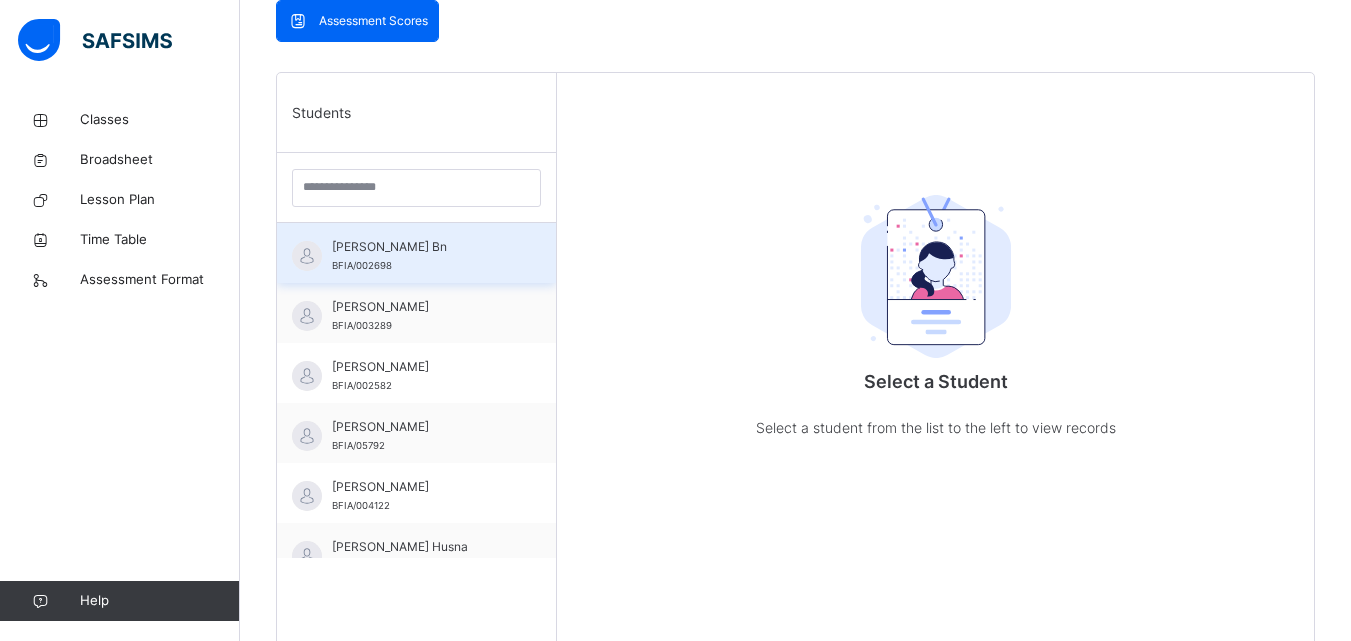 click on "[PERSON_NAME] Bn" at bounding box center [421, 247] 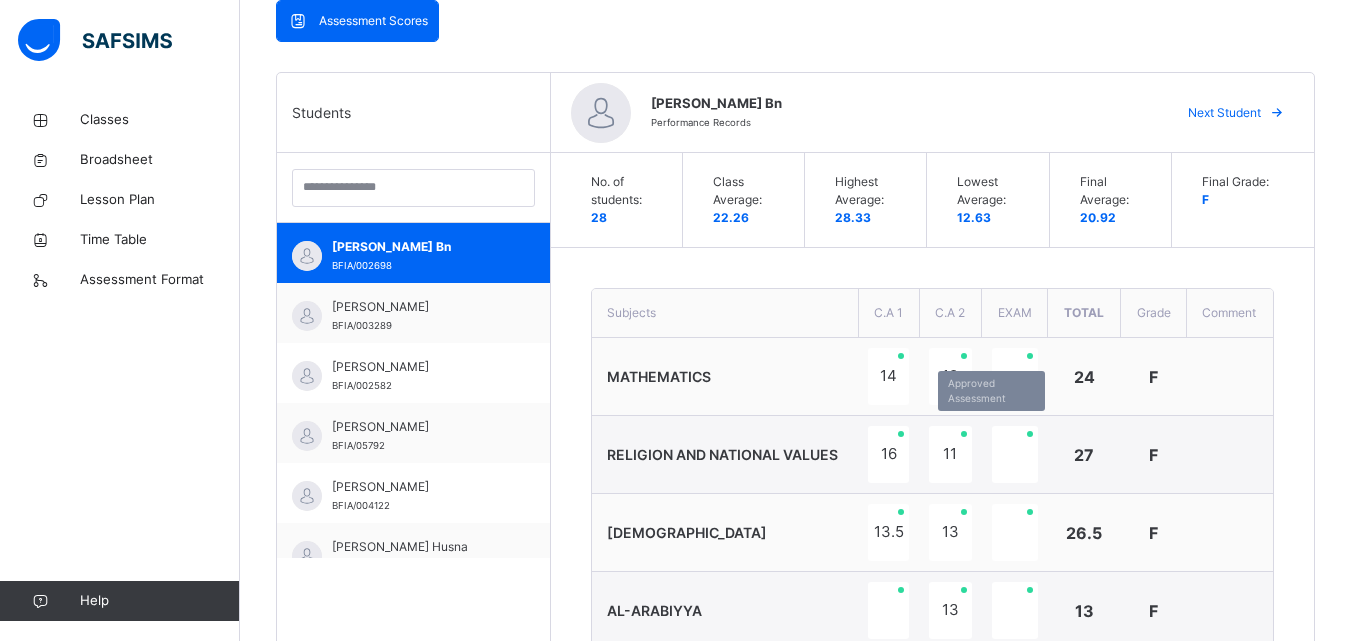 click on "11" at bounding box center [950, 454] 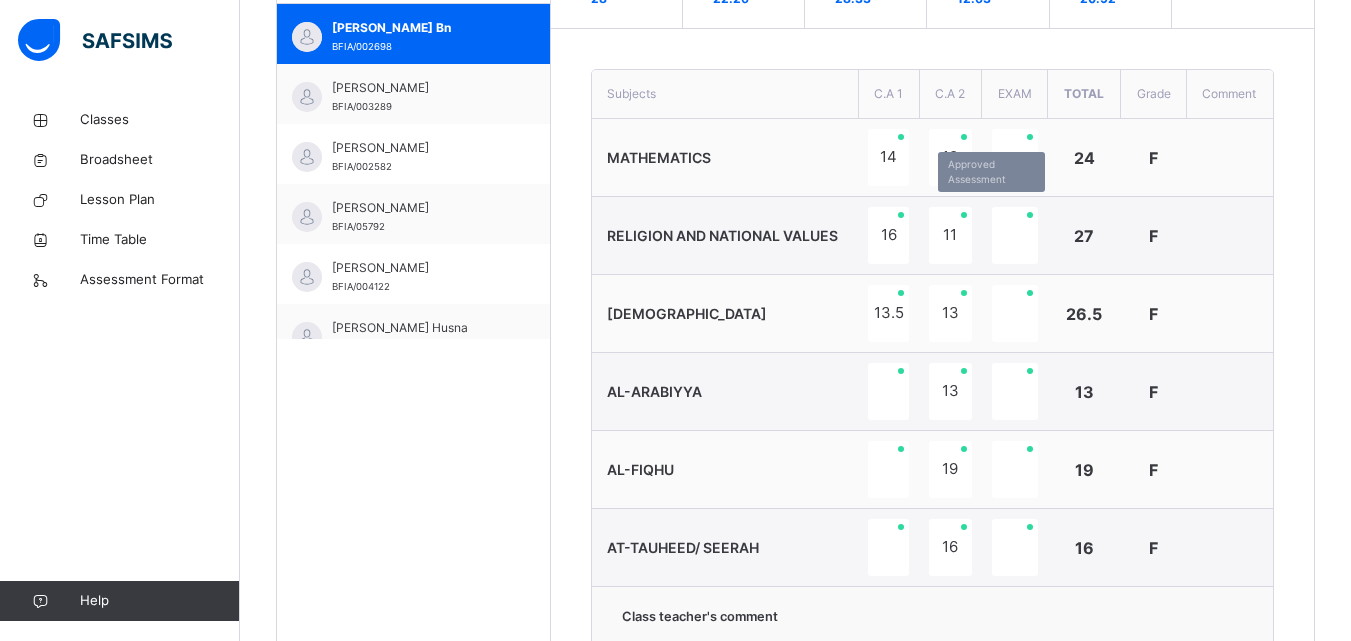 scroll, scrollTop: 637, scrollLeft: 0, axis: vertical 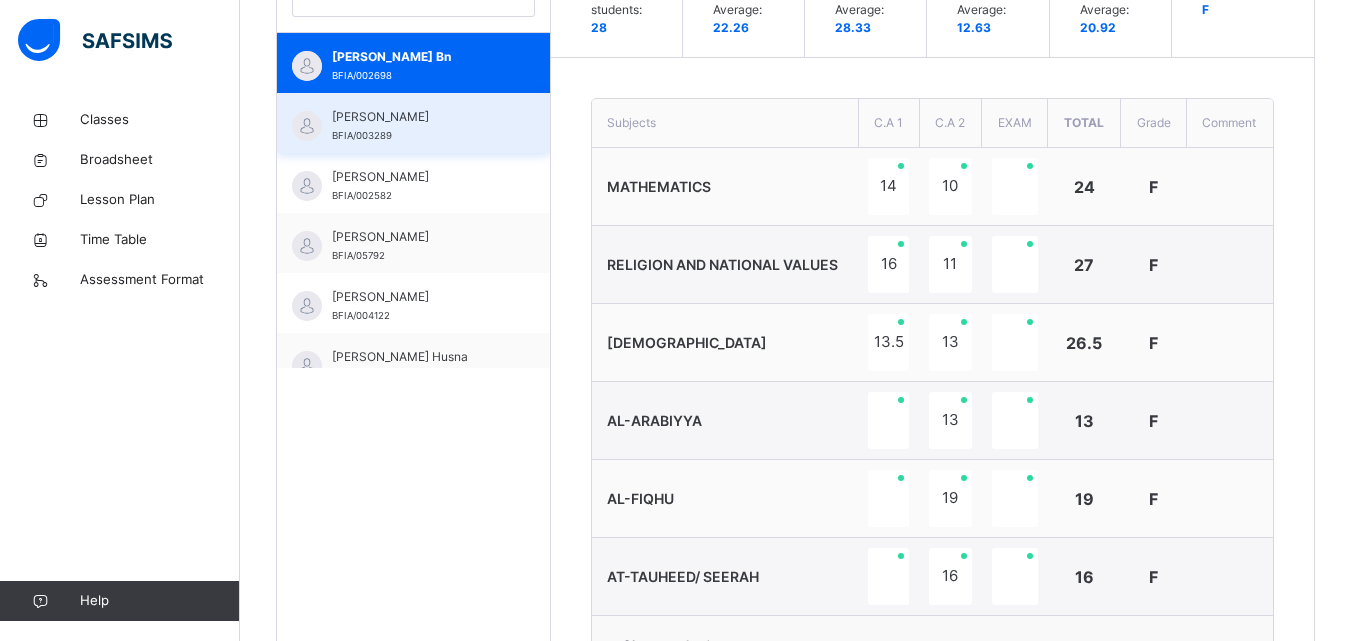 click on "[PERSON_NAME] Sani BFIA/003289" at bounding box center [418, 126] 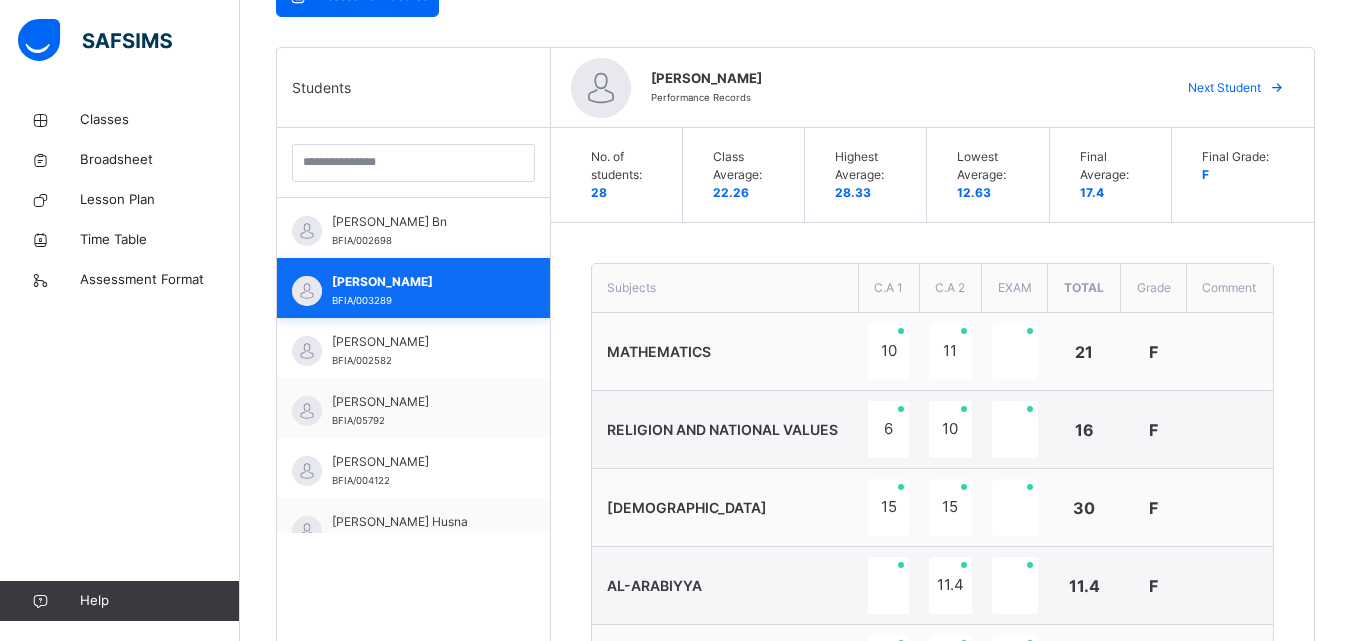 scroll, scrollTop: 414, scrollLeft: 0, axis: vertical 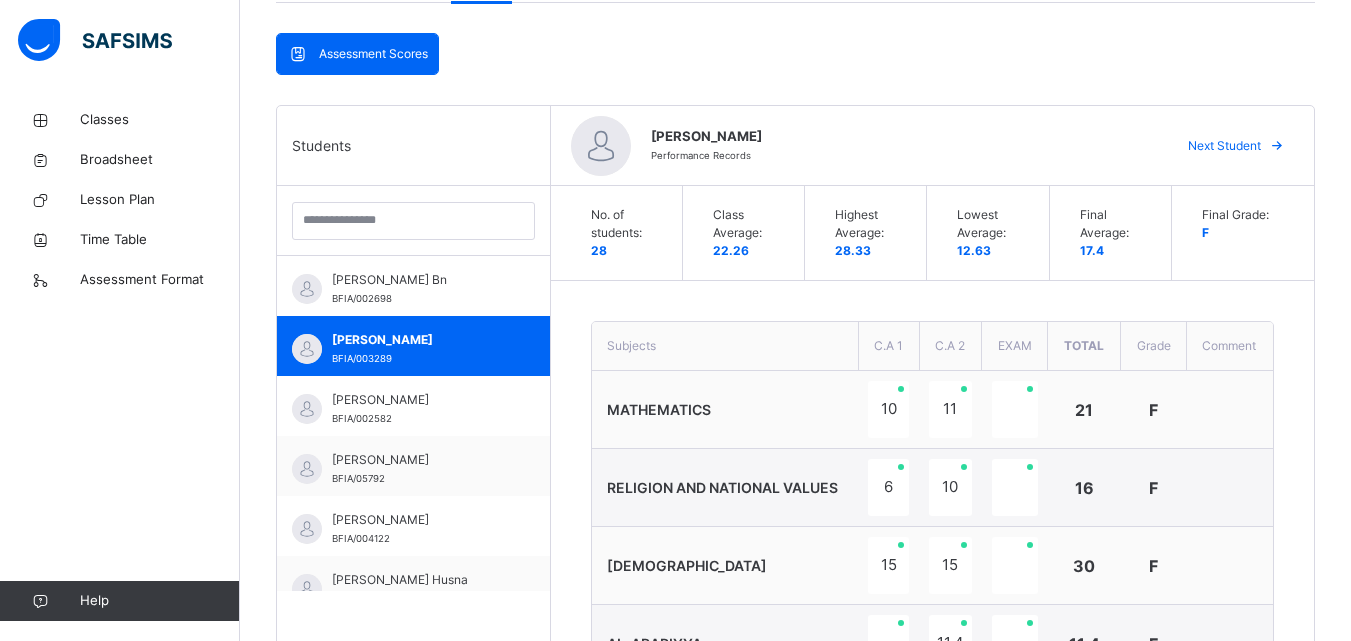 click on "Next Student" at bounding box center (1233, 146) 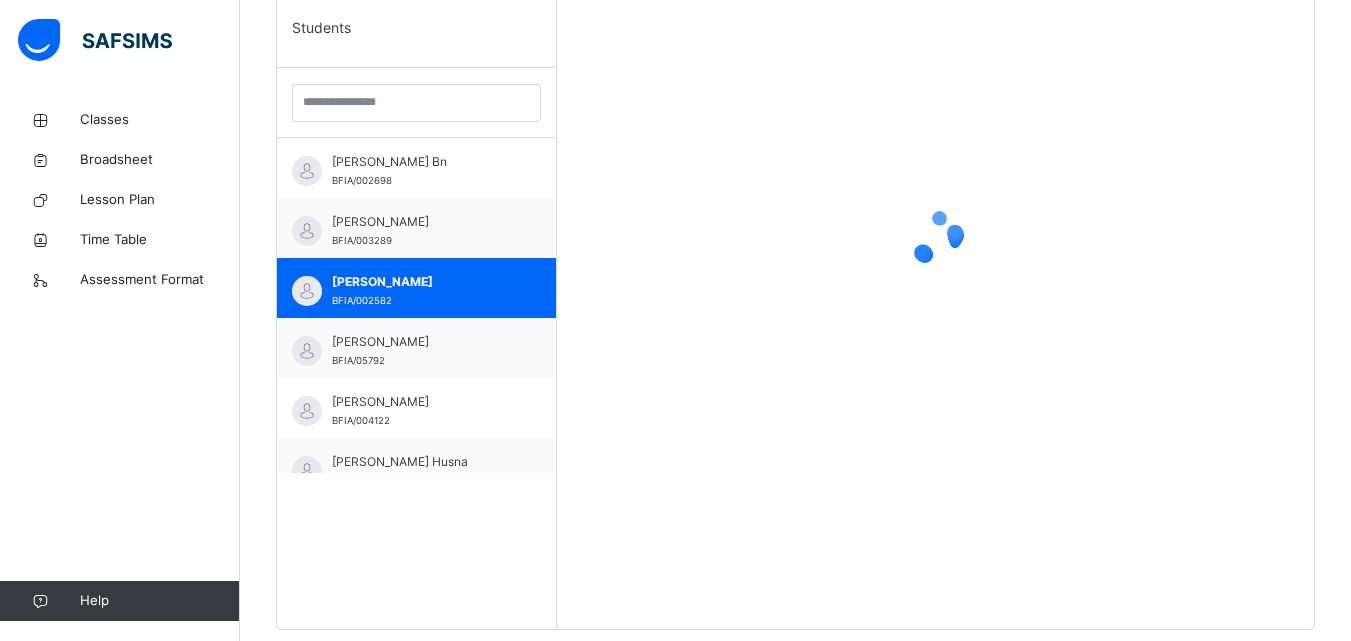 scroll, scrollTop: 581, scrollLeft: 0, axis: vertical 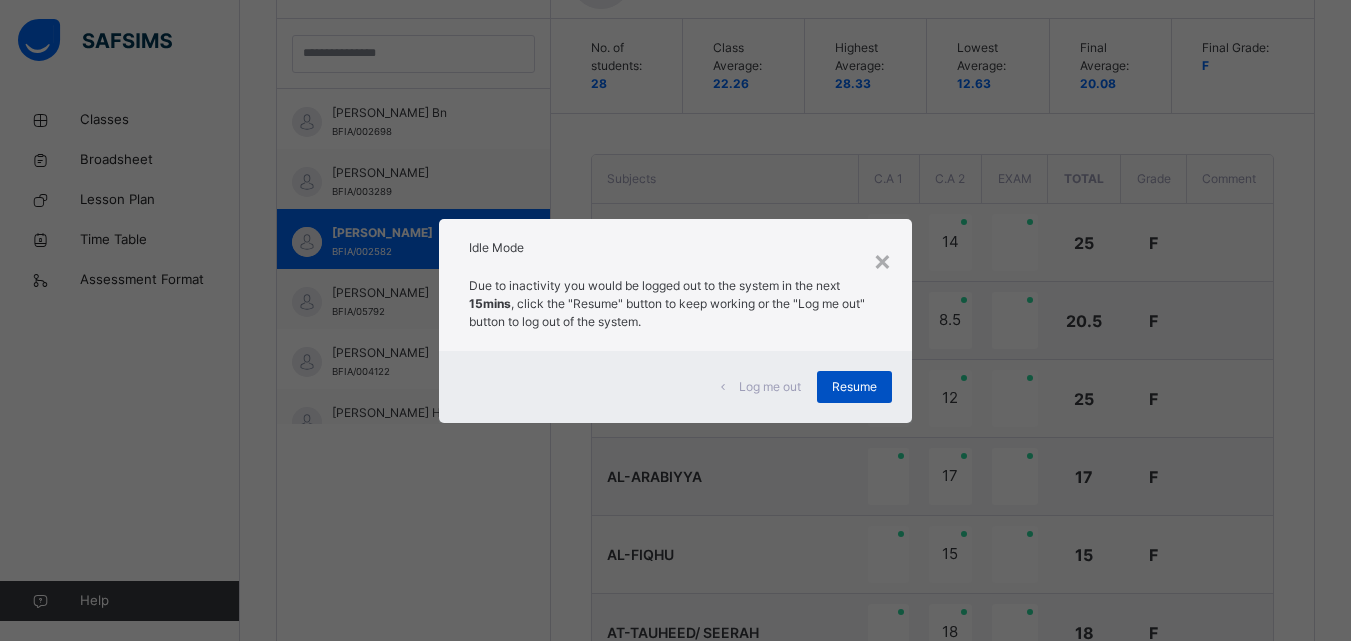 click on "Resume" at bounding box center [854, 387] 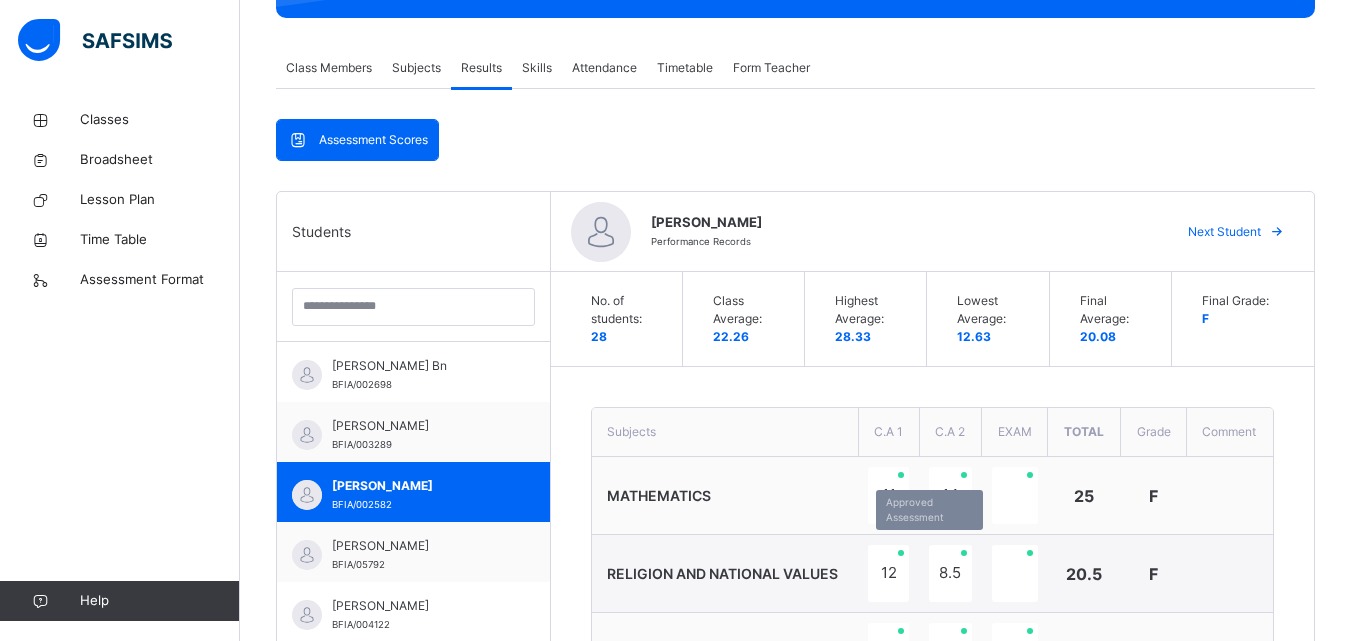 scroll, scrollTop: 414, scrollLeft: 0, axis: vertical 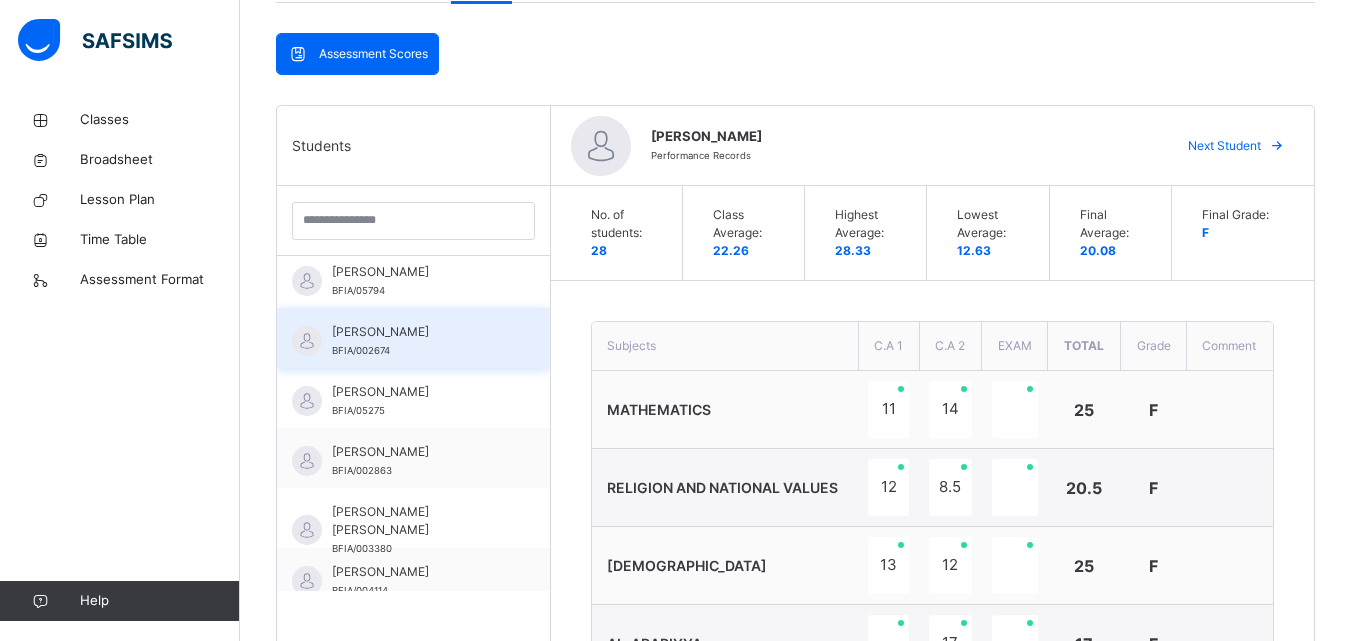 click on "[PERSON_NAME] Abubakar BFIA/002674" at bounding box center (418, 341) 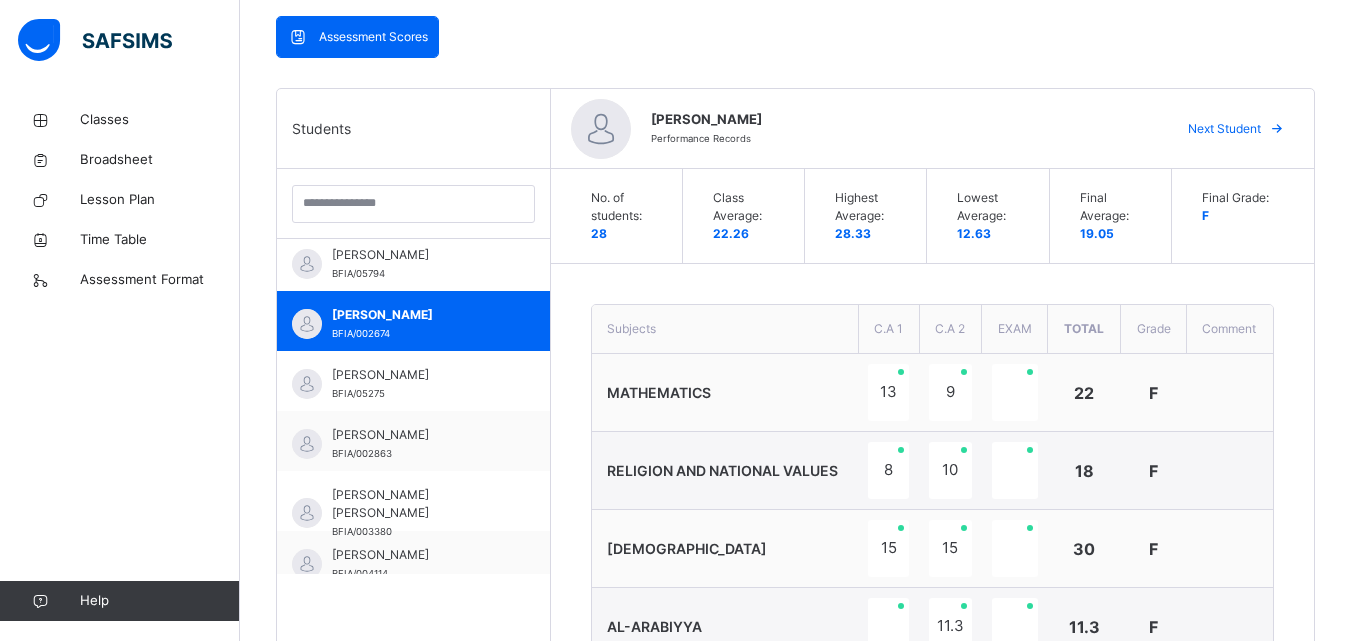 scroll, scrollTop: 428, scrollLeft: 0, axis: vertical 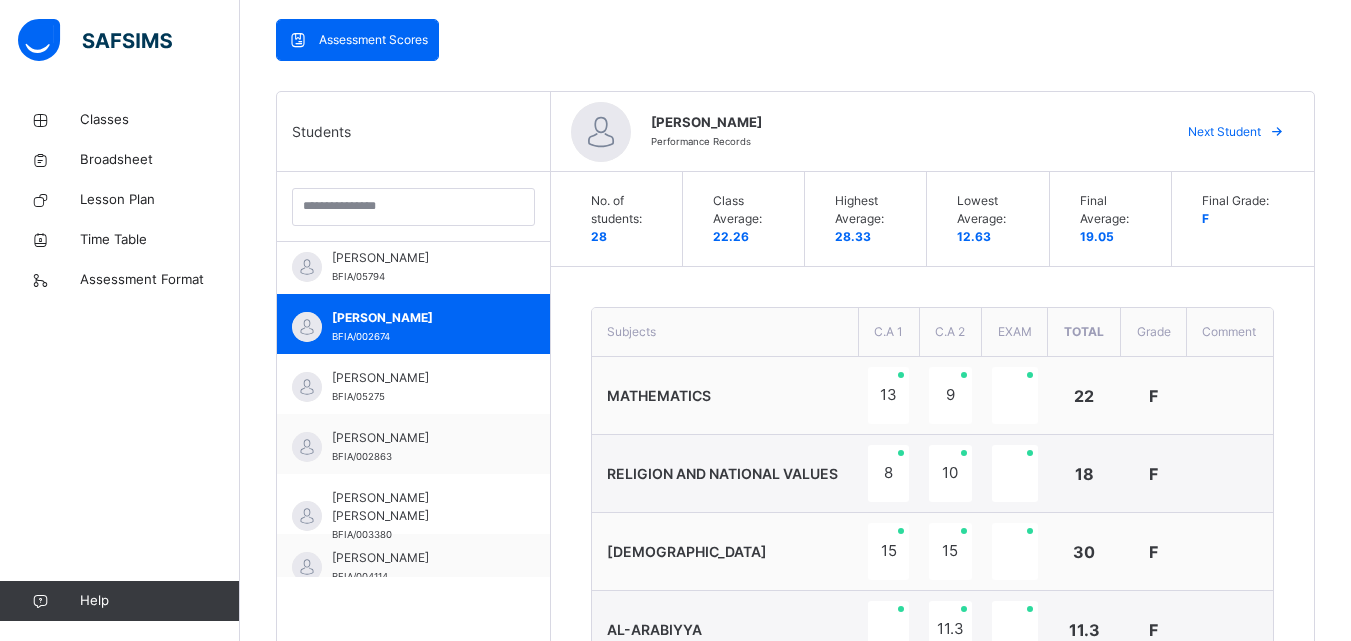 click on "Next Student" at bounding box center (1224, 132) 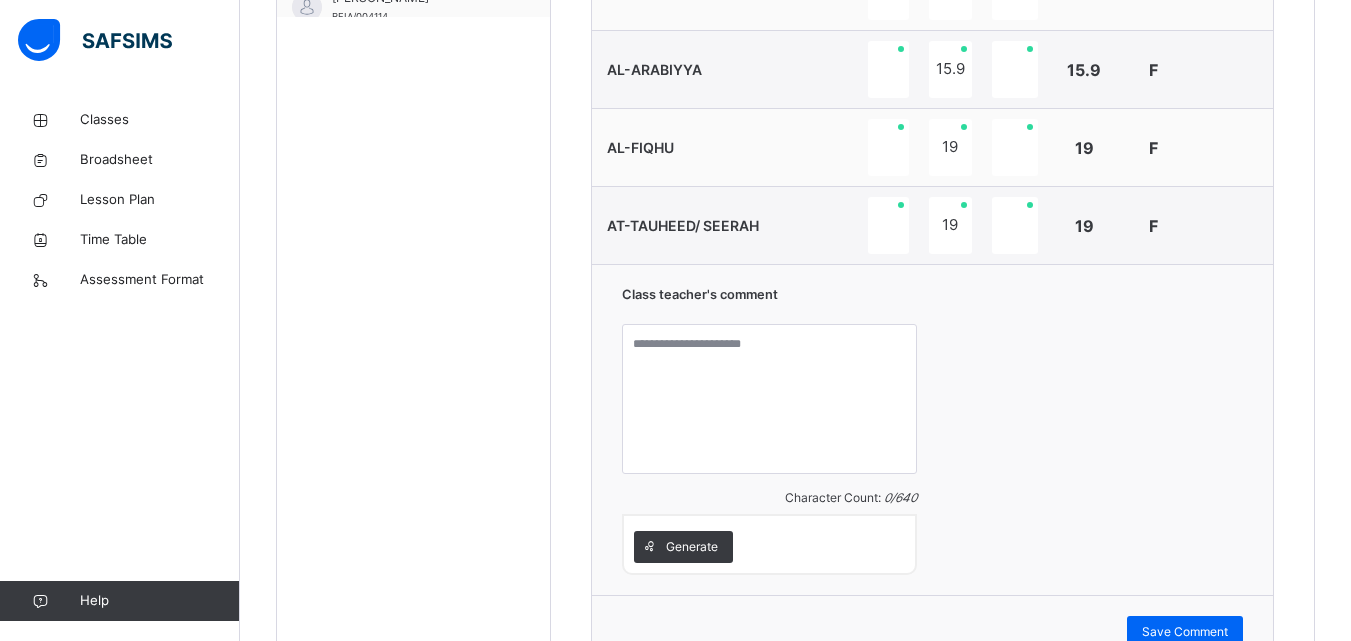 scroll, scrollTop: 991, scrollLeft: 0, axis: vertical 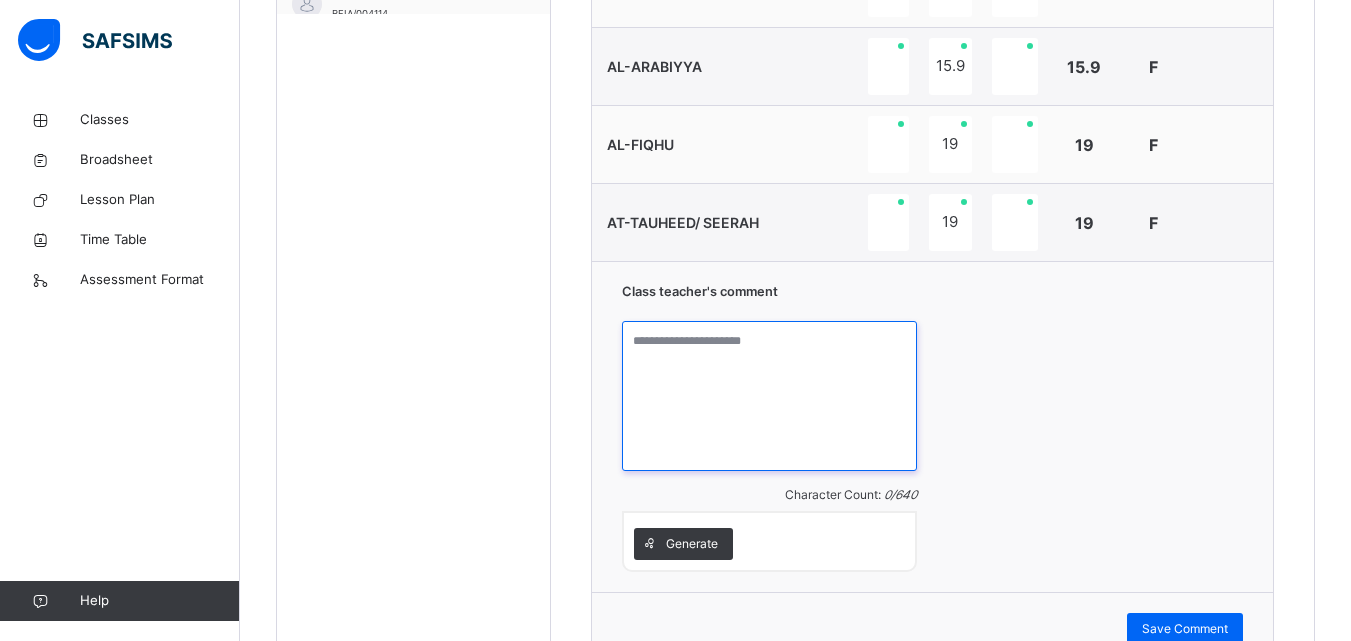 click at bounding box center [770, 396] 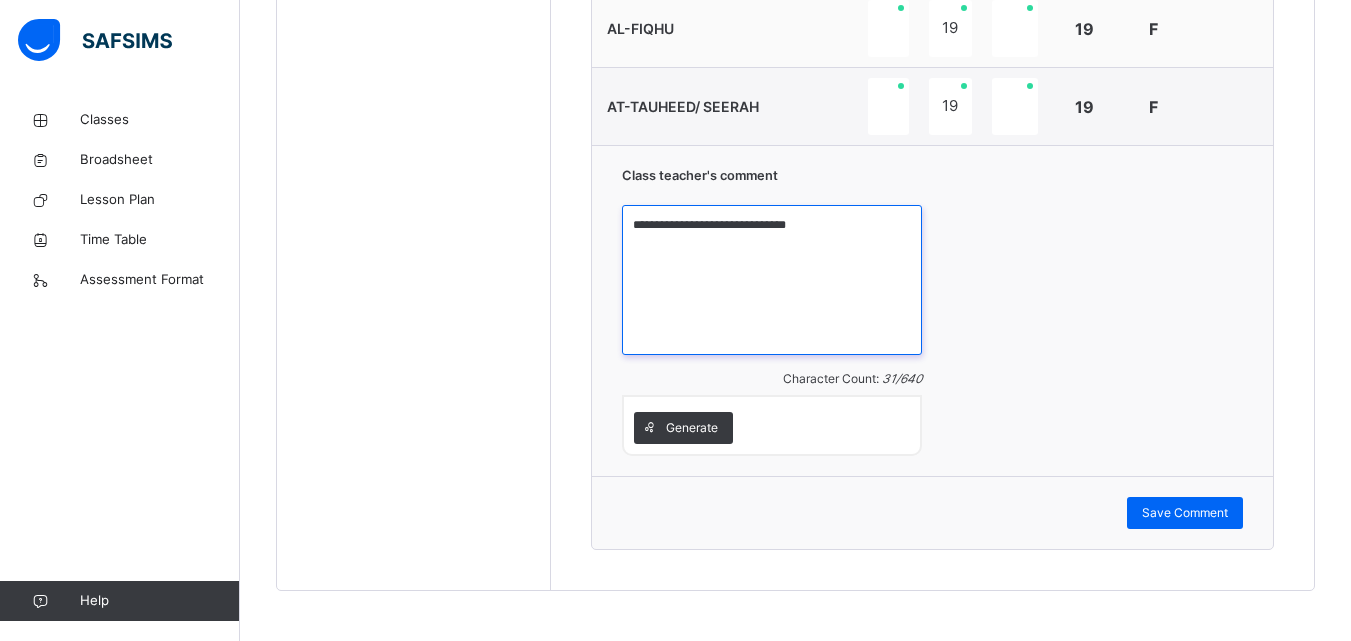 scroll, scrollTop: 1116, scrollLeft: 0, axis: vertical 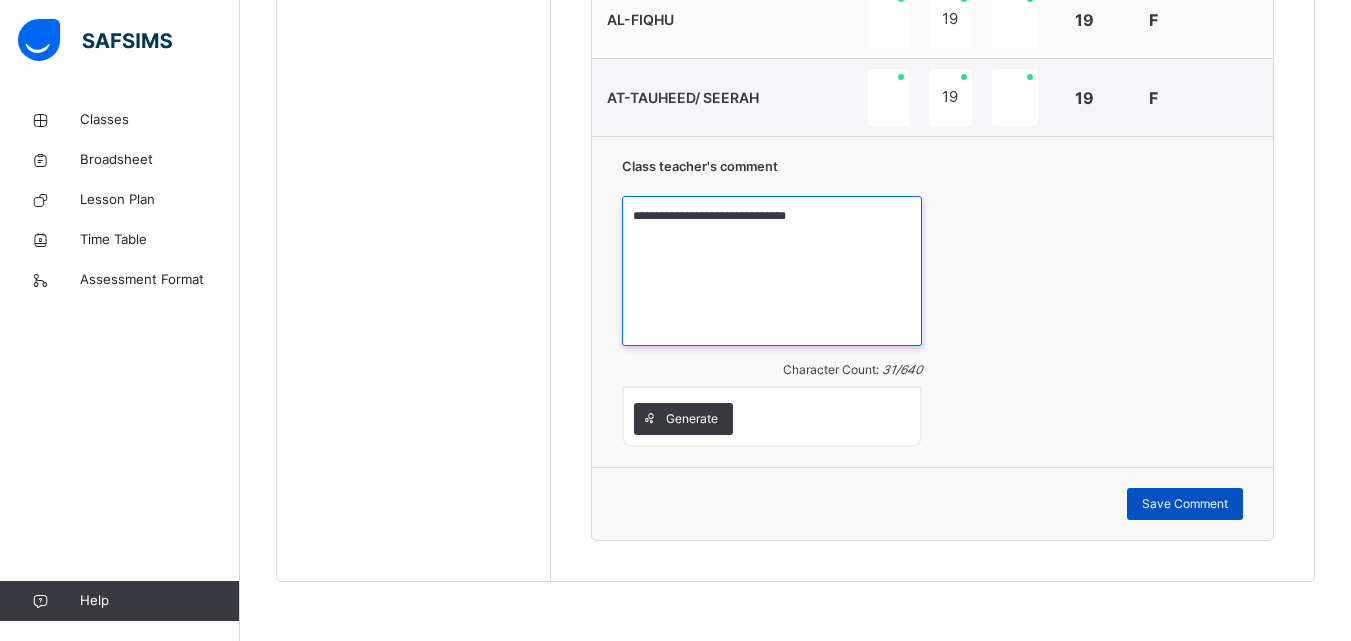 type on "**********" 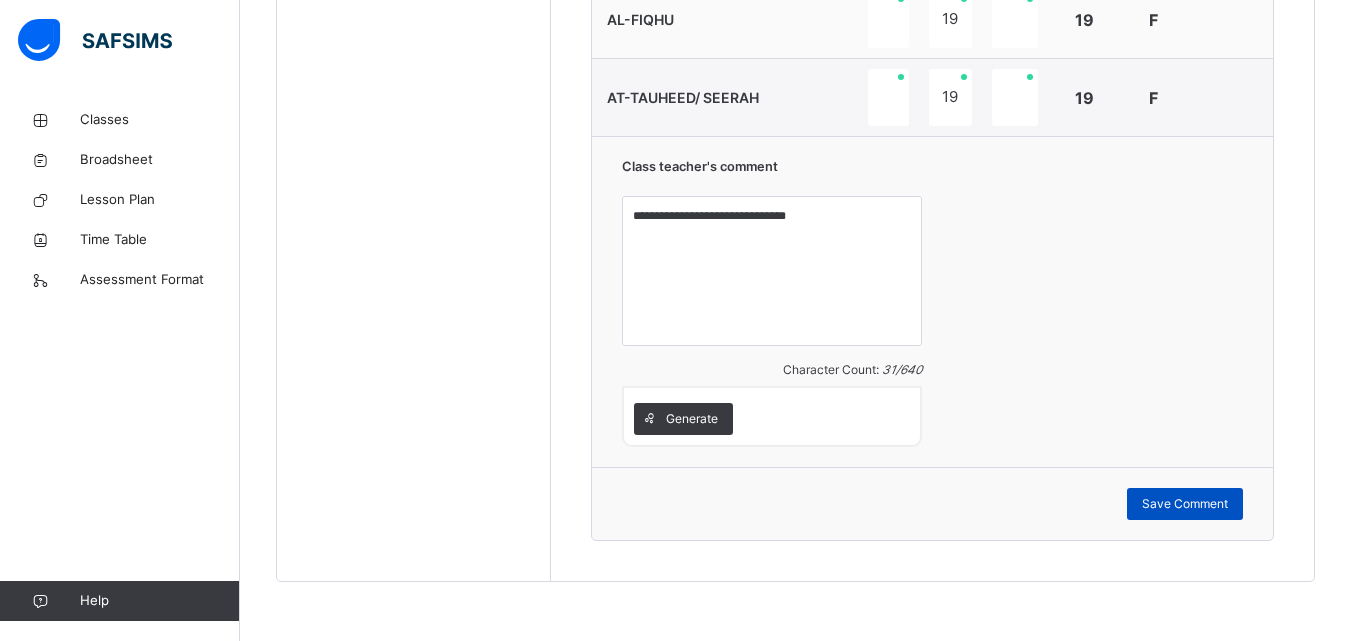 click on "Save Comment" at bounding box center [1185, 504] 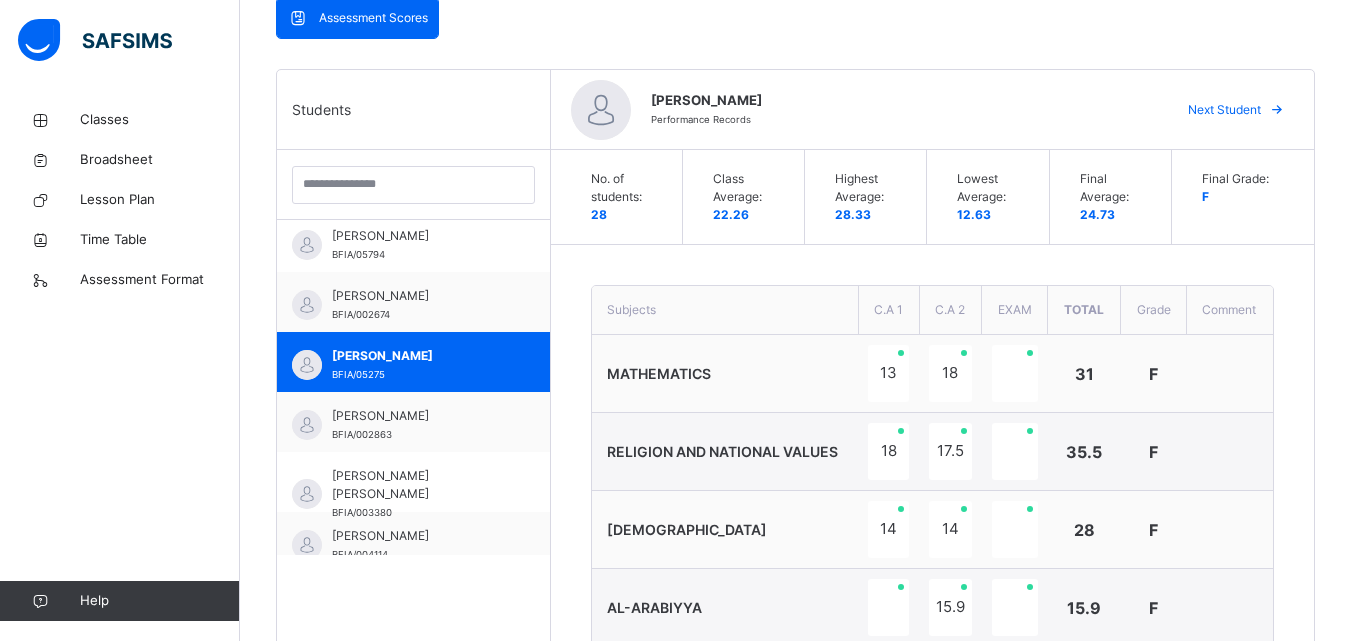 scroll, scrollTop: 404, scrollLeft: 0, axis: vertical 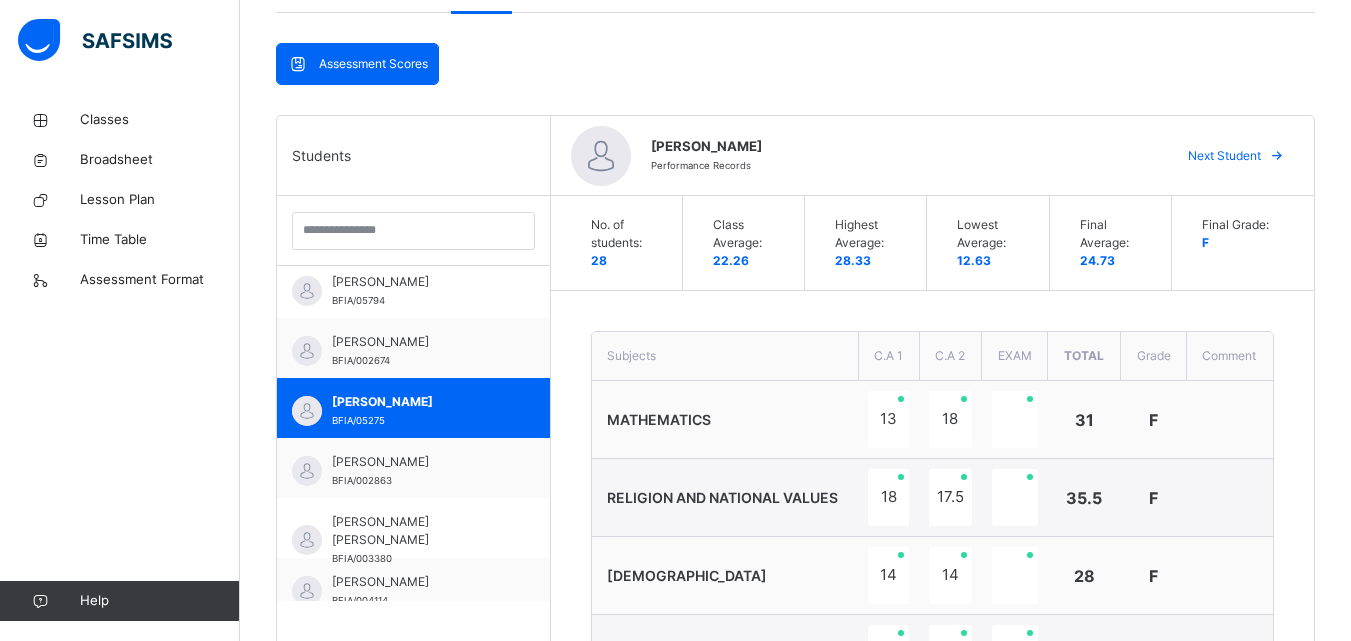 click at bounding box center [1277, 156] 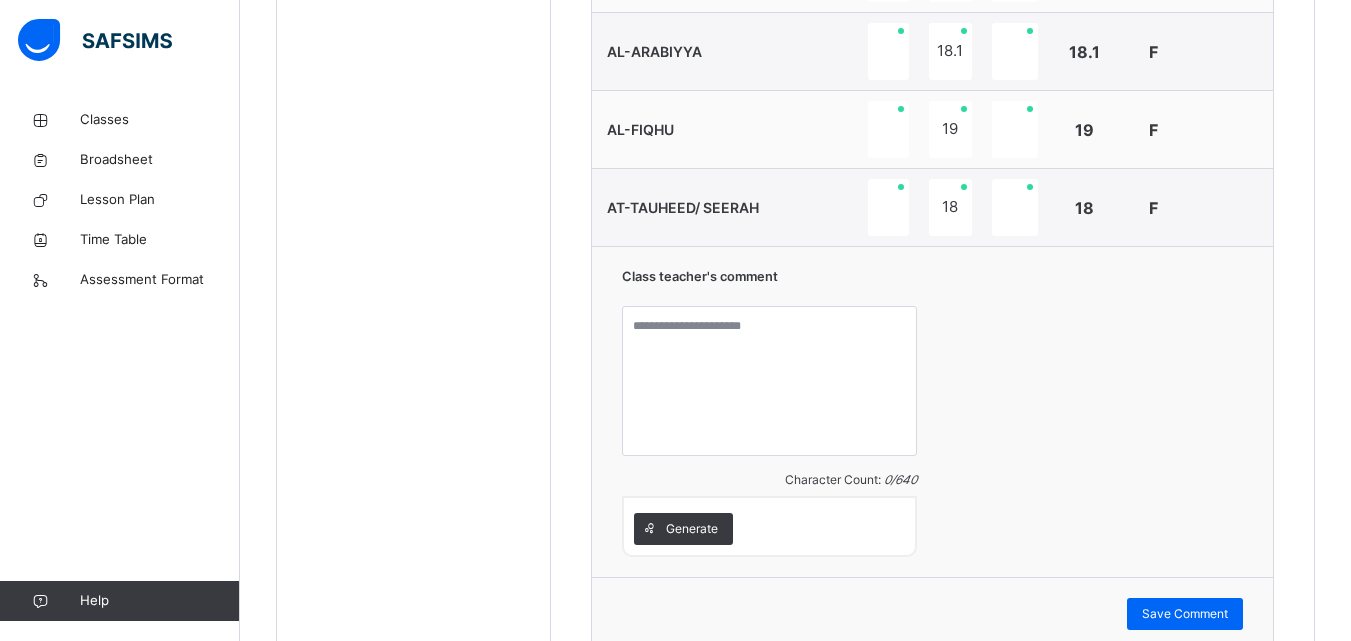 scroll, scrollTop: 1007, scrollLeft: 0, axis: vertical 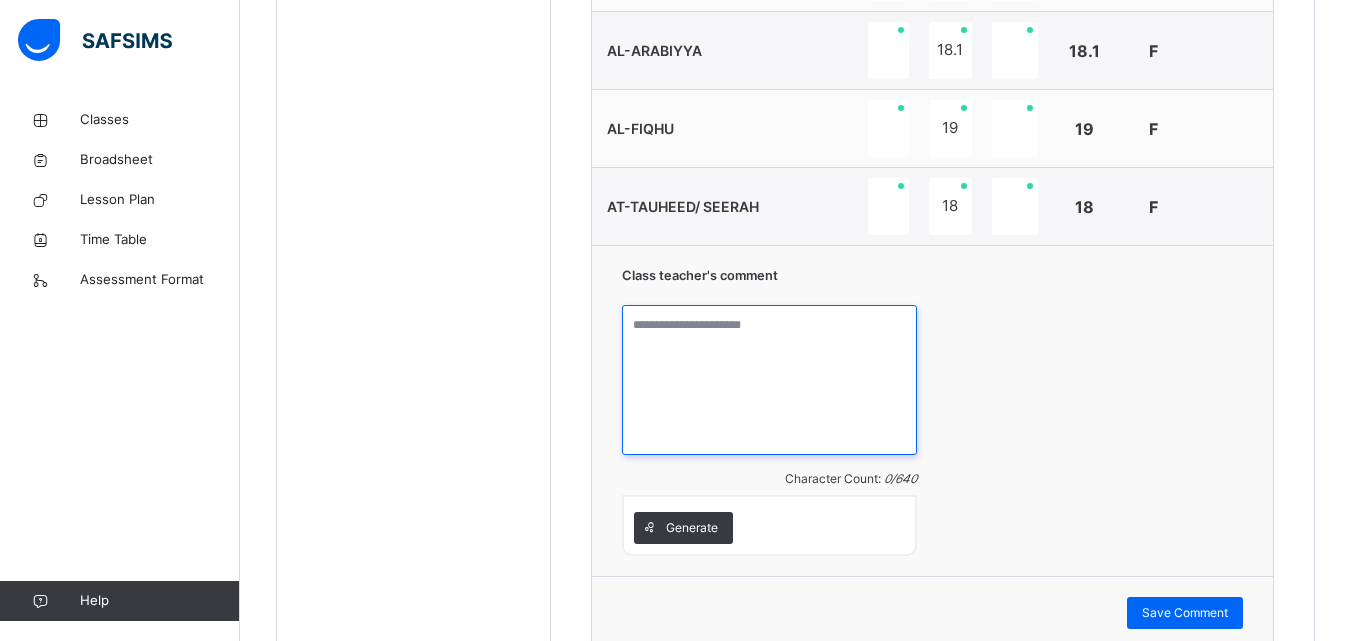 click at bounding box center [770, 380] 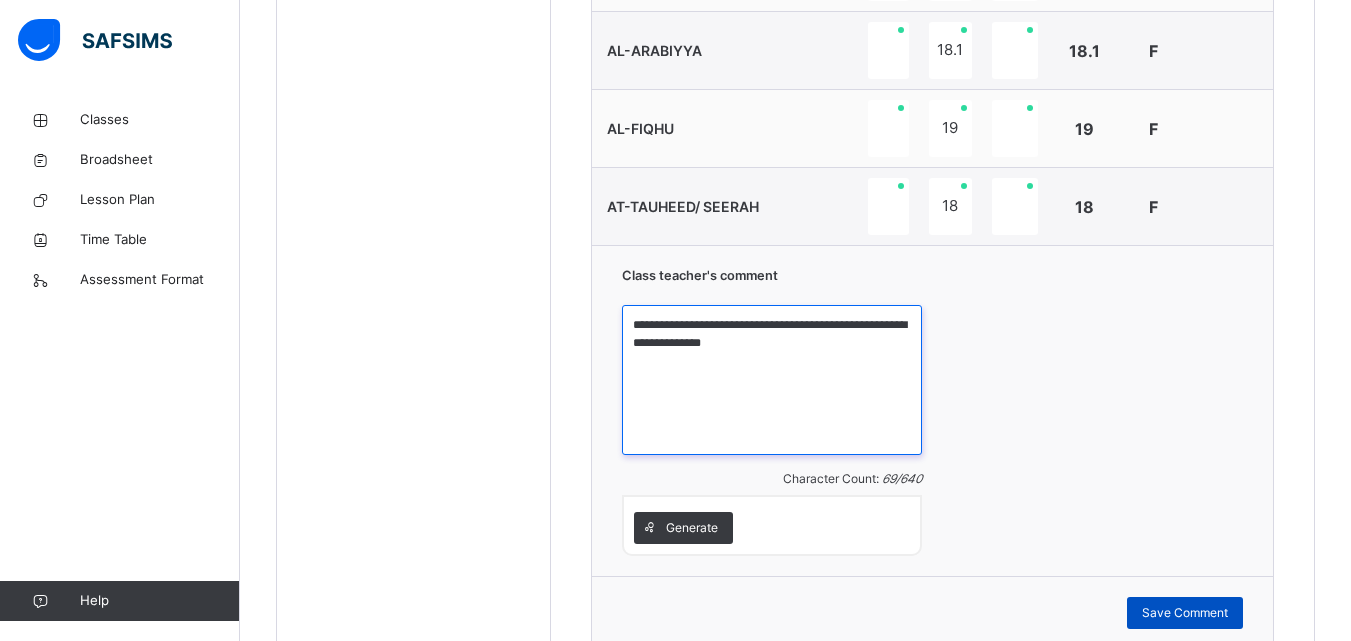 type on "**********" 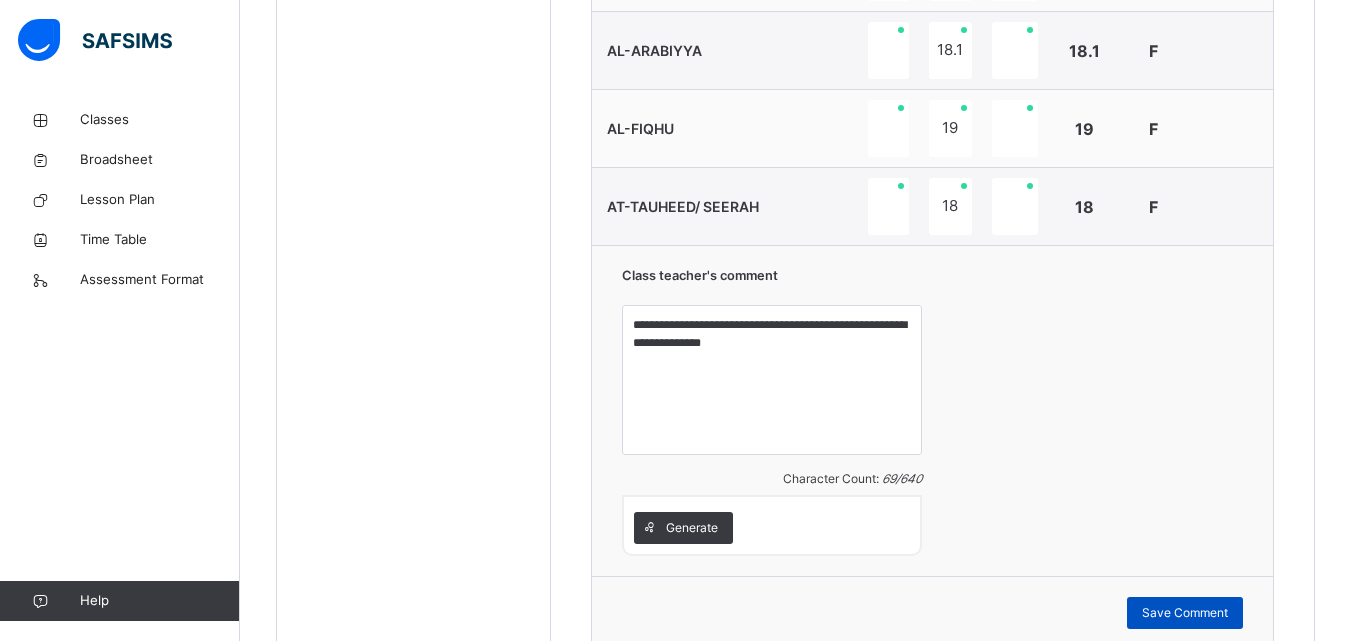 click on "Save Comment" at bounding box center [1185, 613] 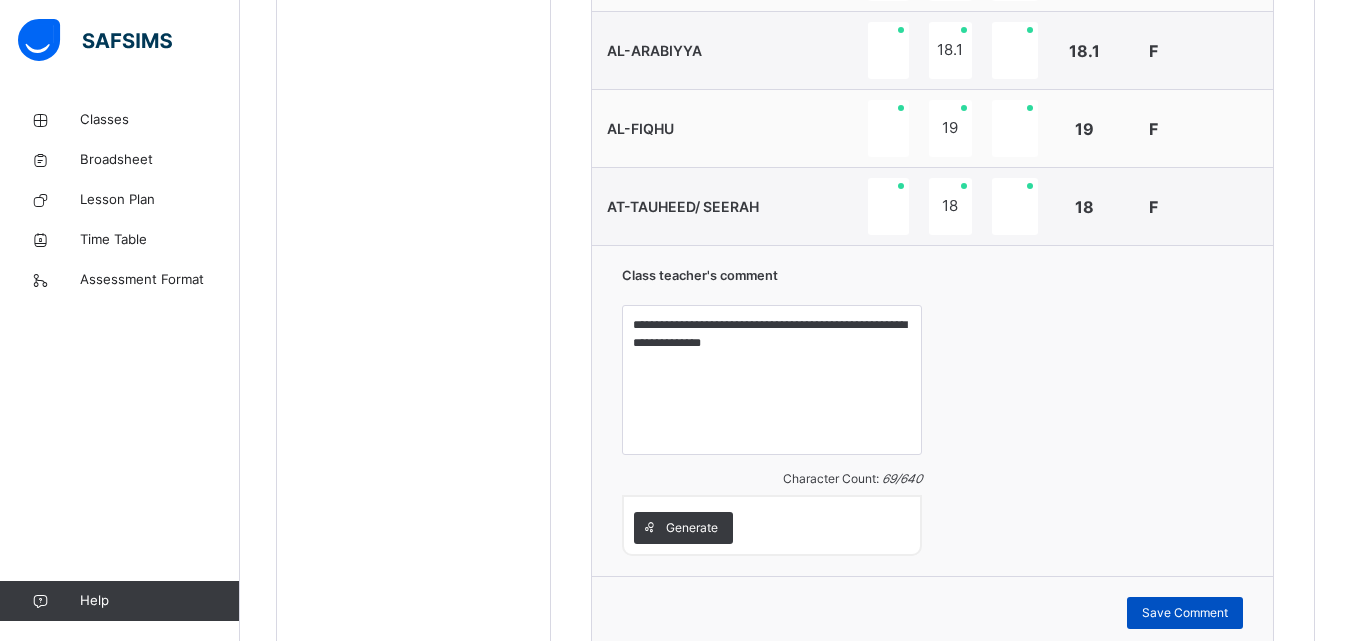 click on "Save Comment" at bounding box center [1185, 613] 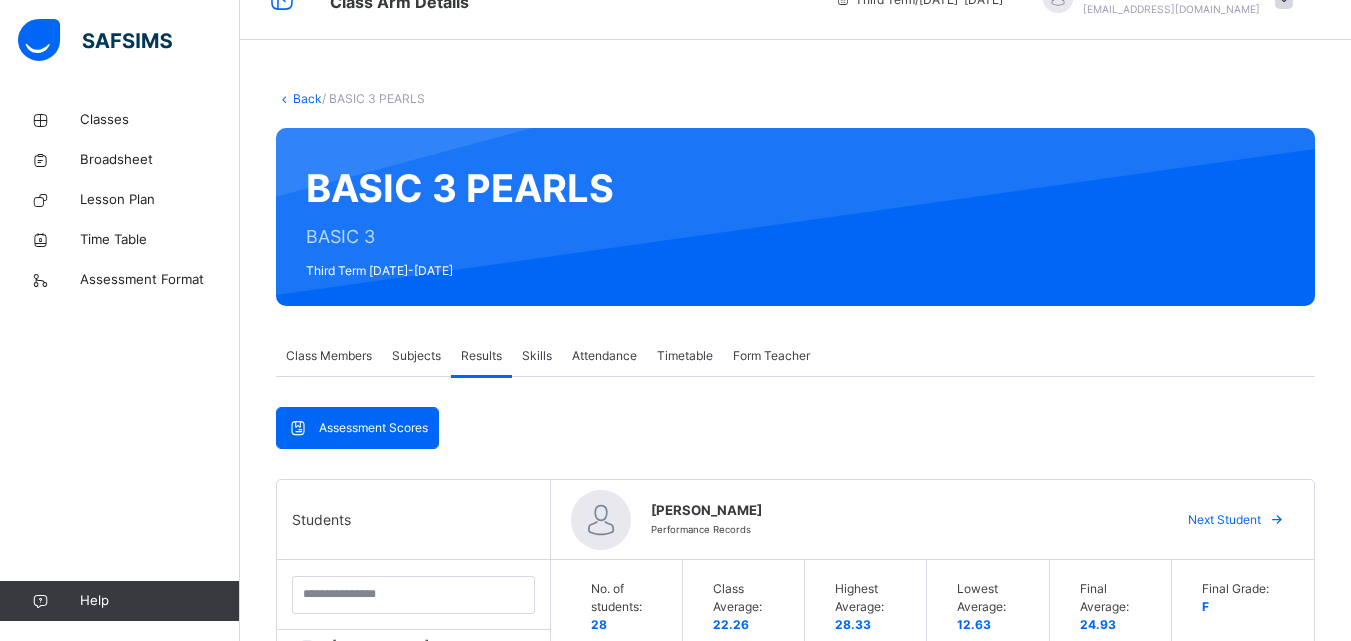 scroll, scrollTop: 28, scrollLeft: 0, axis: vertical 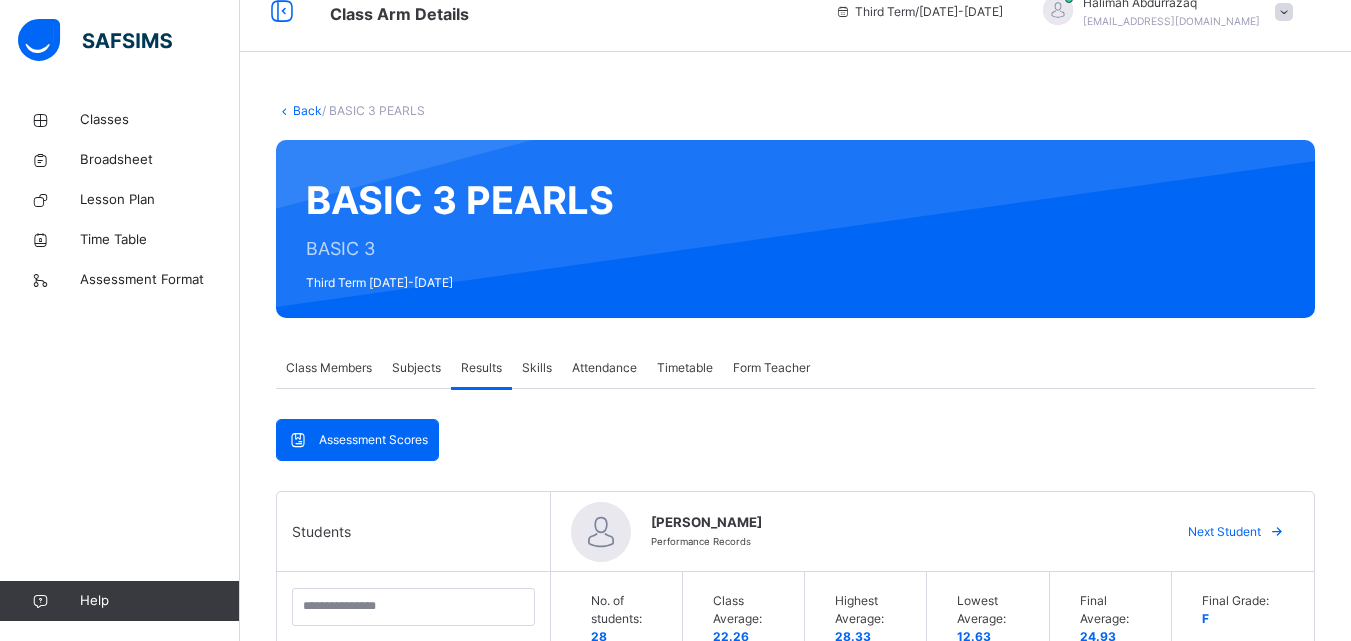 click at bounding box center [1277, 532] 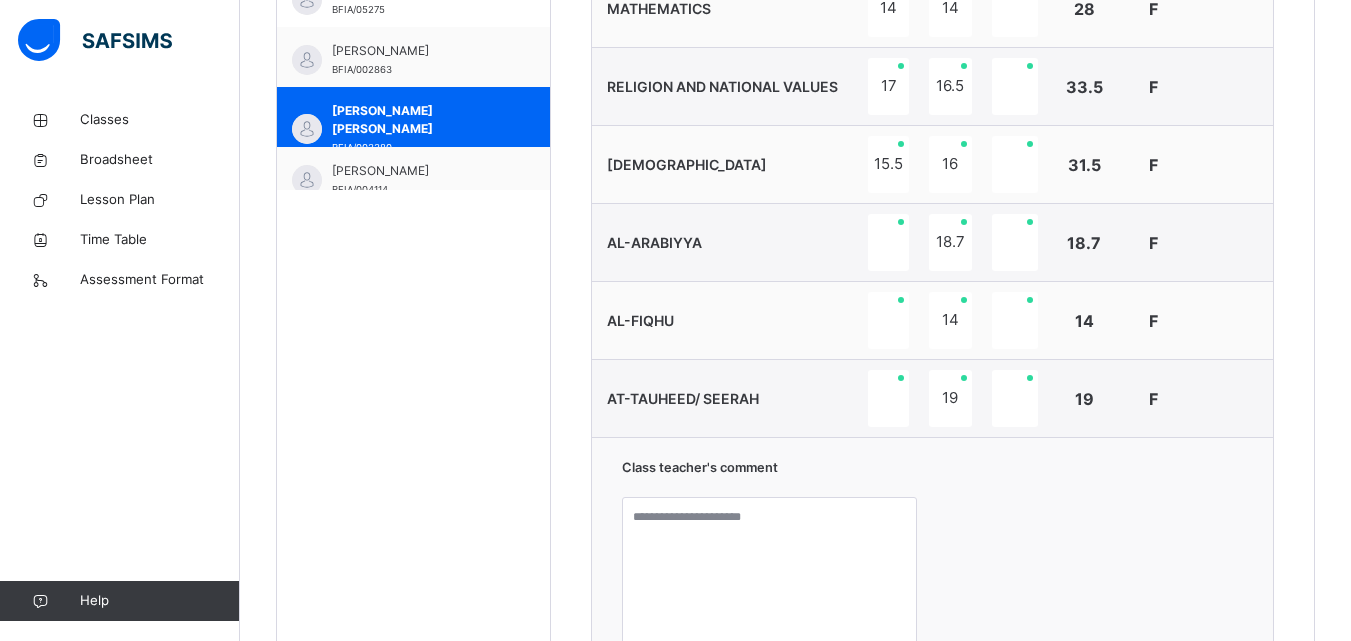 scroll, scrollTop: 826, scrollLeft: 0, axis: vertical 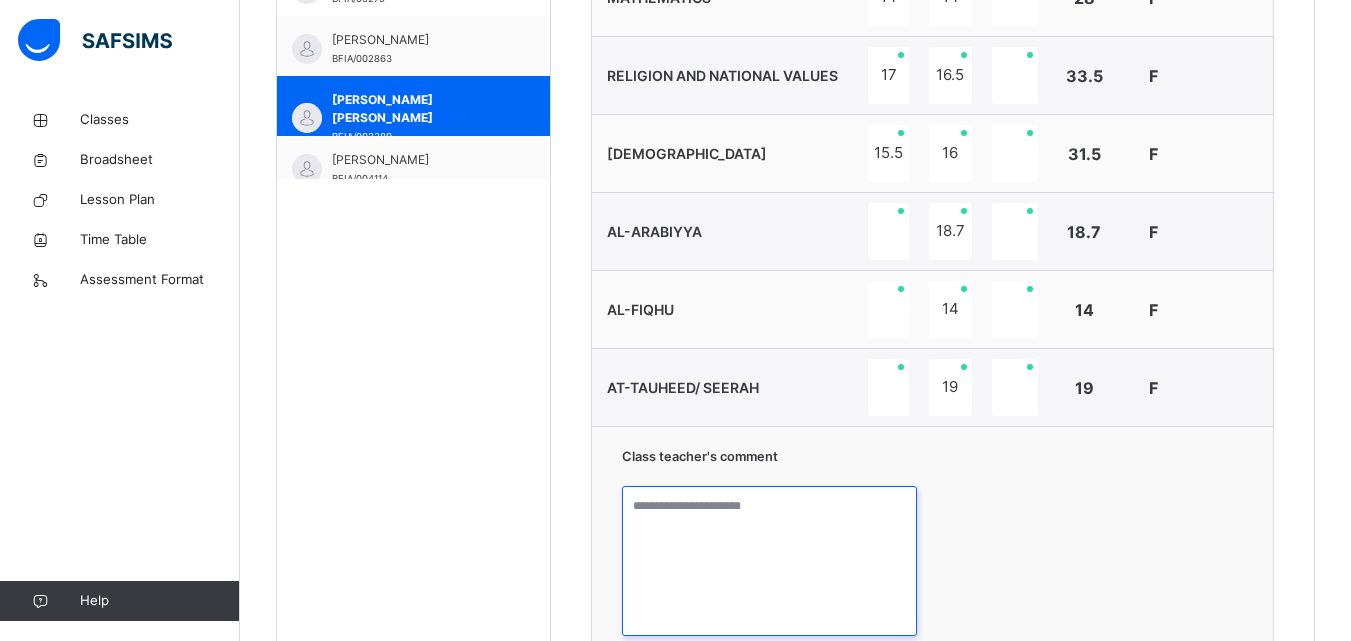click at bounding box center (770, 561) 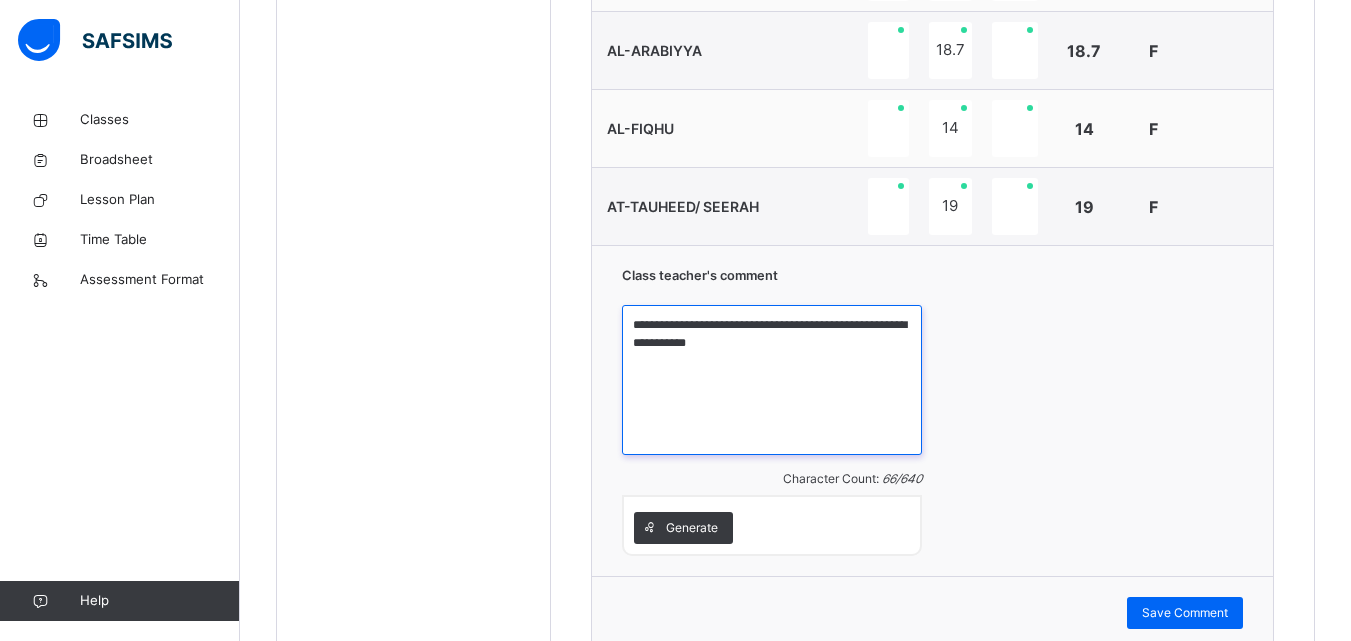 scroll, scrollTop: 1017, scrollLeft: 0, axis: vertical 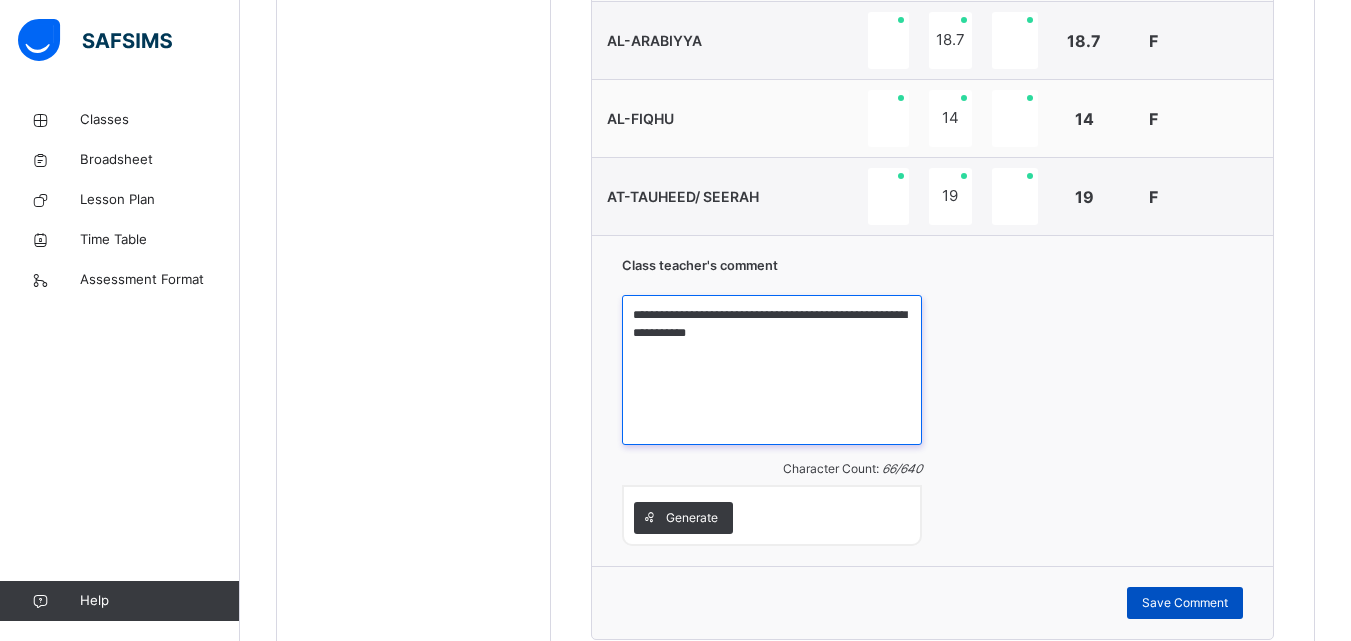 type on "**********" 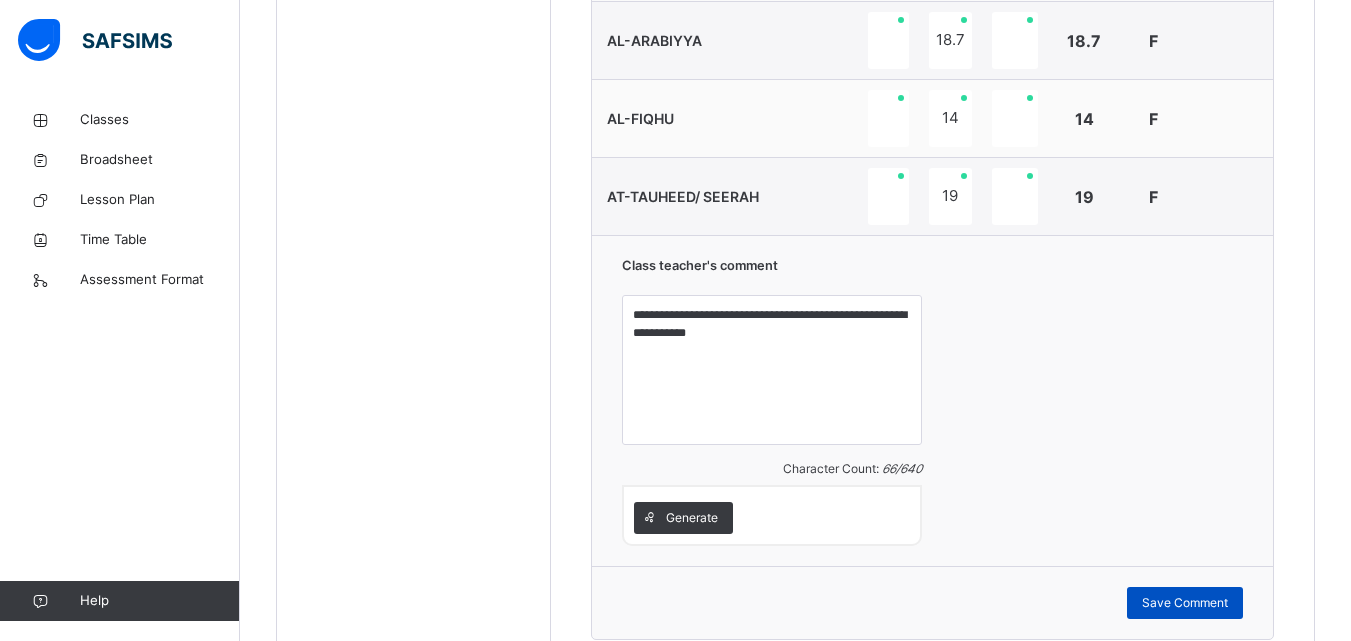 click on "Save Comment" at bounding box center [1185, 603] 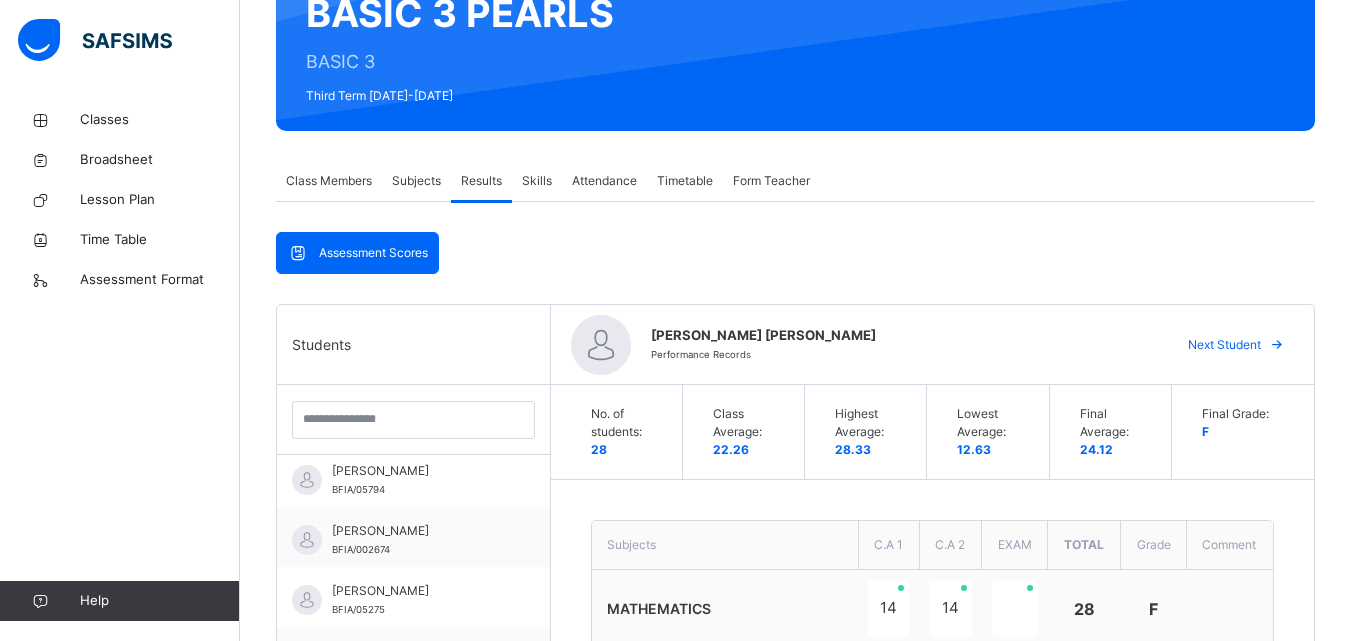 scroll, scrollTop: 232, scrollLeft: 0, axis: vertical 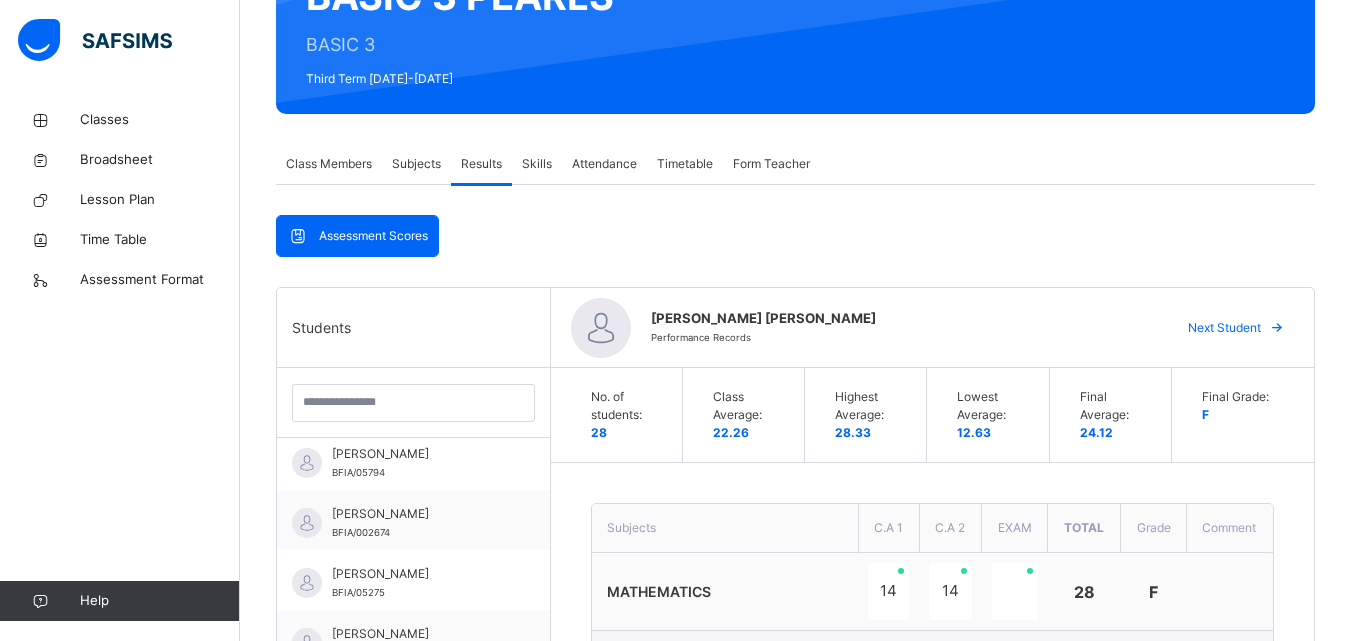 click on "Next Student" at bounding box center (1224, 328) 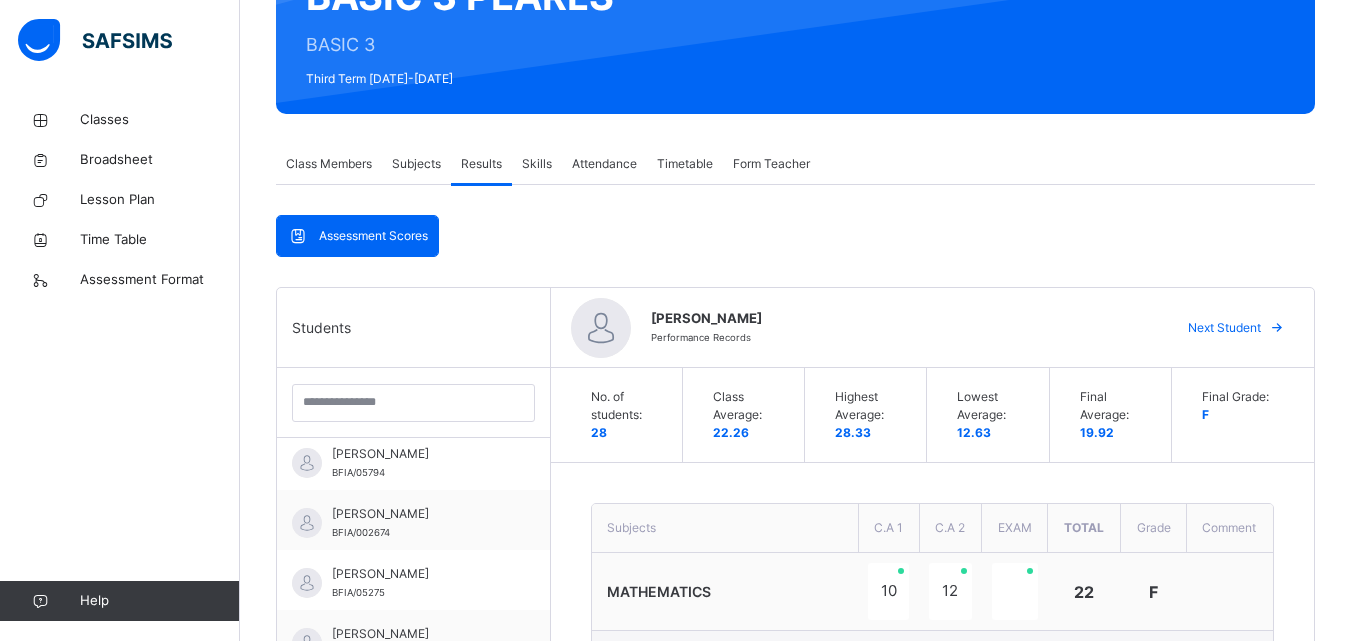 click on "Grade" at bounding box center [1153, 528] 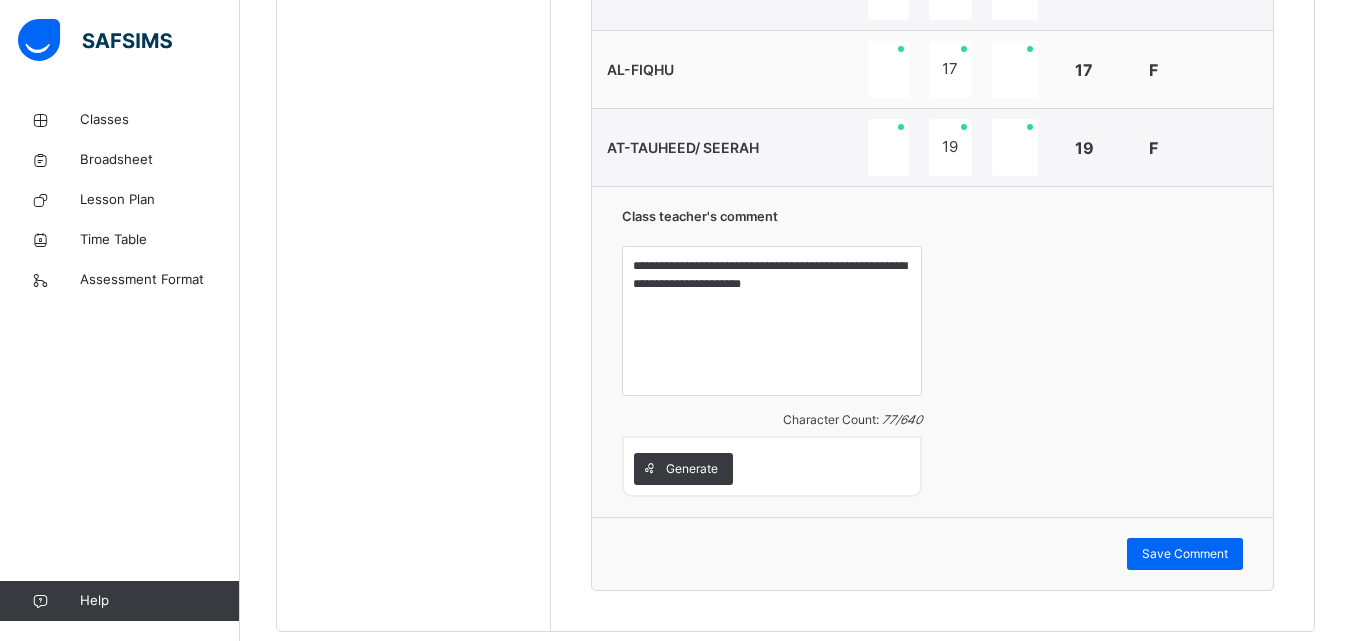 scroll, scrollTop: 1067, scrollLeft: 0, axis: vertical 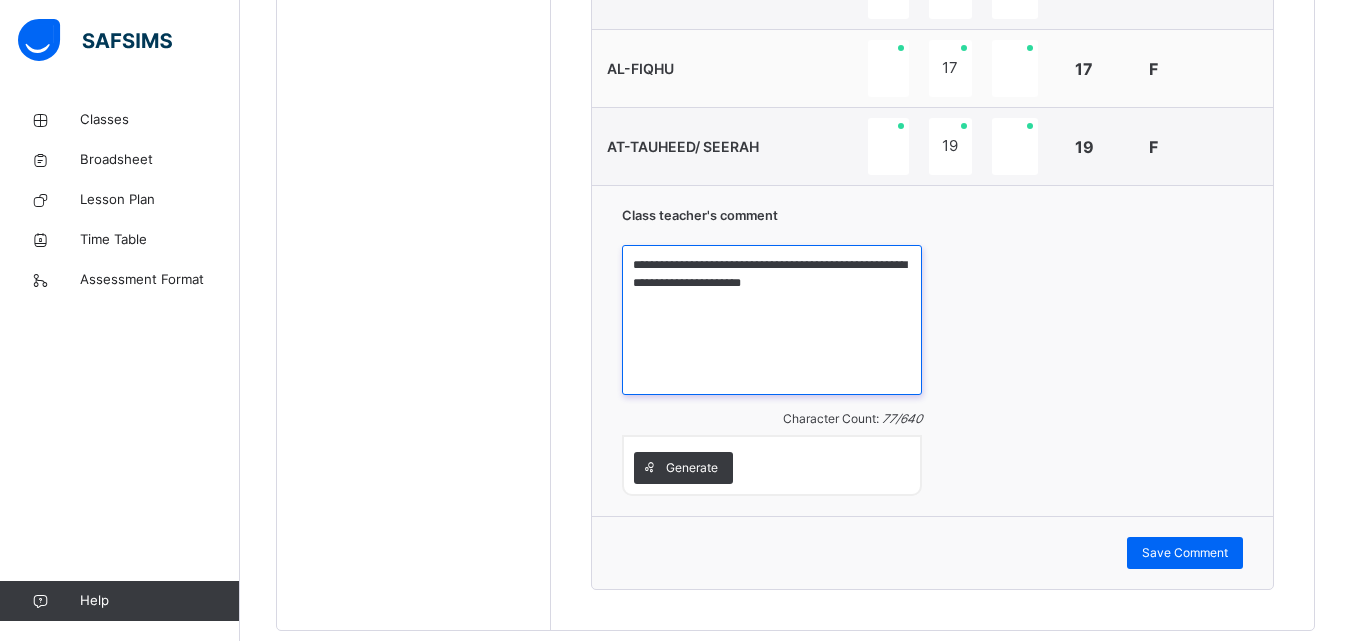 click on "**********" at bounding box center [772, 320] 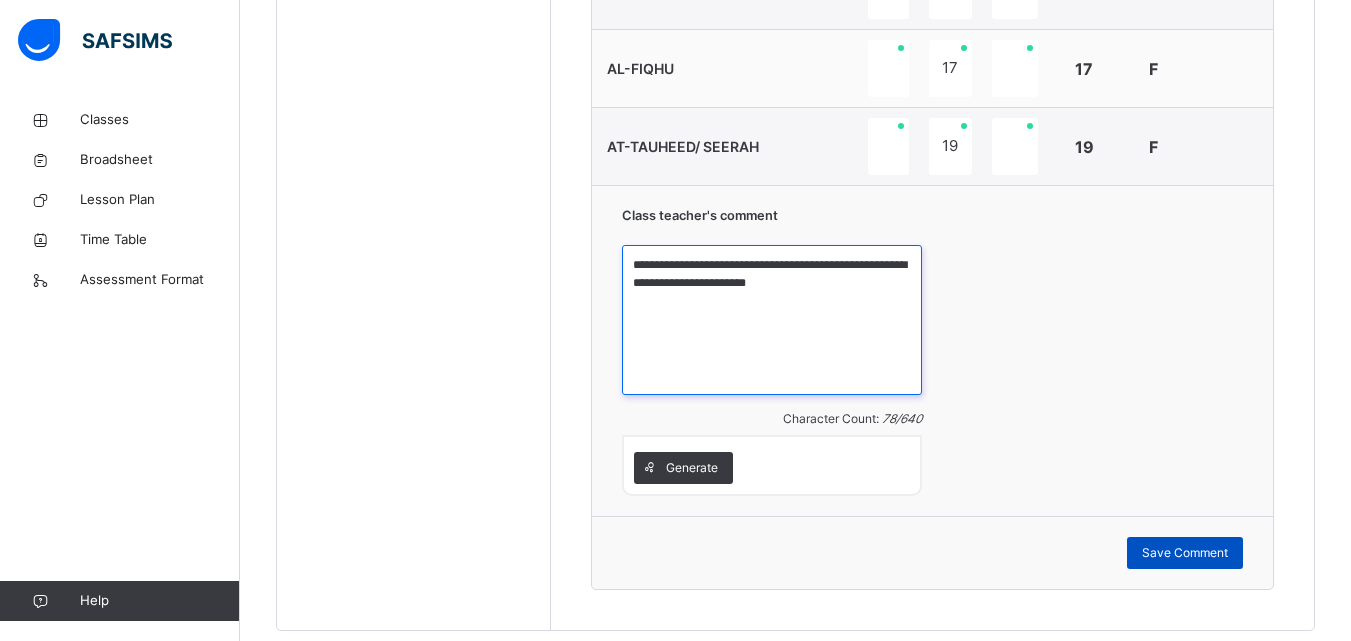 type on "**********" 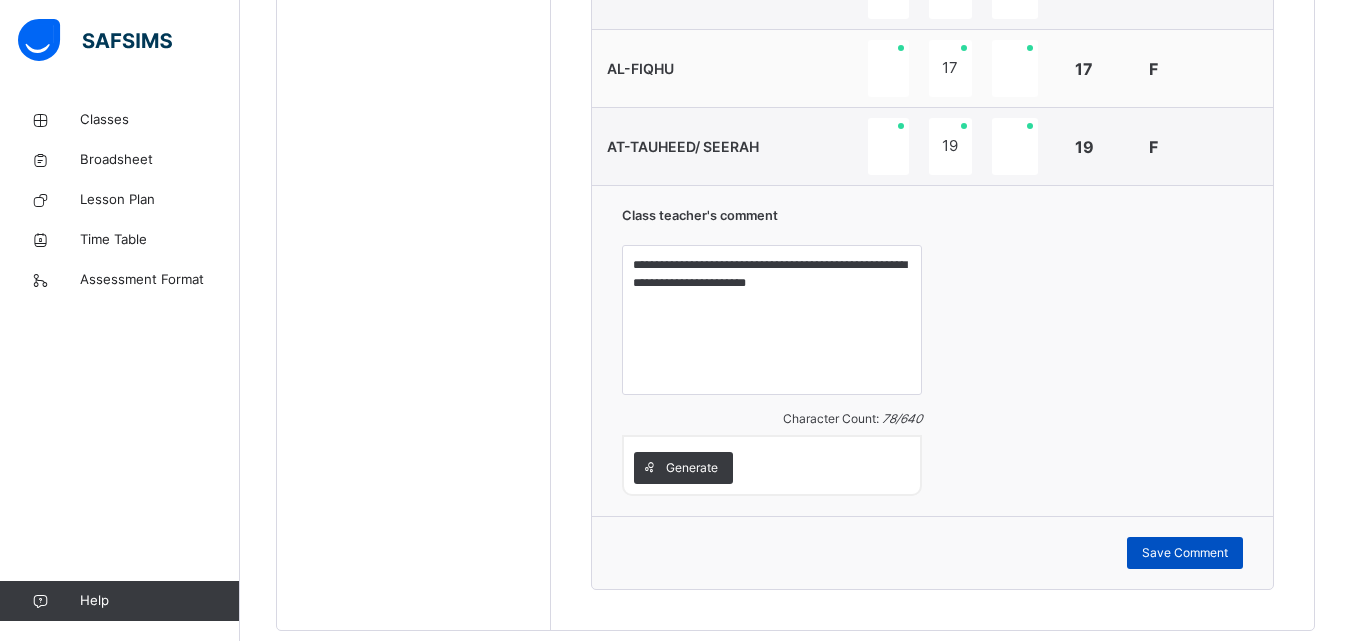 click on "Save Comment" at bounding box center (1185, 553) 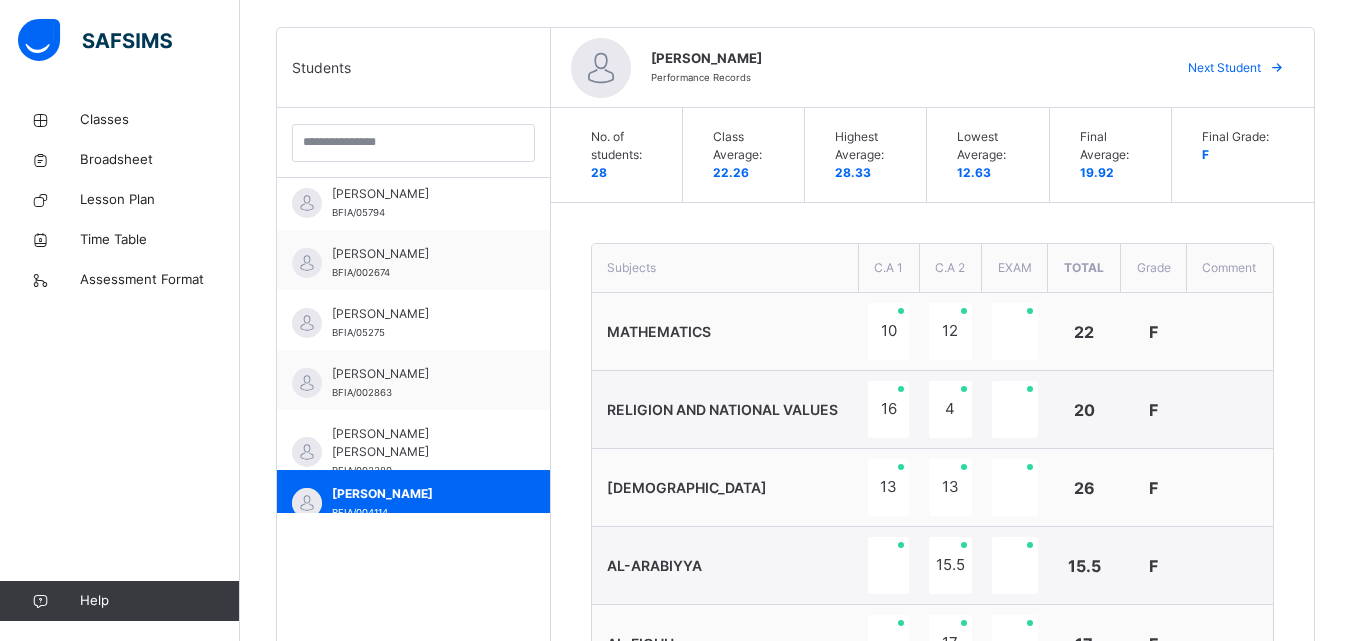 scroll, scrollTop: 428, scrollLeft: 0, axis: vertical 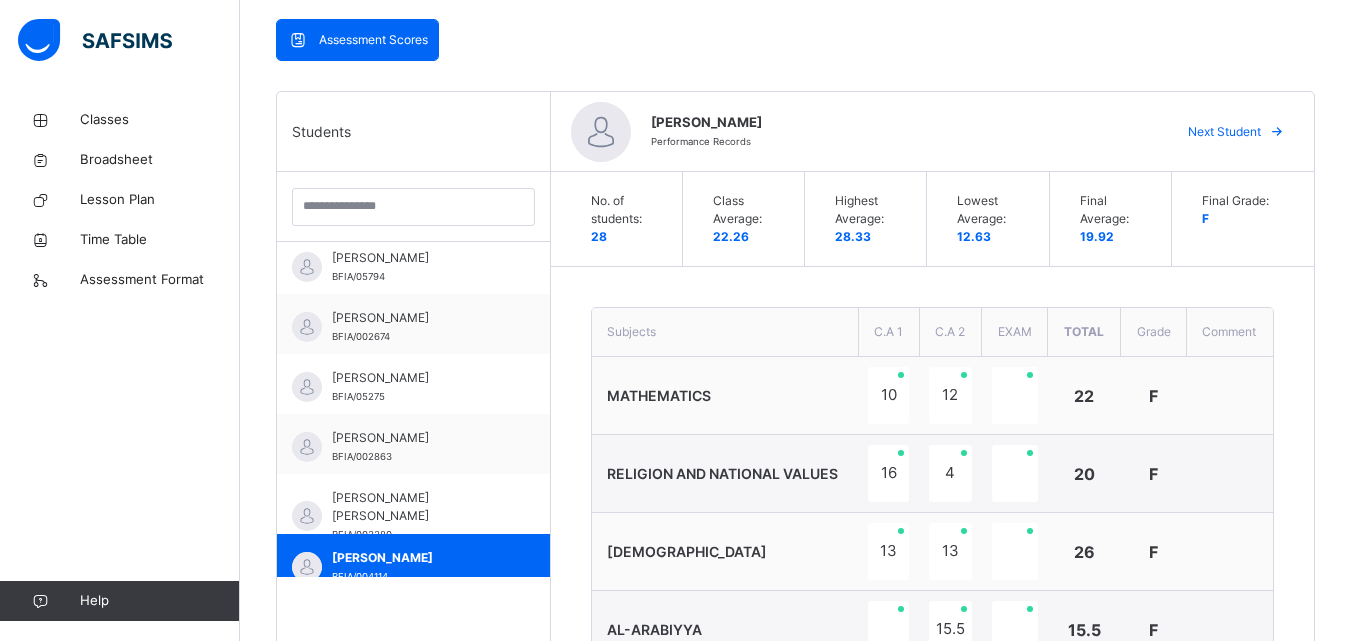 click on "Next Student" at bounding box center (1224, 132) 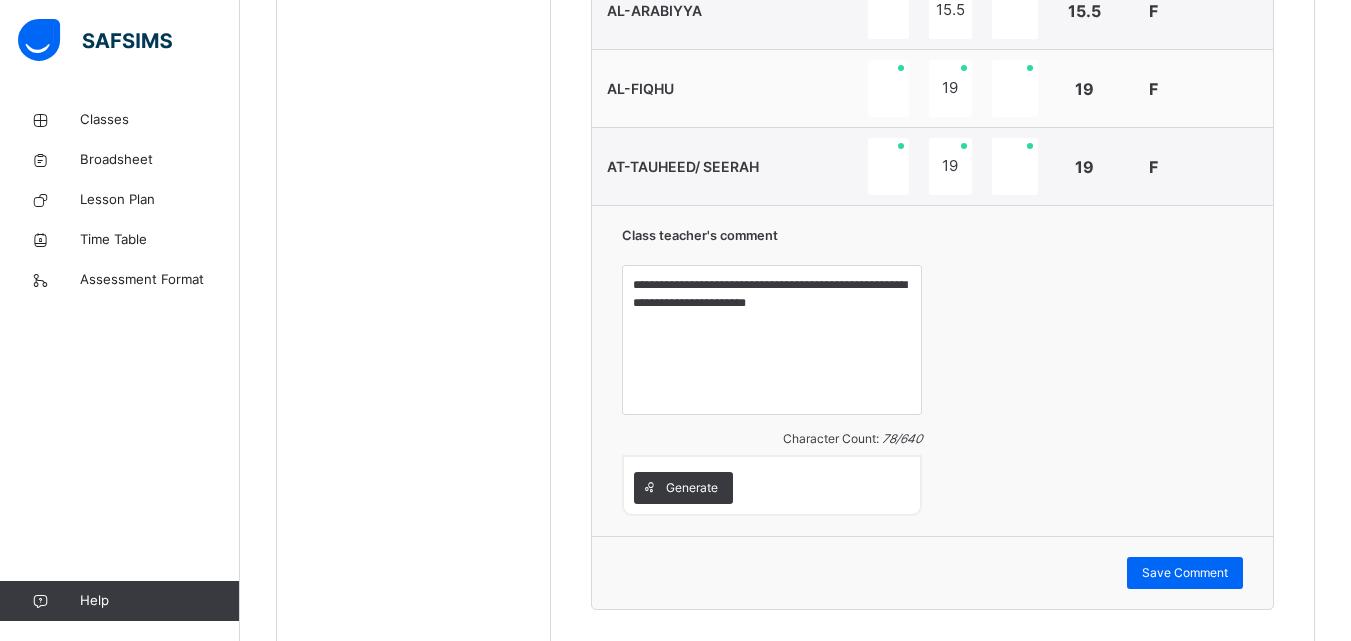 scroll, scrollTop: 1053, scrollLeft: 0, axis: vertical 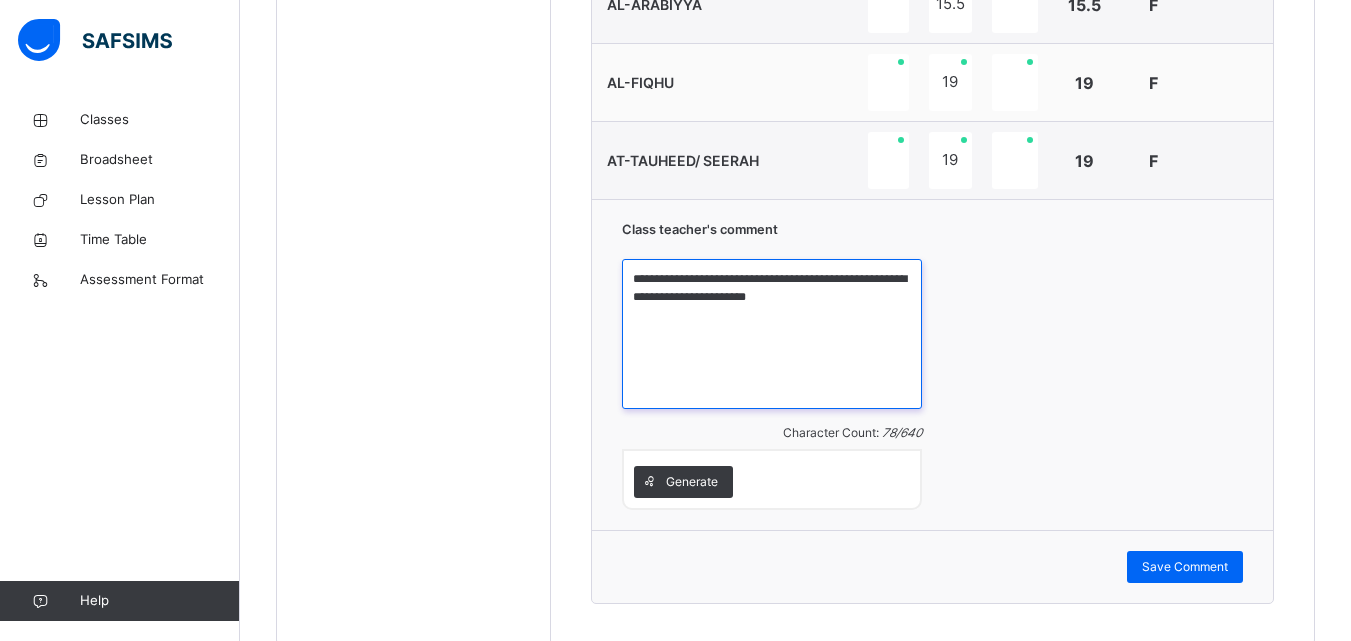 click on "**********" at bounding box center [772, 334] 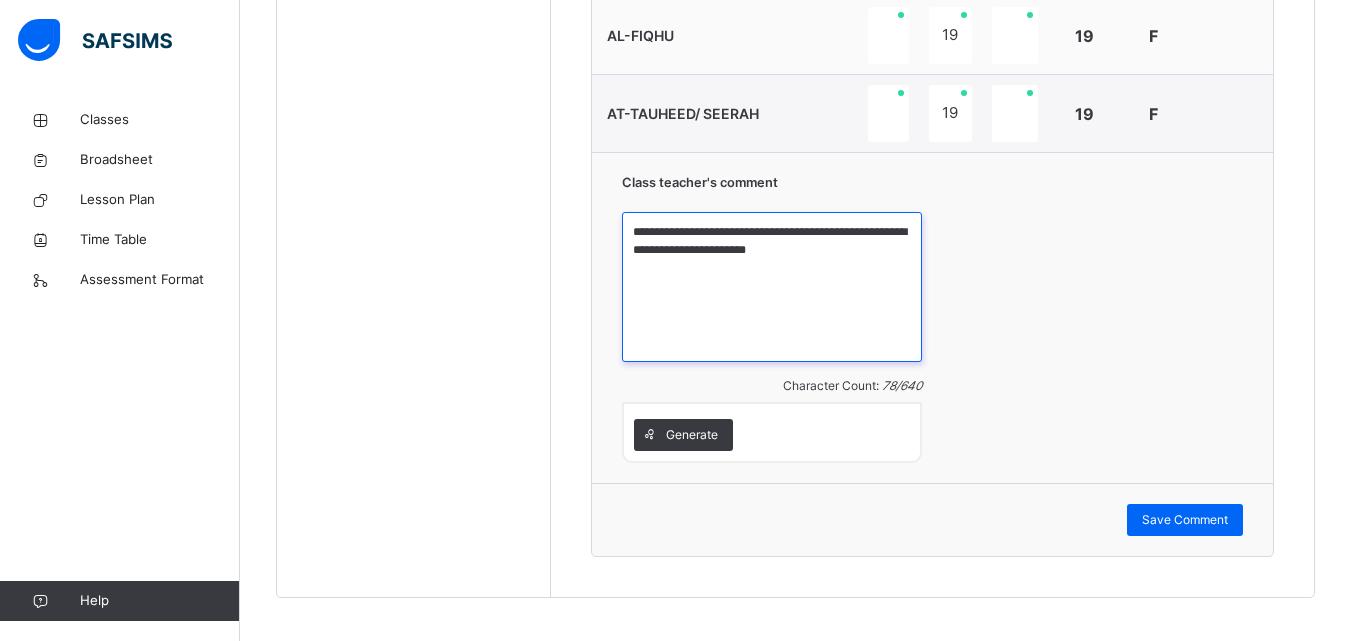 scroll, scrollTop: 1117, scrollLeft: 0, axis: vertical 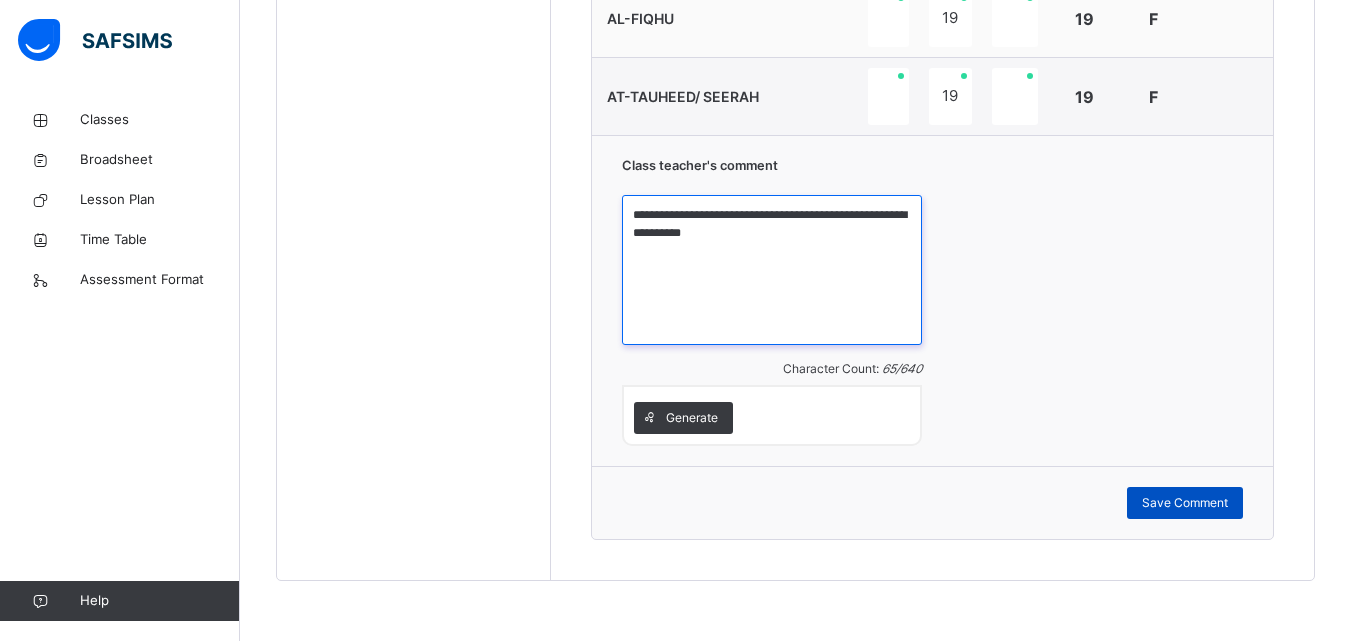 type on "**********" 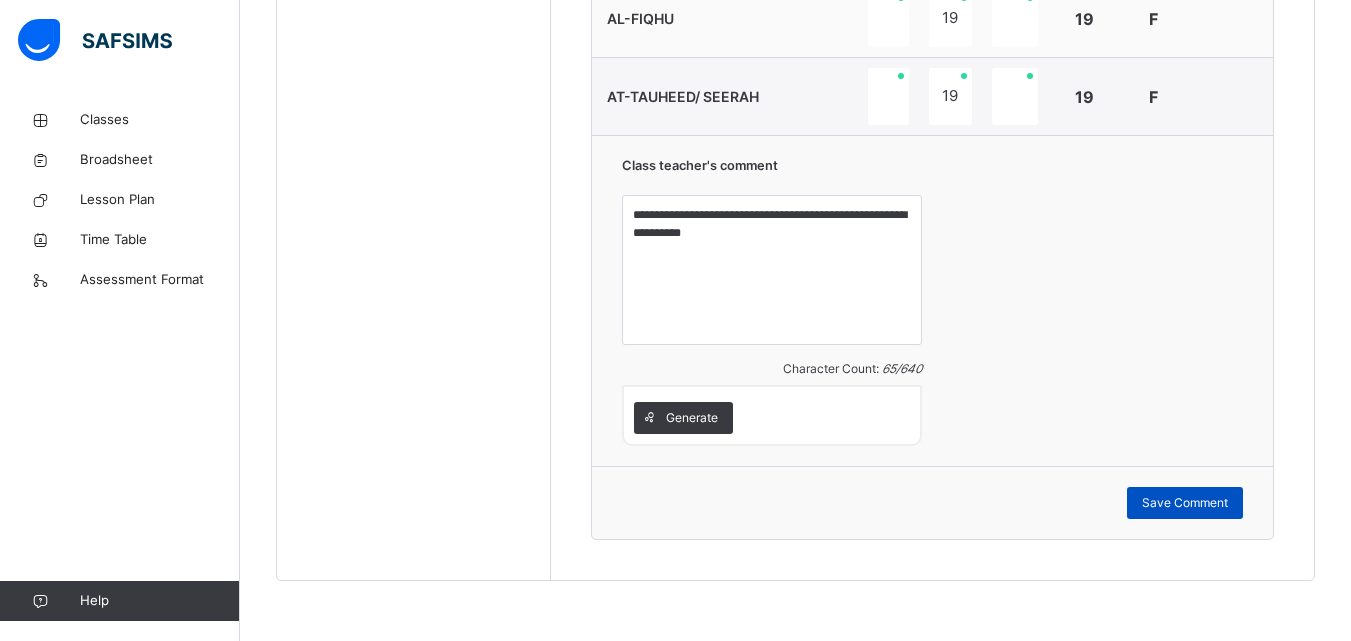 click on "Save Comment" at bounding box center [1185, 503] 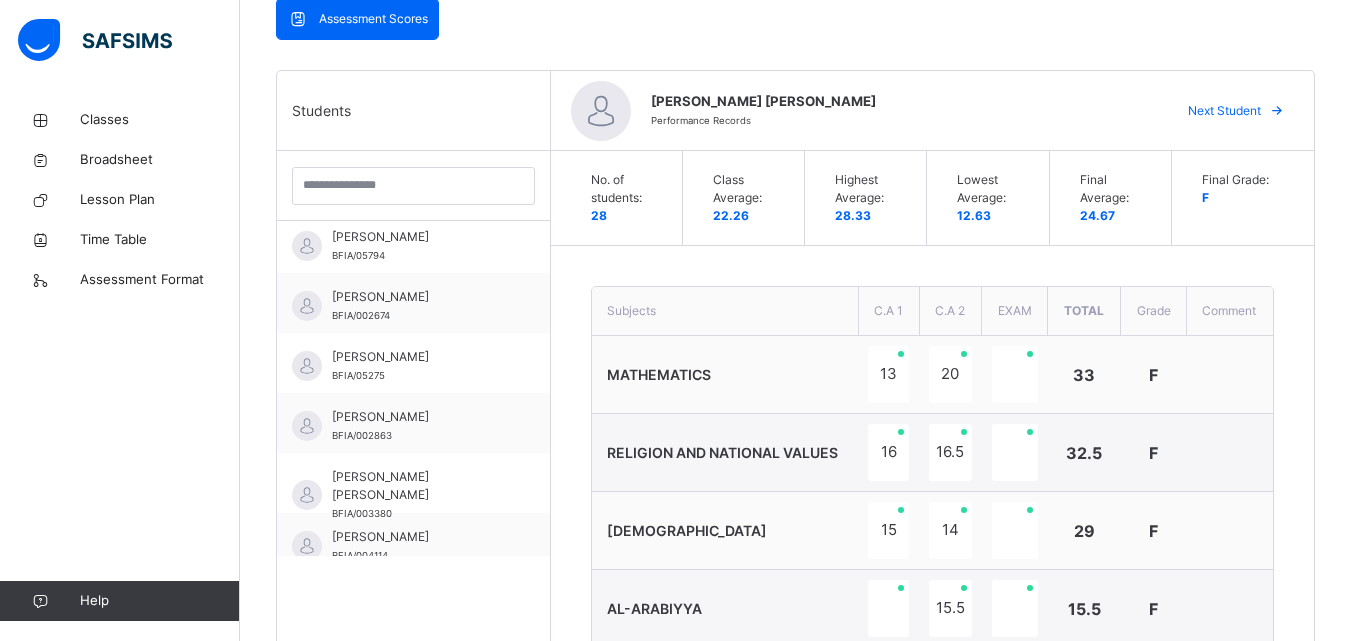 scroll, scrollTop: 324, scrollLeft: 0, axis: vertical 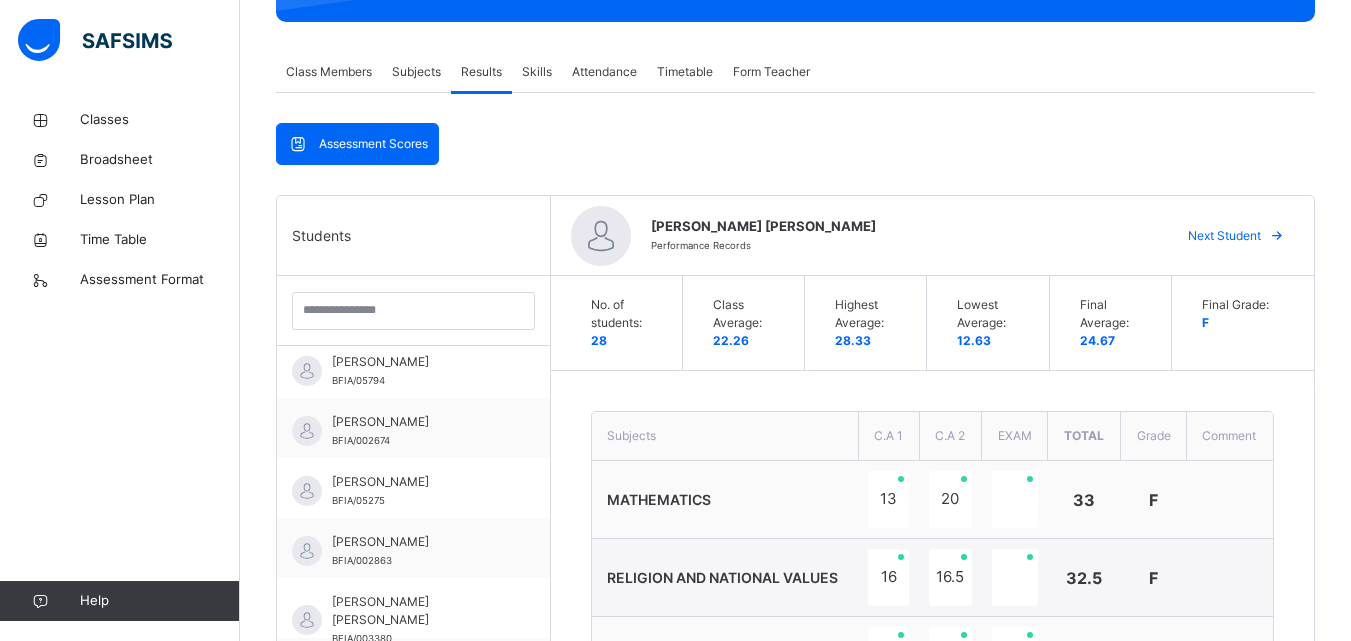 click on "Next Student" at bounding box center [1224, 236] 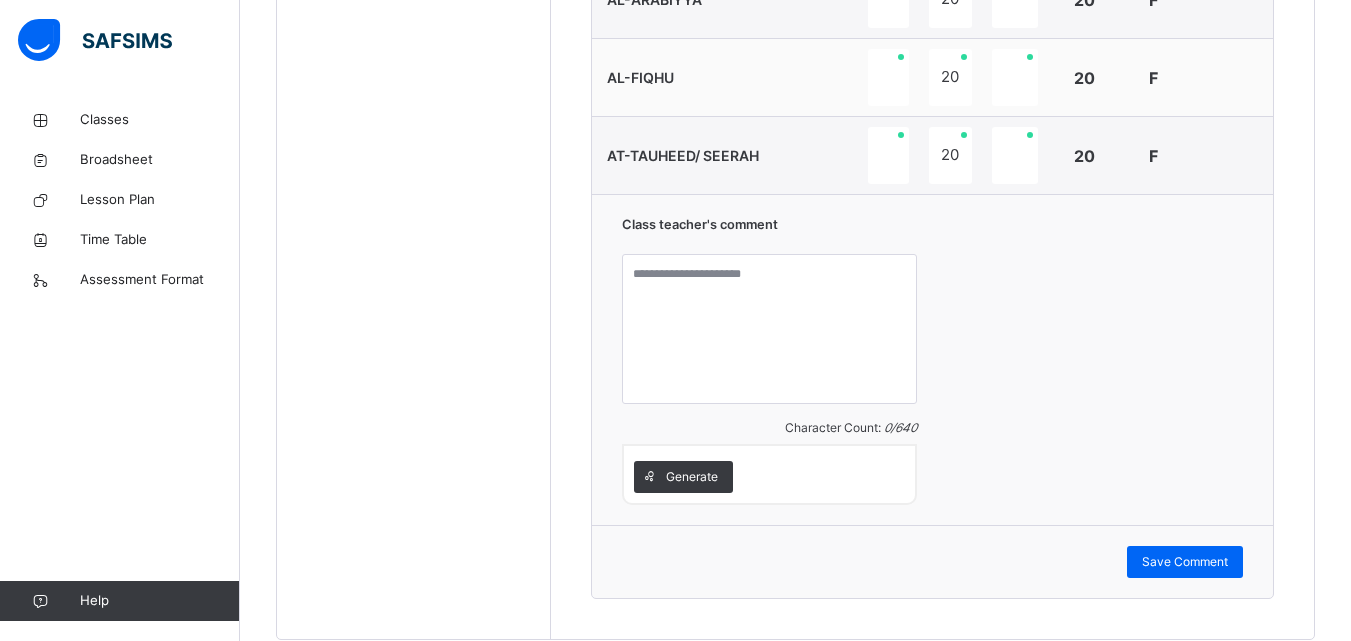 scroll, scrollTop: 1068, scrollLeft: 0, axis: vertical 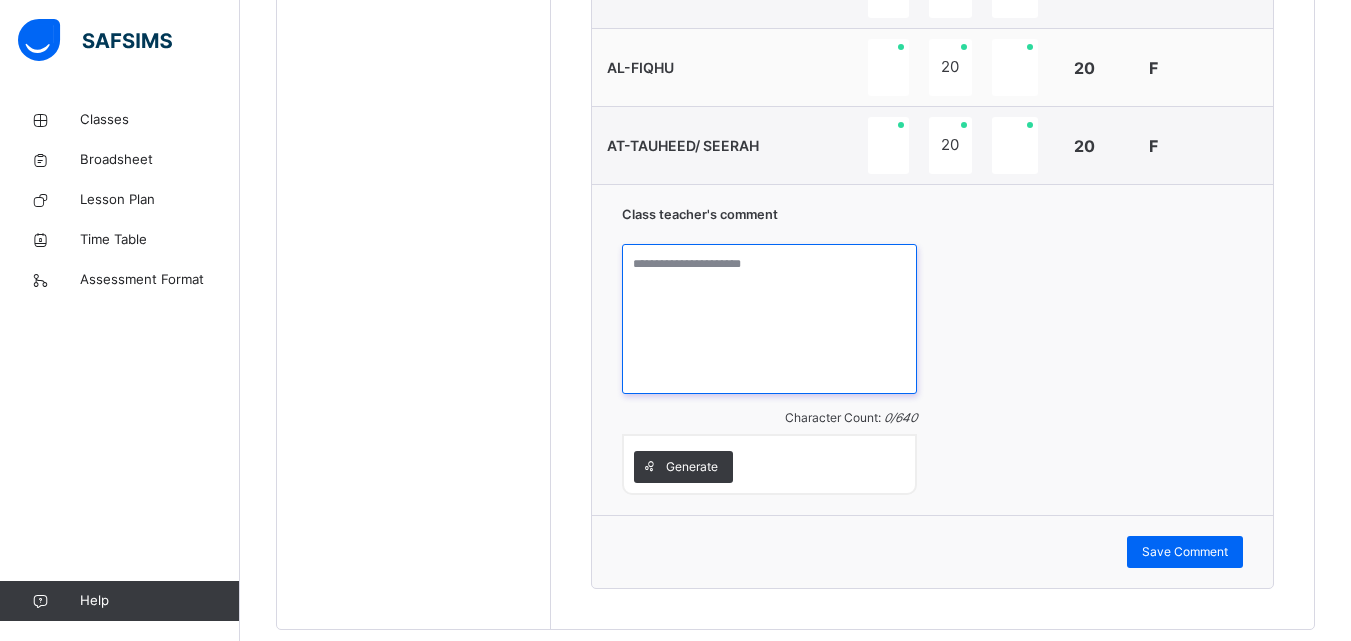 click at bounding box center (770, 319) 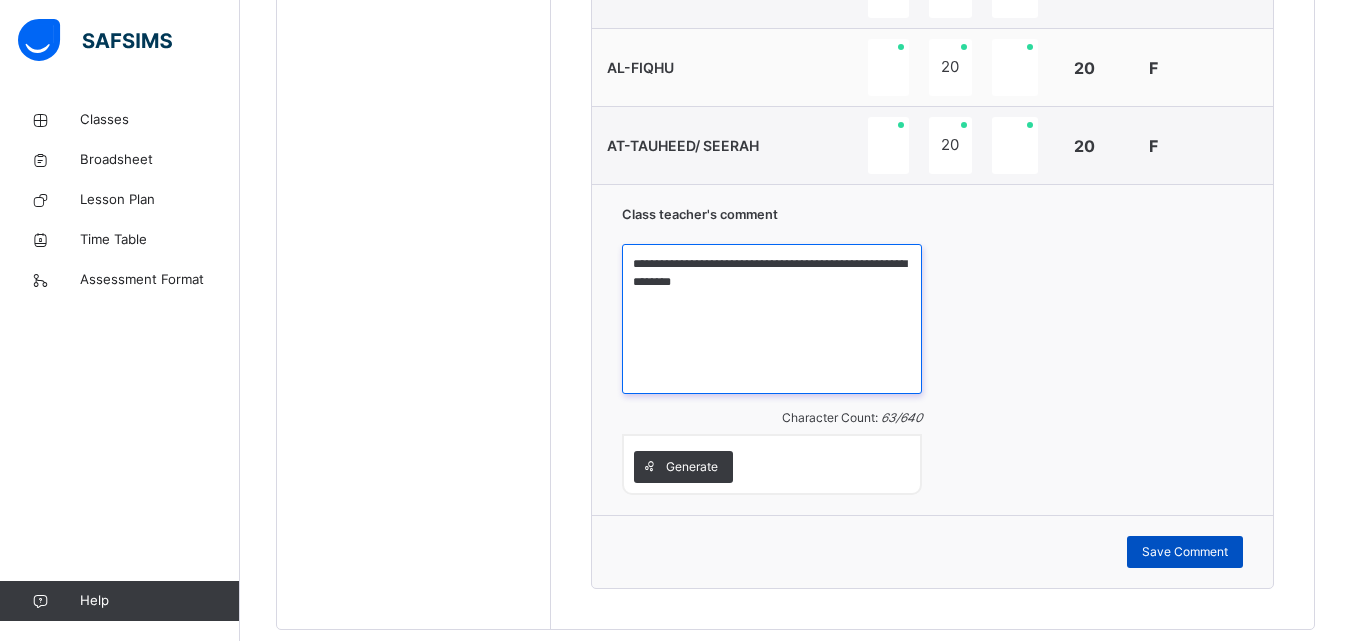 type on "**********" 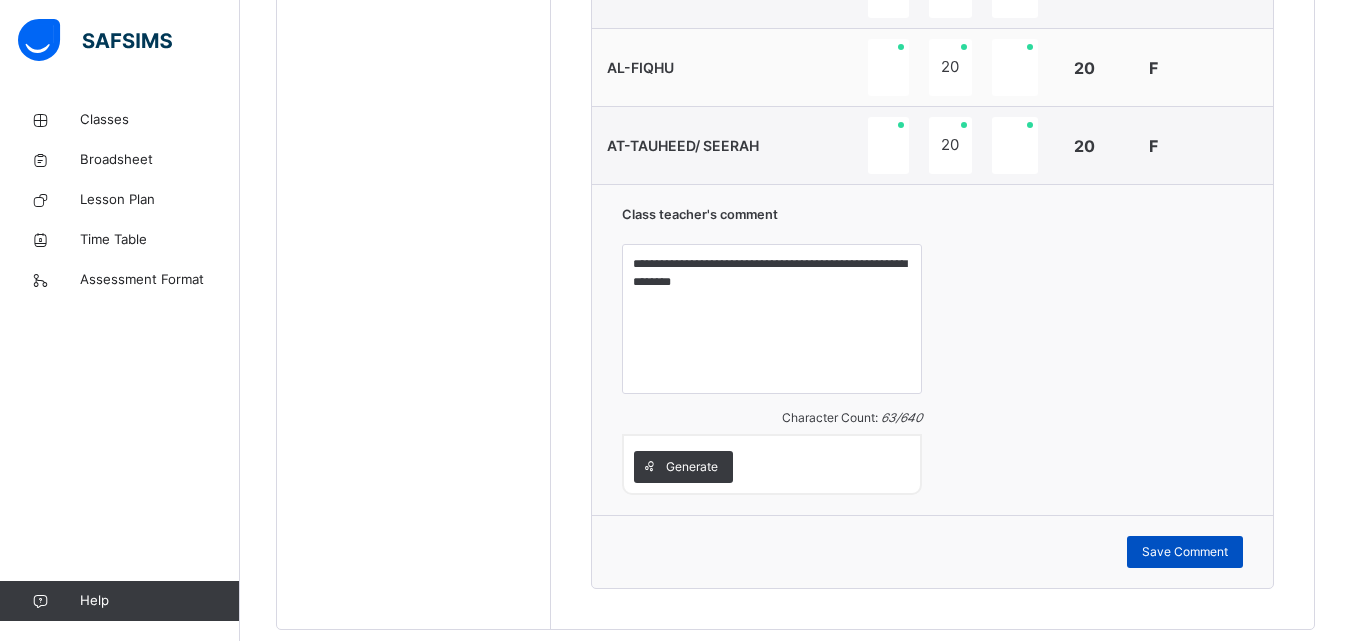 click on "Save Comment" at bounding box center (1185, 552) 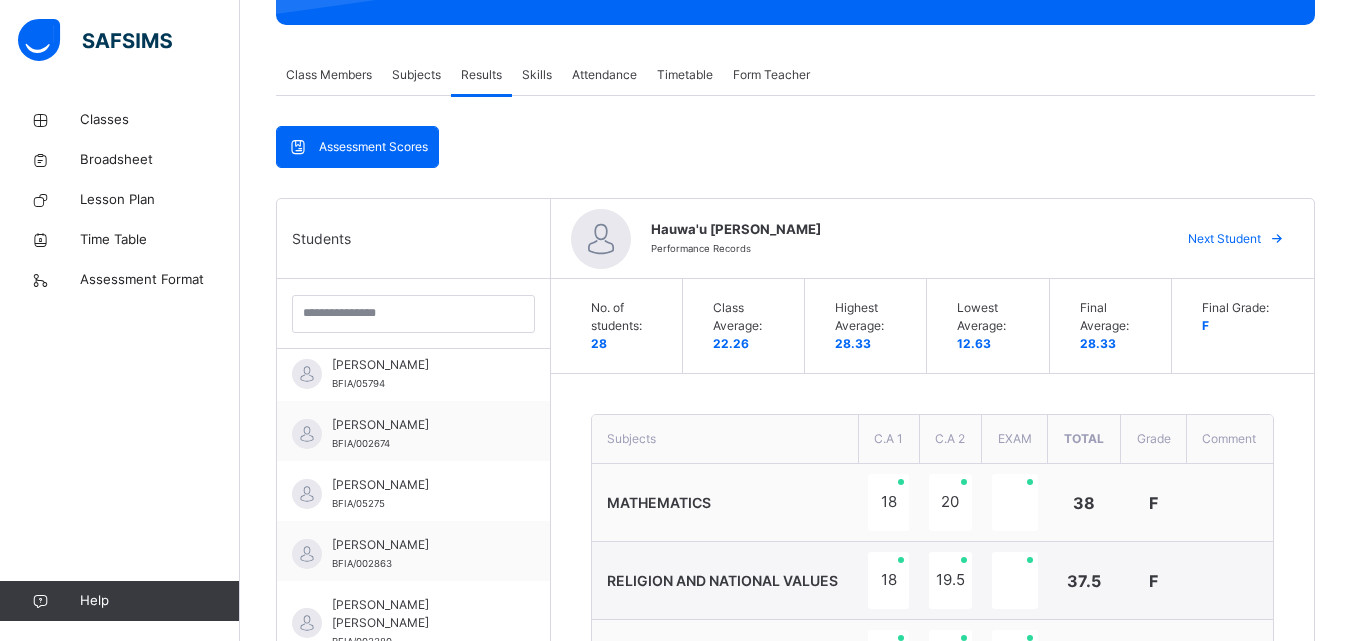 scroll, scrollTop: 336, scrollLeft: 0, axis: vertical 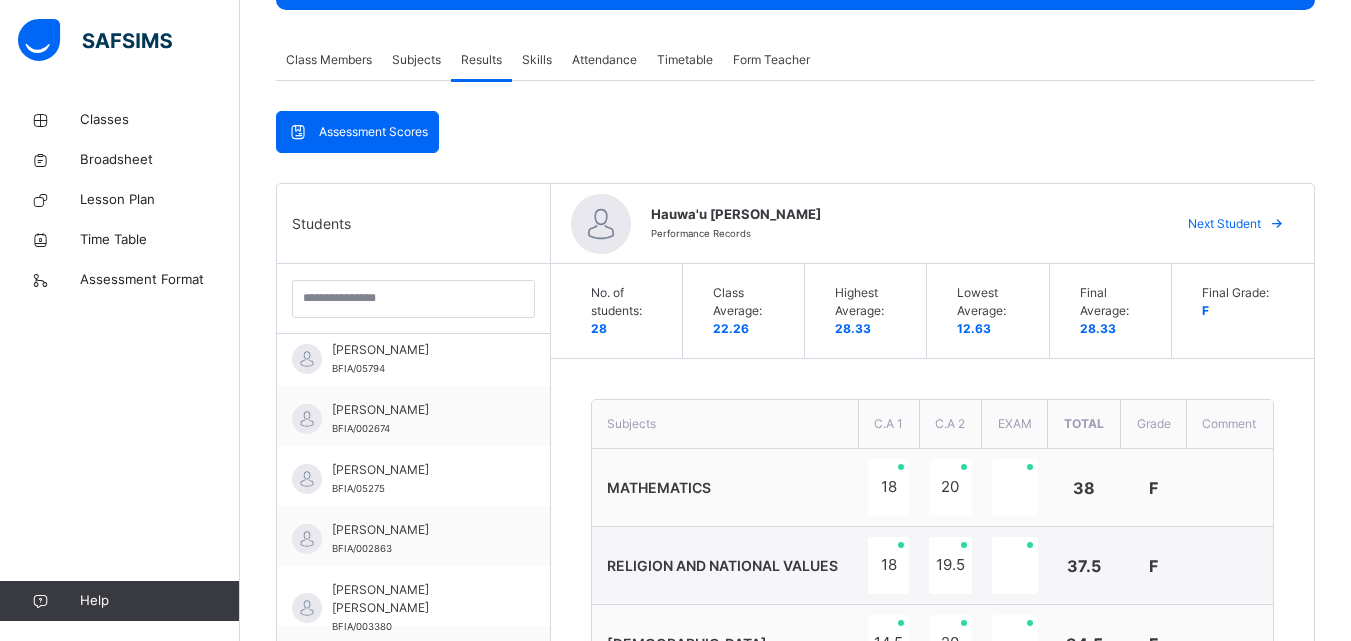 click on "Next Student" at bounding box center (1224, 224) 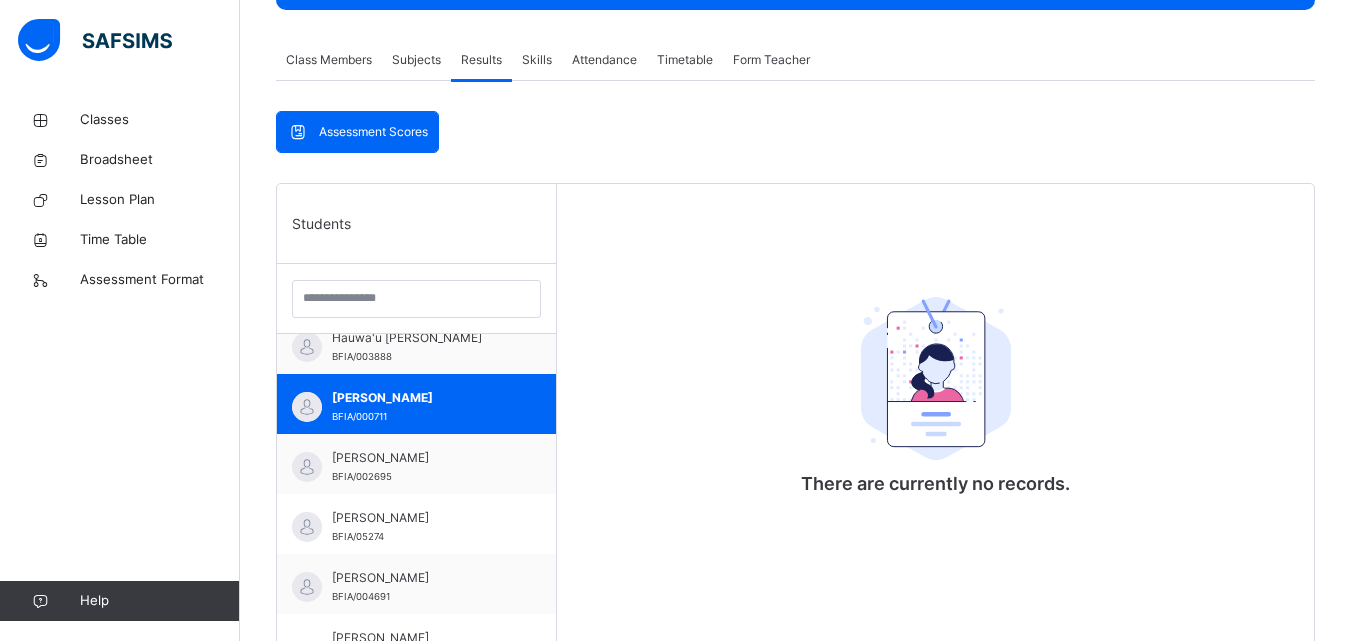 scroll, scrollTop: 794, scrollLeft: 0, axis: vertical 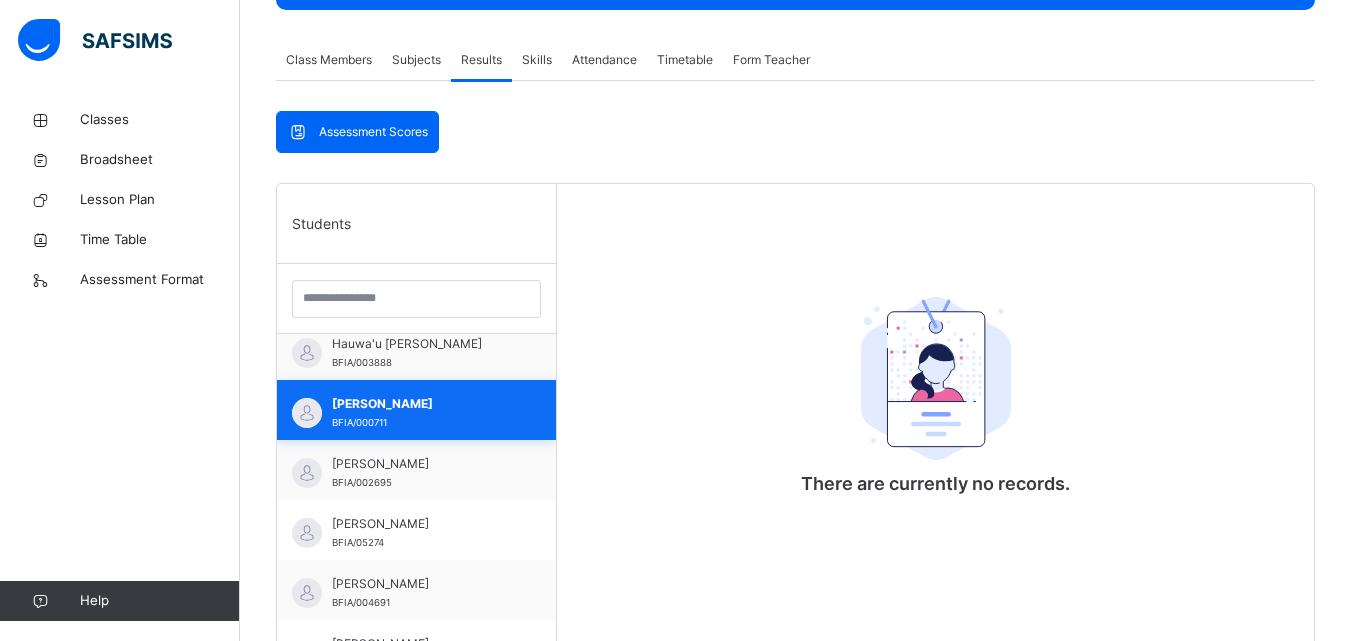 click on "[PERSON_NAME]  Gadaffi BFIA/000711" at bounding box center [421, 413] 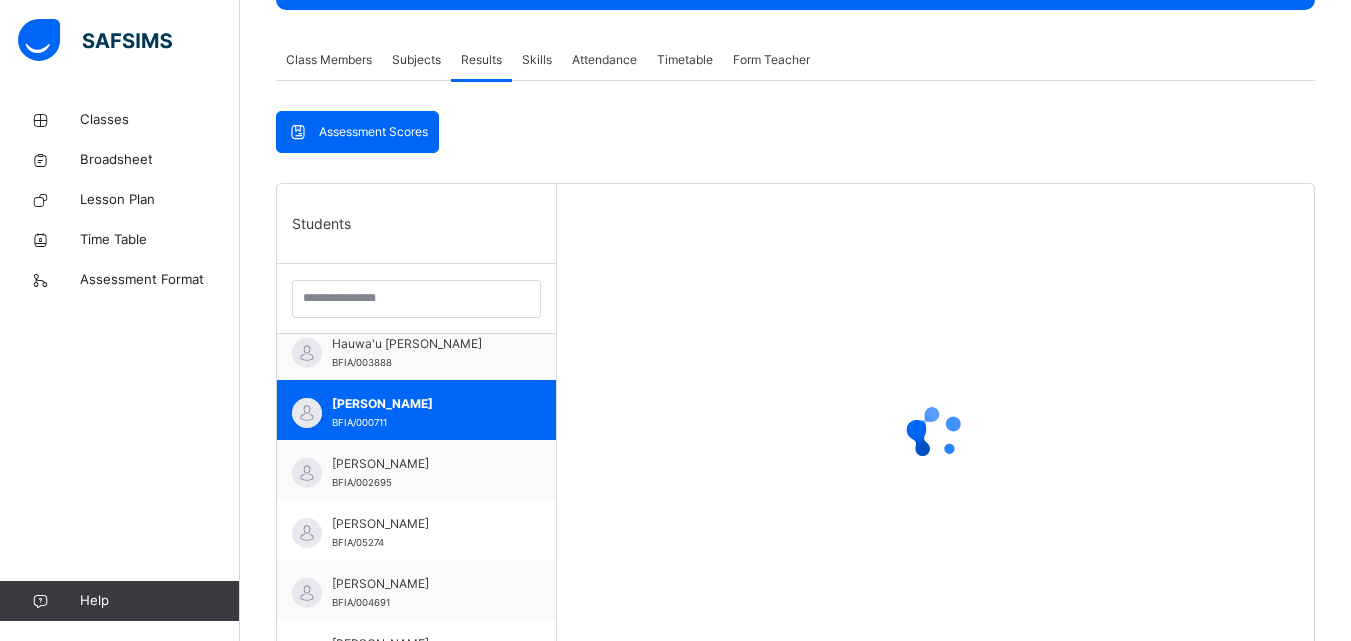 click on "[PERSON_NAME] BFIA/002695" at bounding box center [421, 473] 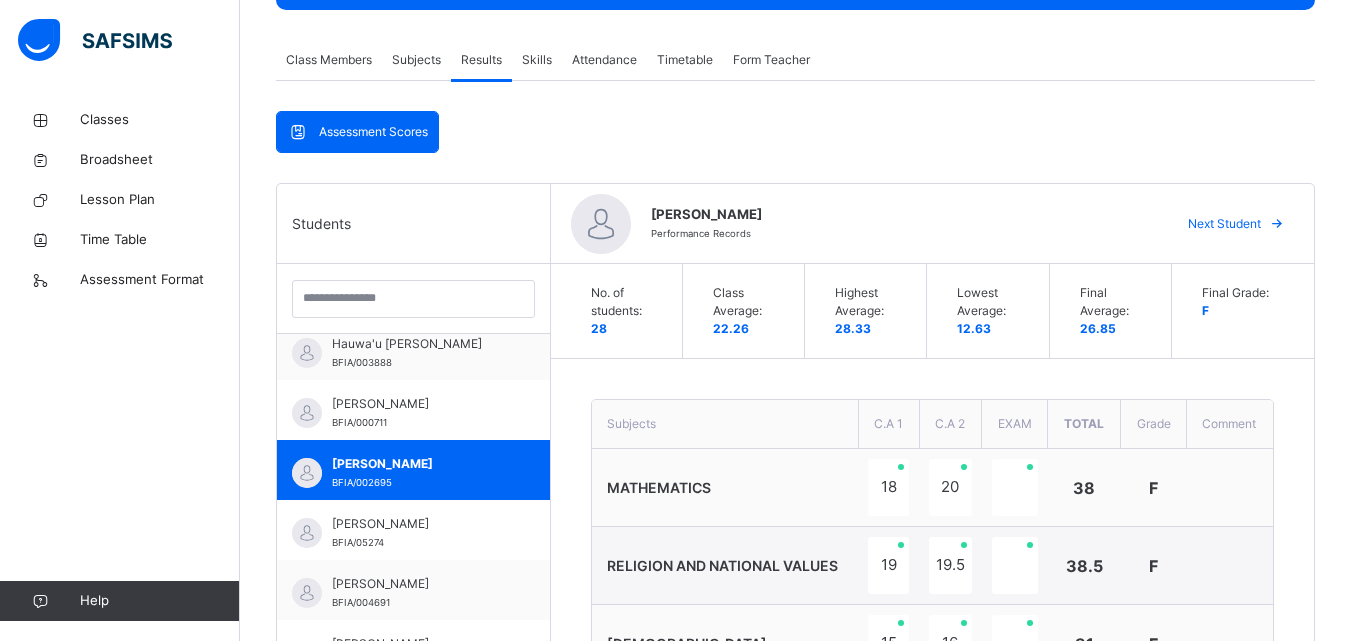 click at bounding box center (1230, 488) 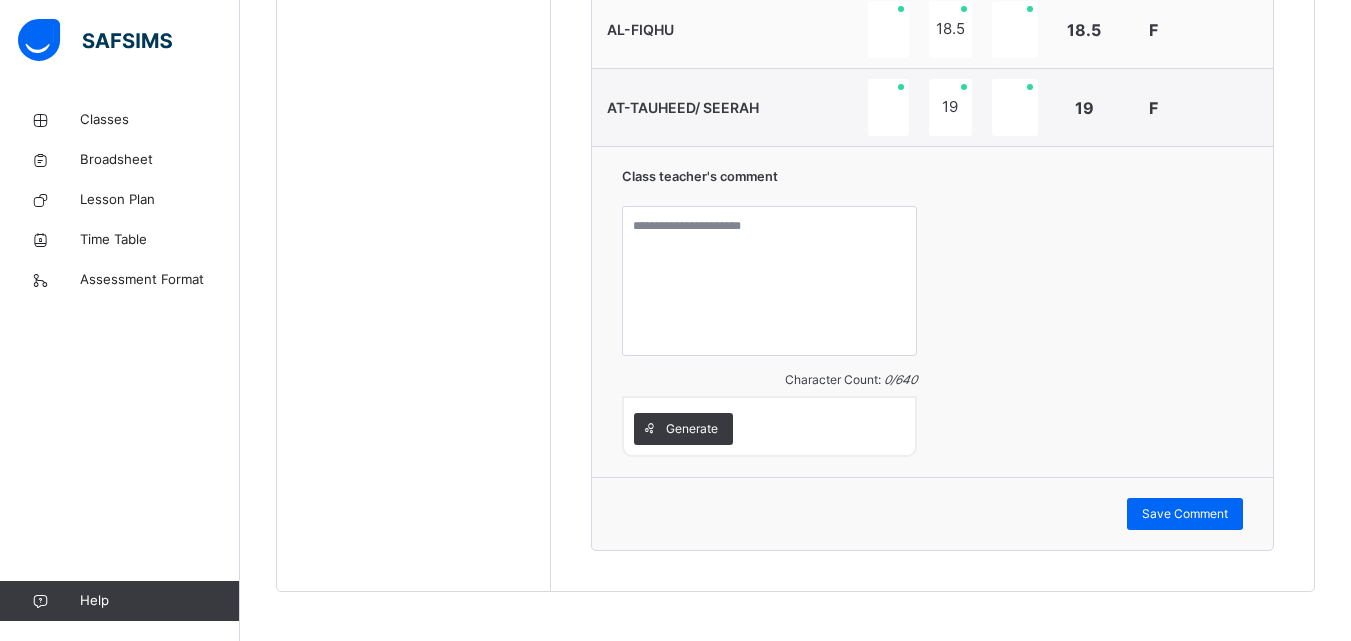 scroll, scrollTop: 1105, scrollLeft: 0, axis: vertical 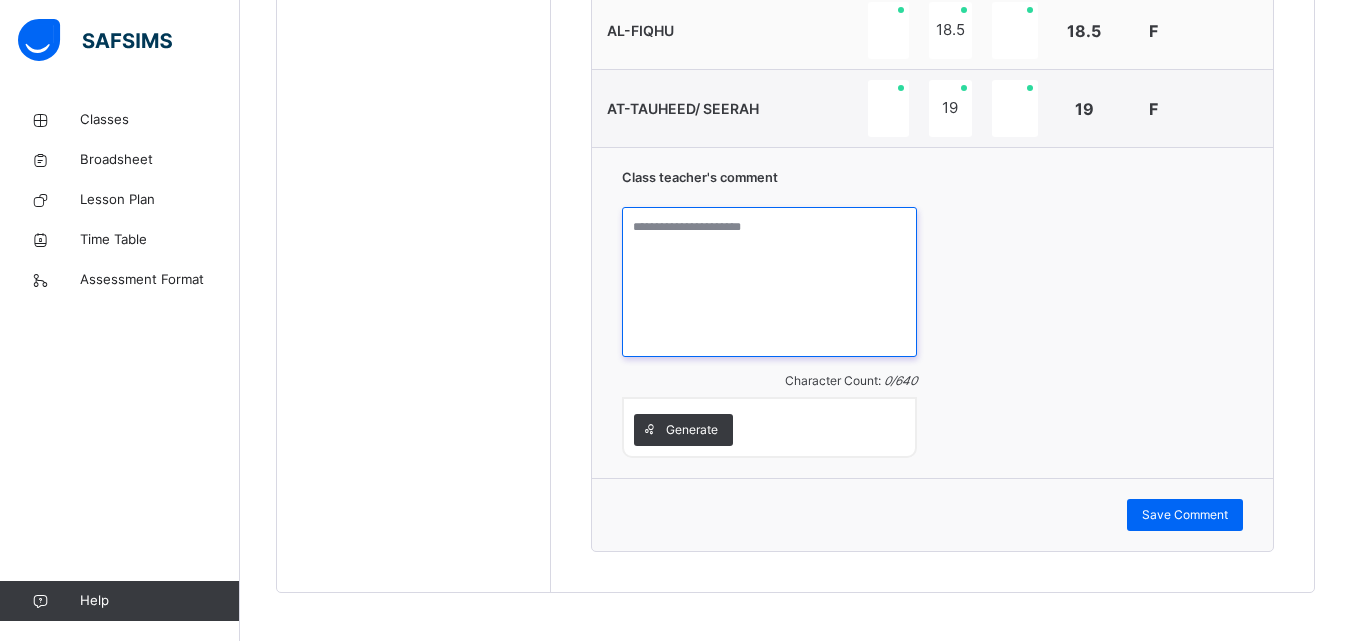 click at bounding box center [770, 282] 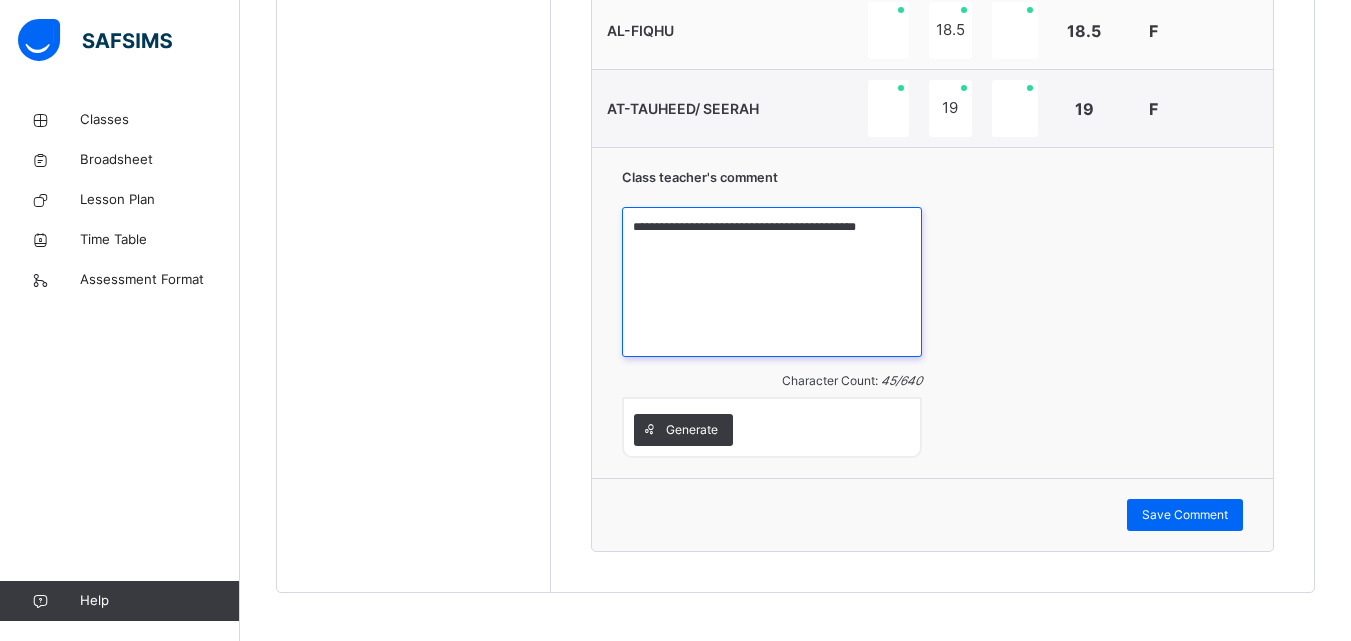 drag, startPoint x: 637, startPoint y: 223, endPoint x: 905, endPoint y: 224, distance: 268.00186 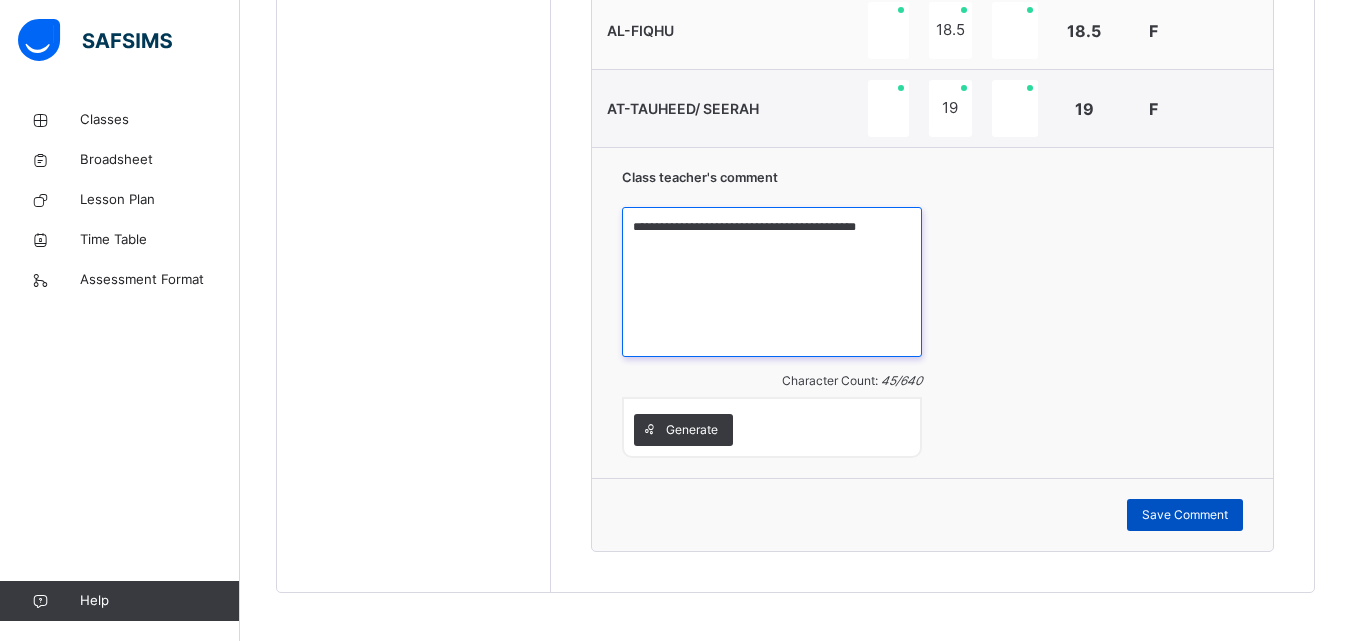 type on "**********" 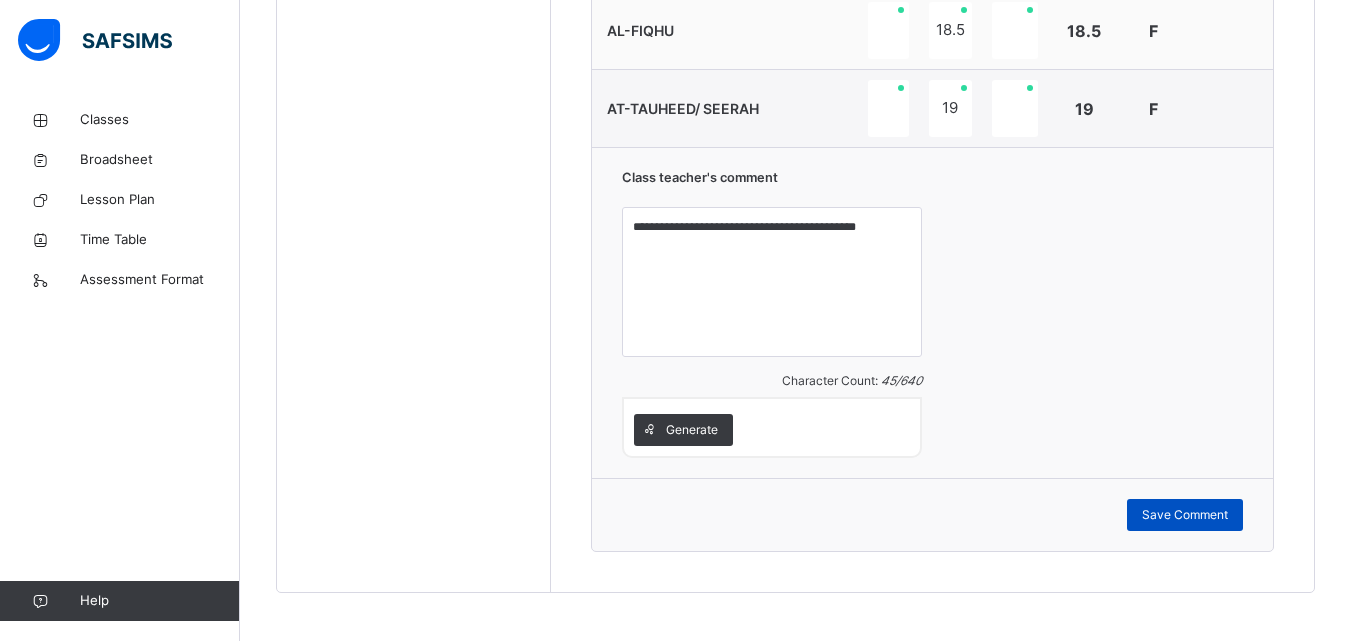 click on "Save Comment" at bounding box center [1185, 515] 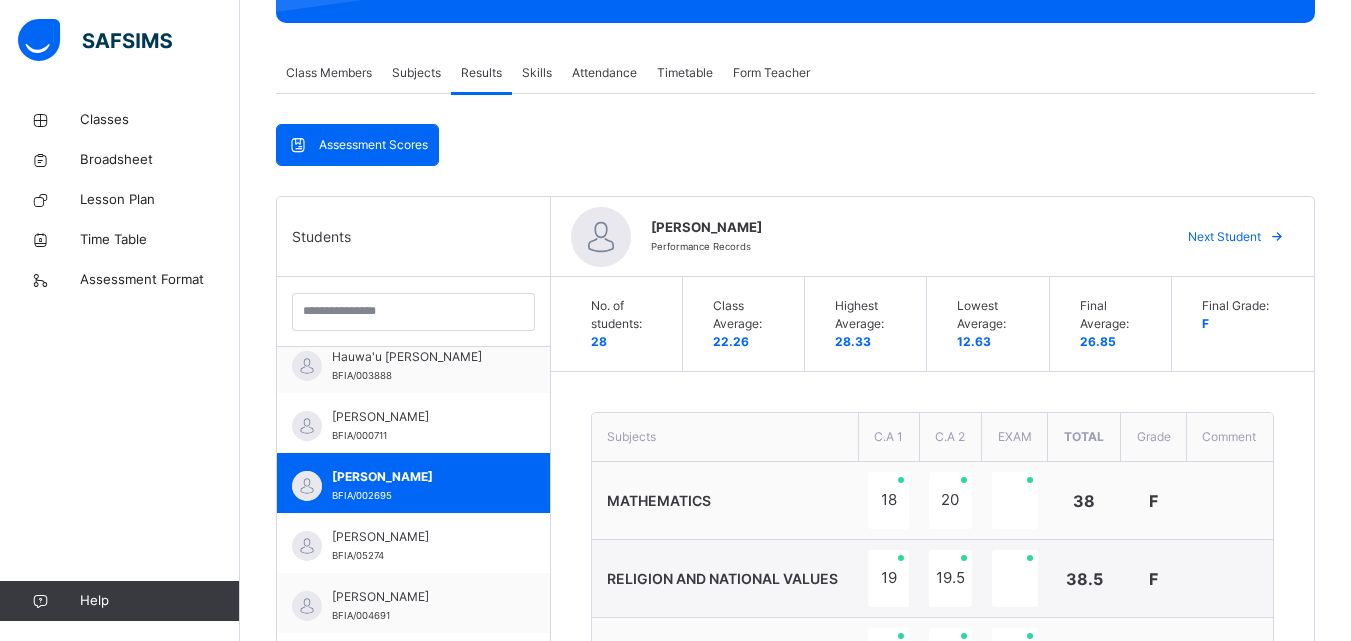 scroll, scrollTop: 325, scrollLeft: 0, axis: vertical 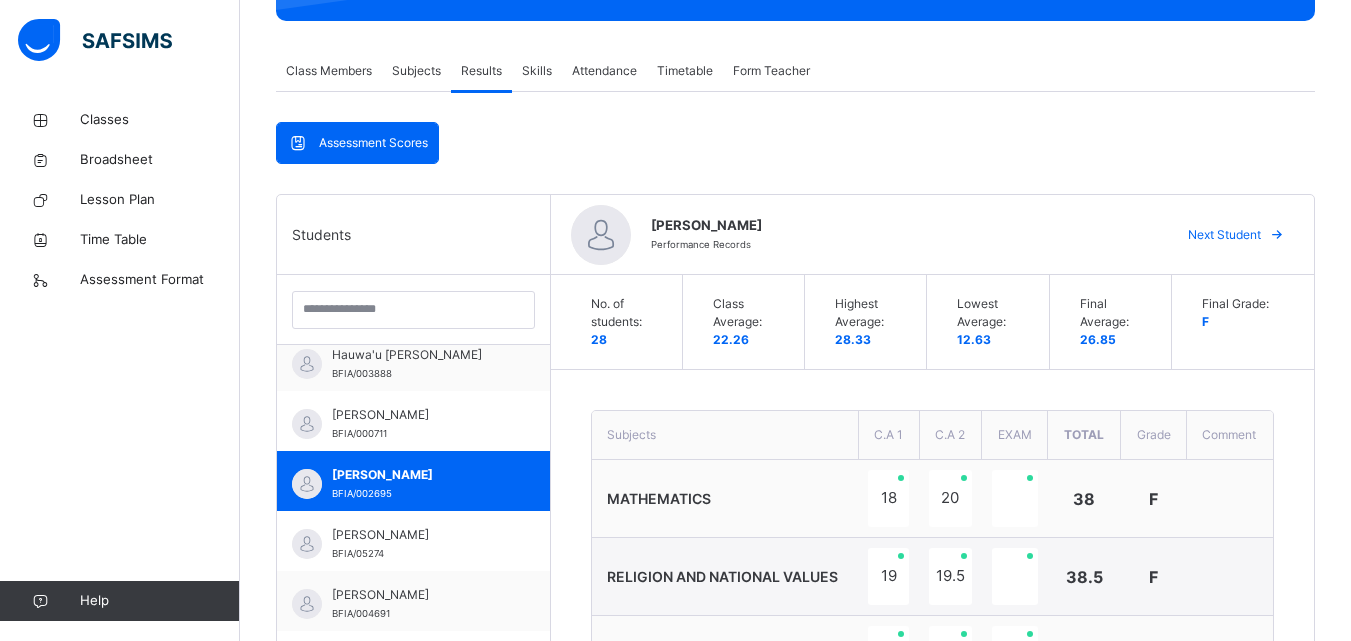 click on "Next Student" at bounding box center (1224, 235) 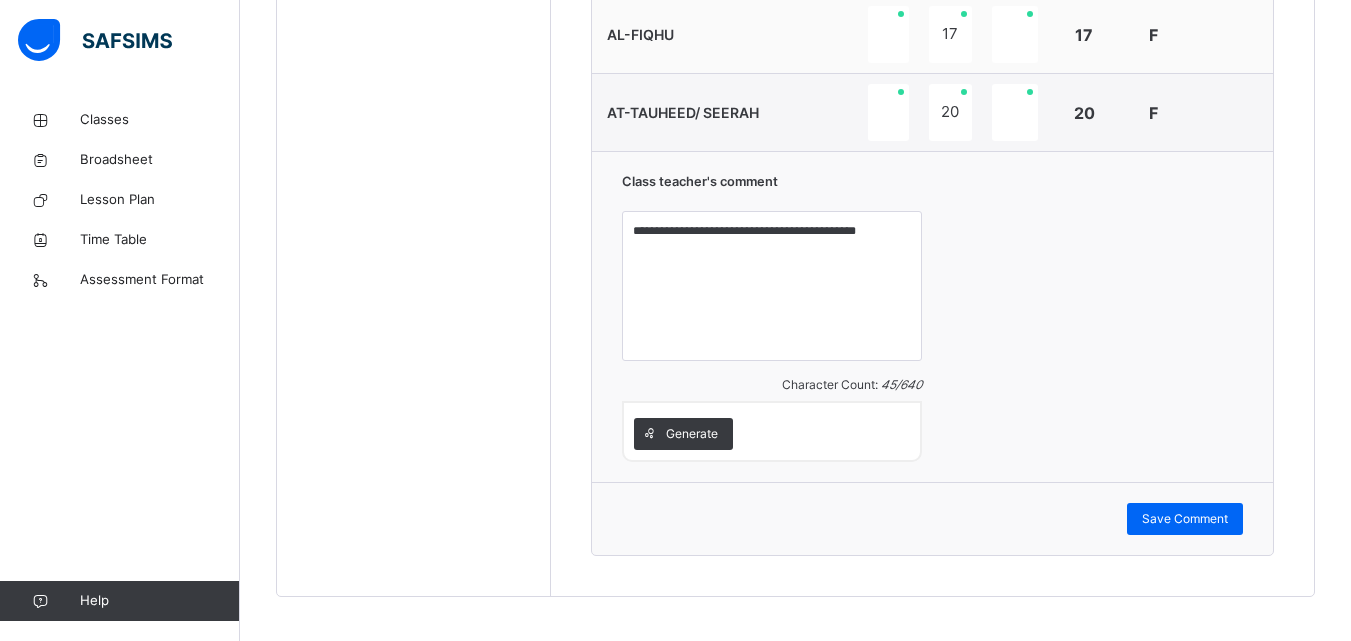 scroll, scrollTop: 1094, scrollLeft: 0, axis: vertical 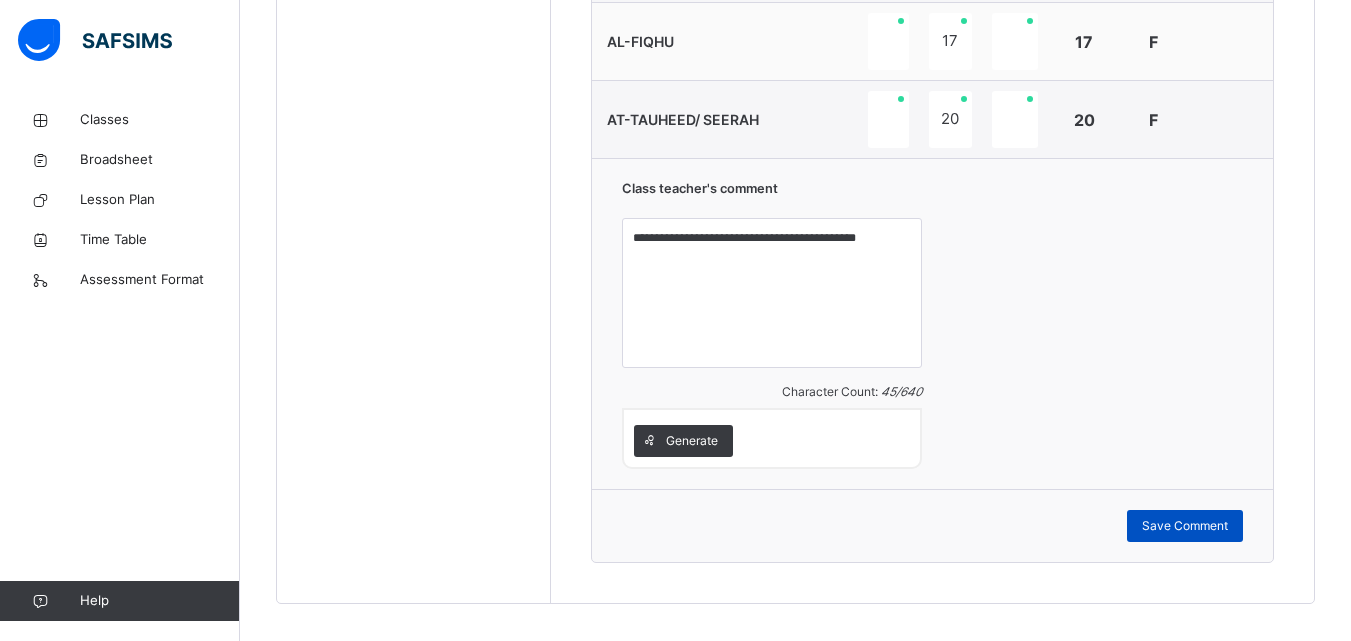 click on "Save Comment" at bounding box center [1185, 526] 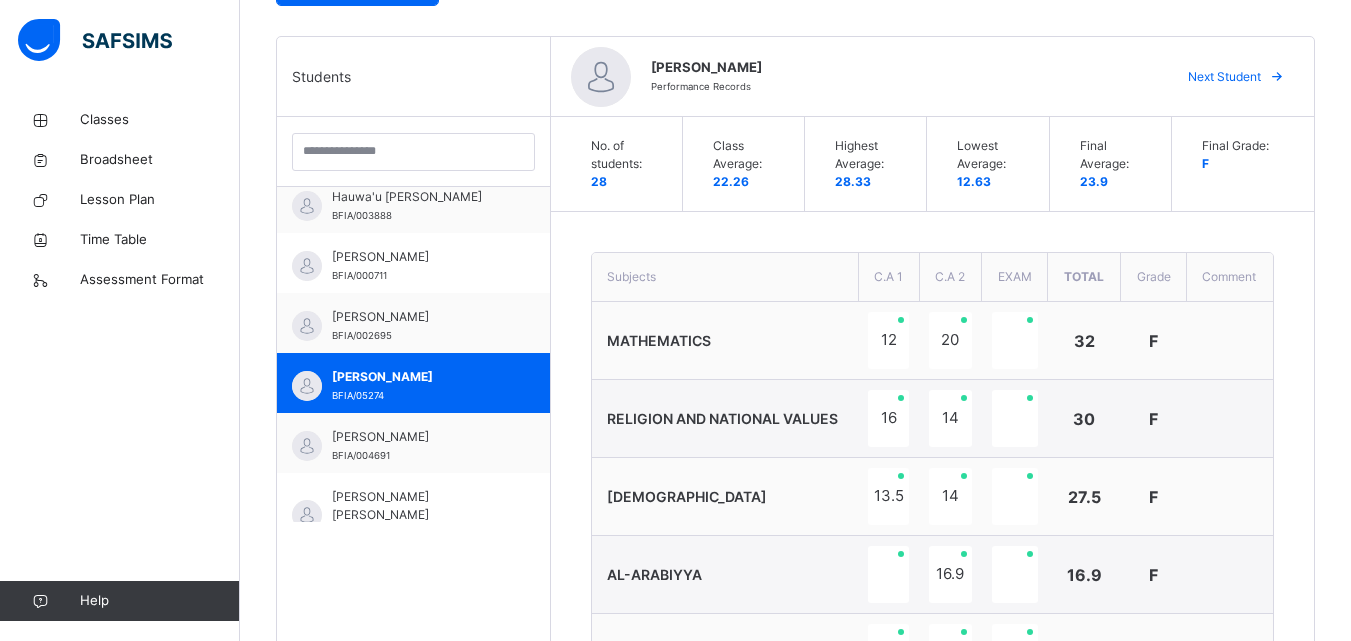 scroll, scrollTop: 418, scrollLeft: 0, axis: vertical 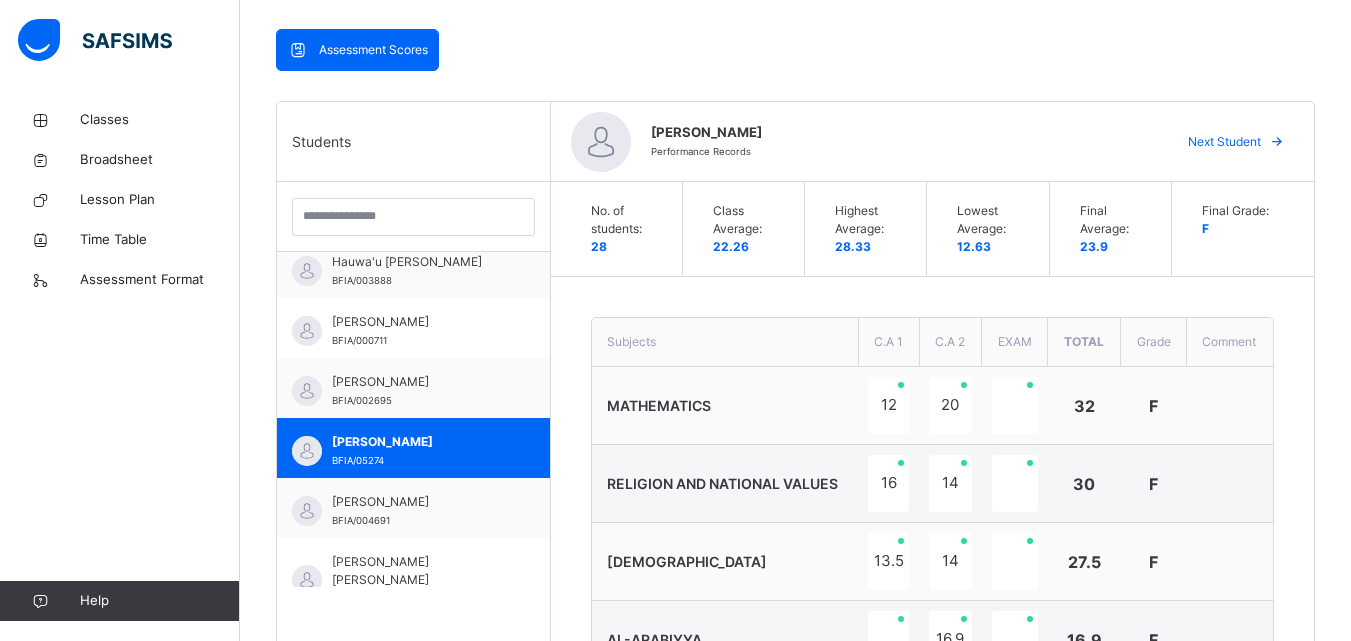 click on "Next Student" at bounding box center (1224, 142) 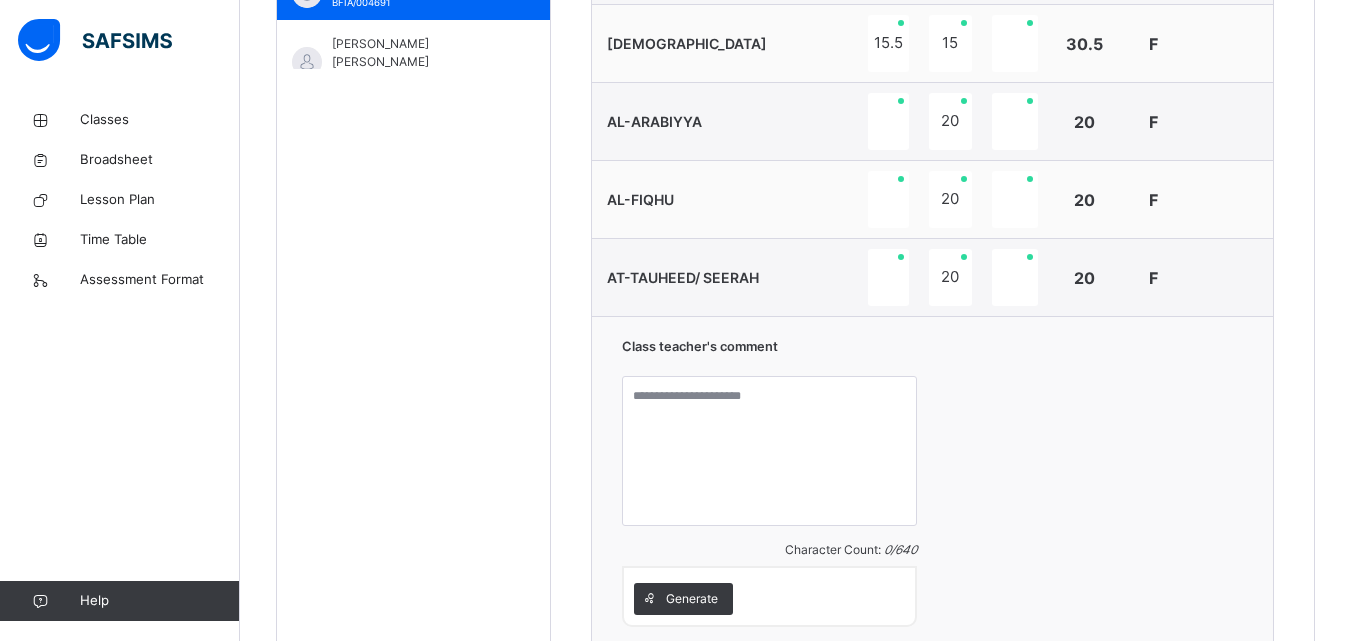 scroll, scrollTop: 1117, scrollLeft: 0, axis: vertical 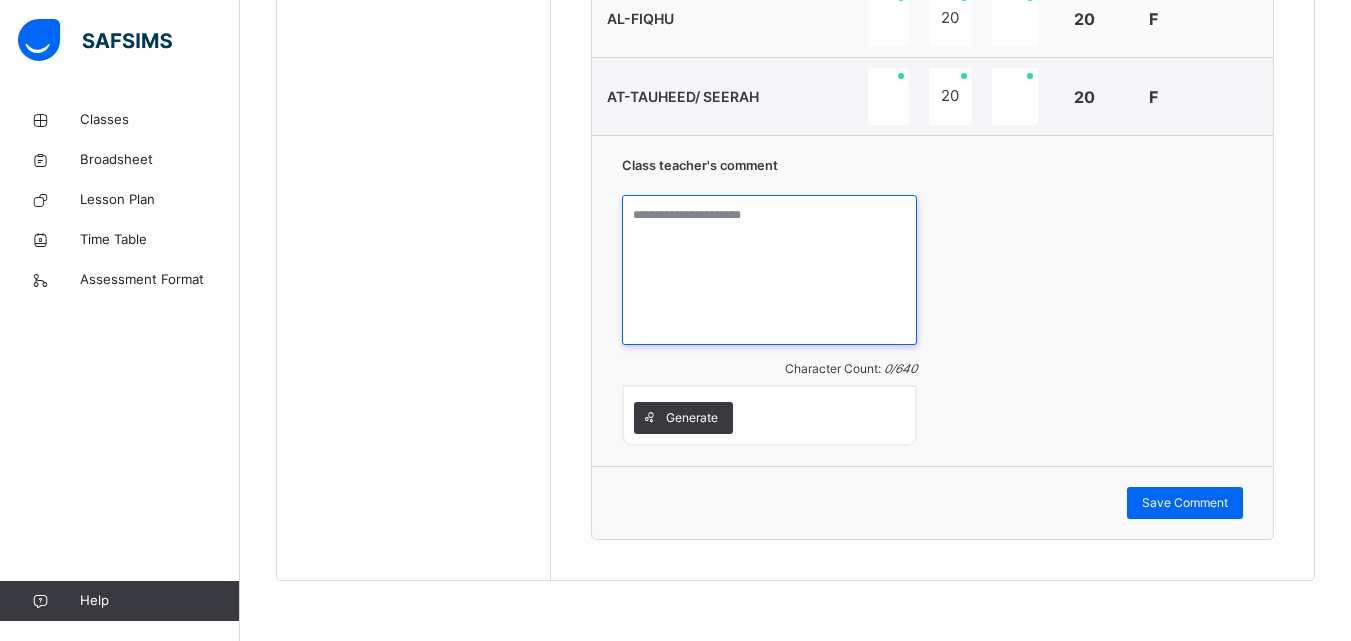 click at bounding box center [770, 270] 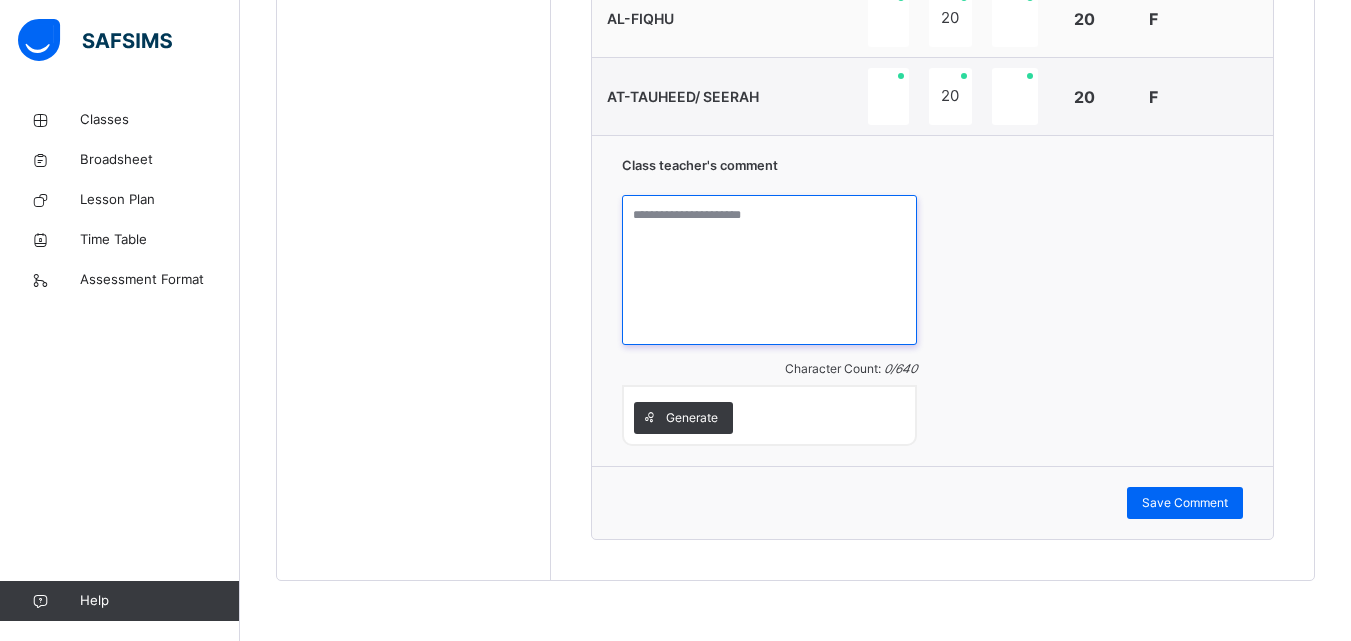 paste on "**********" 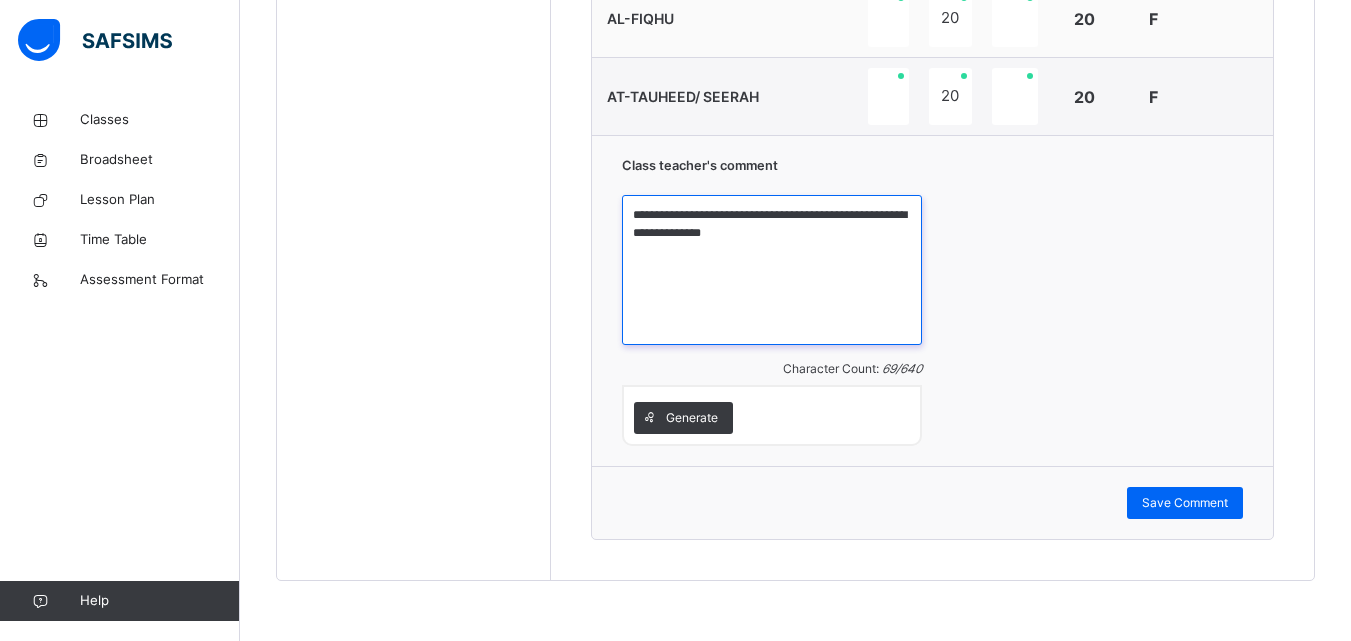 drag, startPoint x: 636, startPoint y: 214, endPoint x: 762, endPoint y: 244, distance: 129.5222 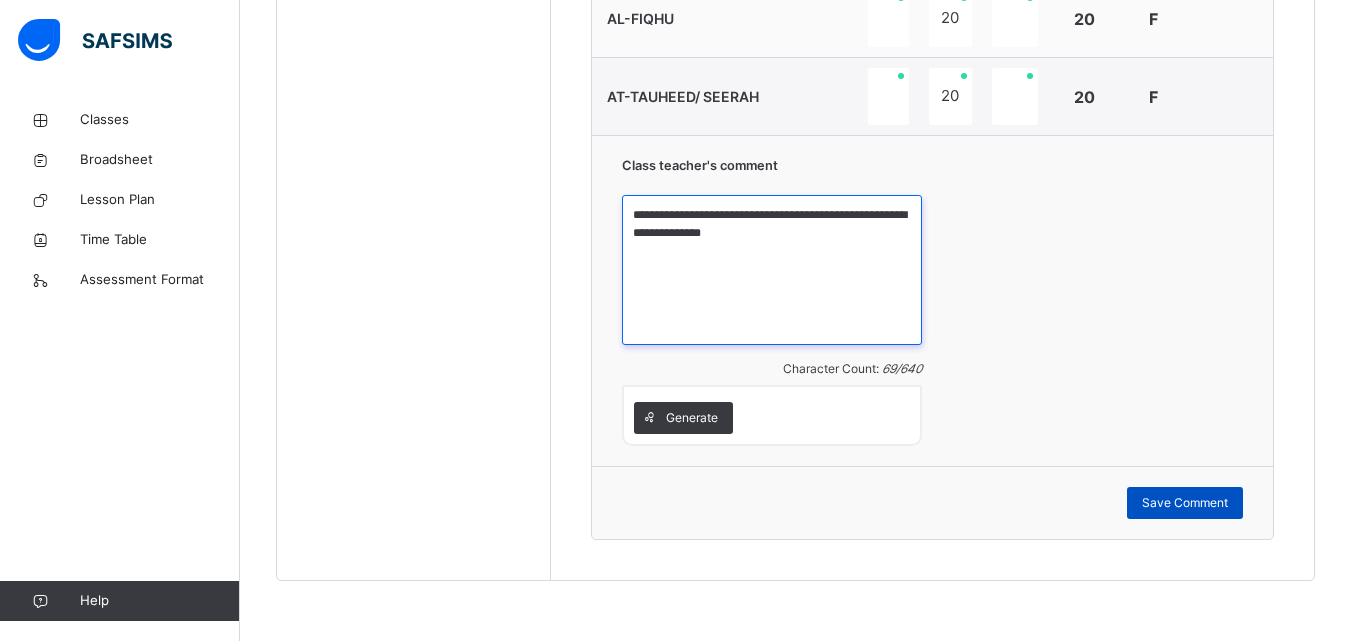 type on "**********" 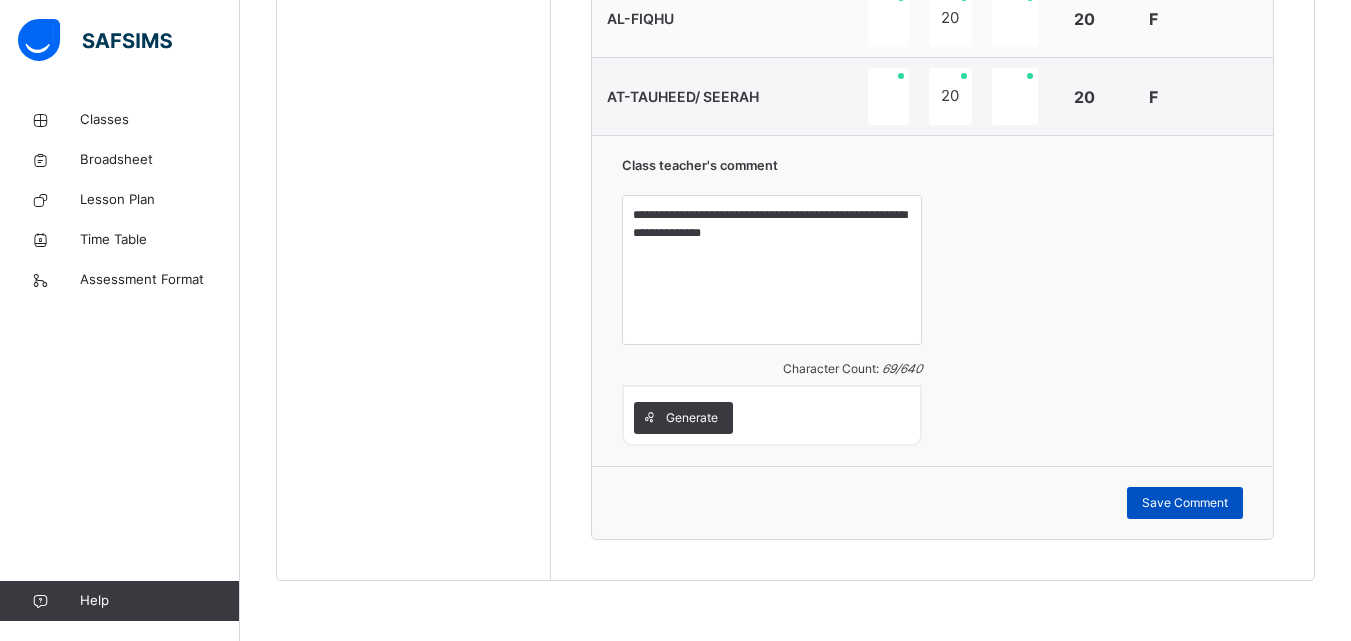 click on "Save Comment" at bounding box center [1185, 503] 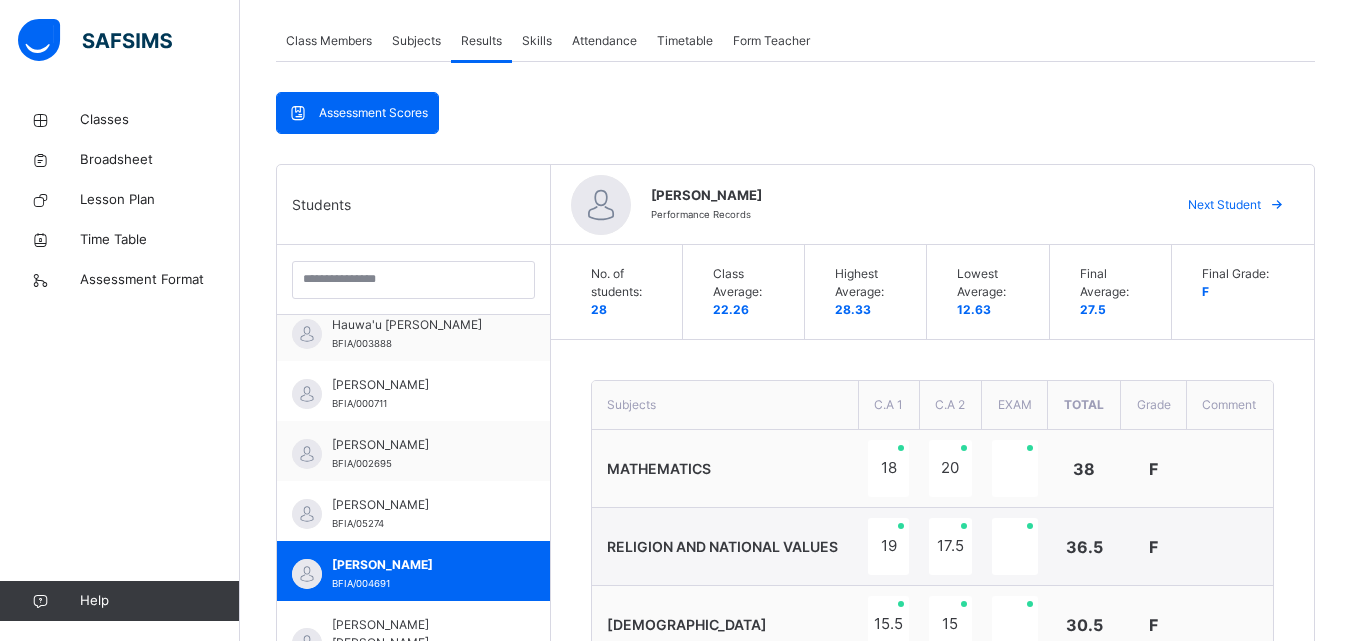 scroll, scrollTop: 367, scrollLeft: 0, axis: vertical 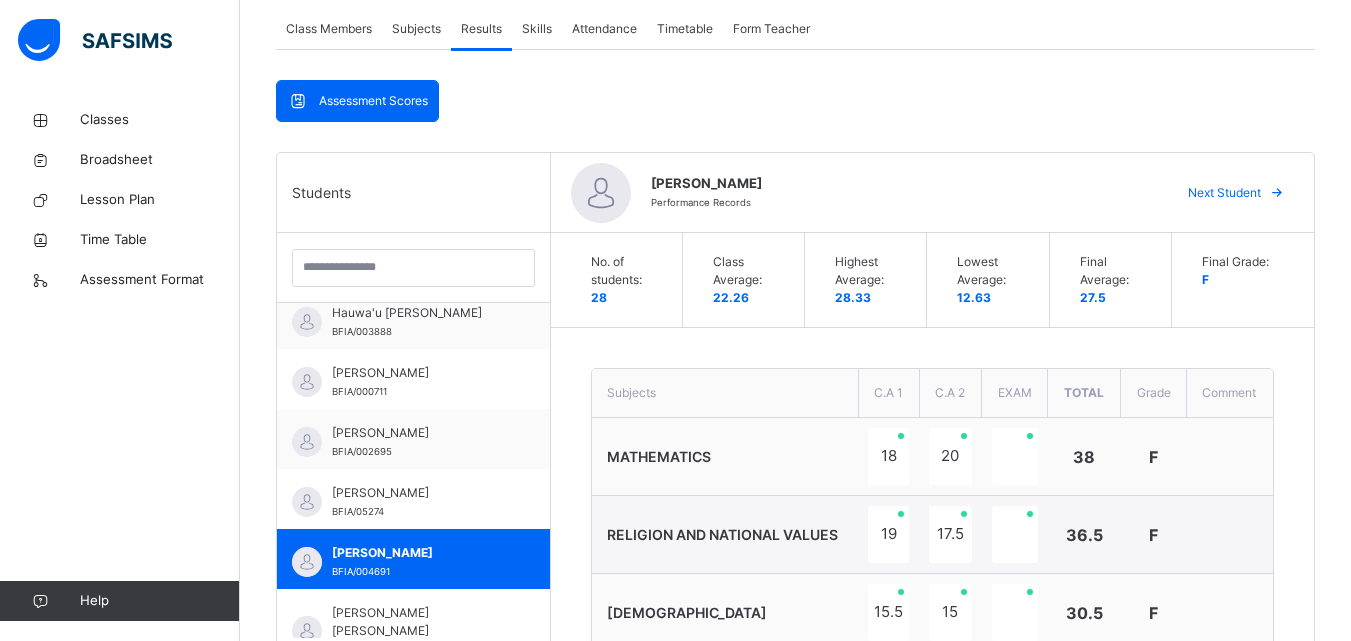 click on "Next Student" at bounding box center [1224, 193] 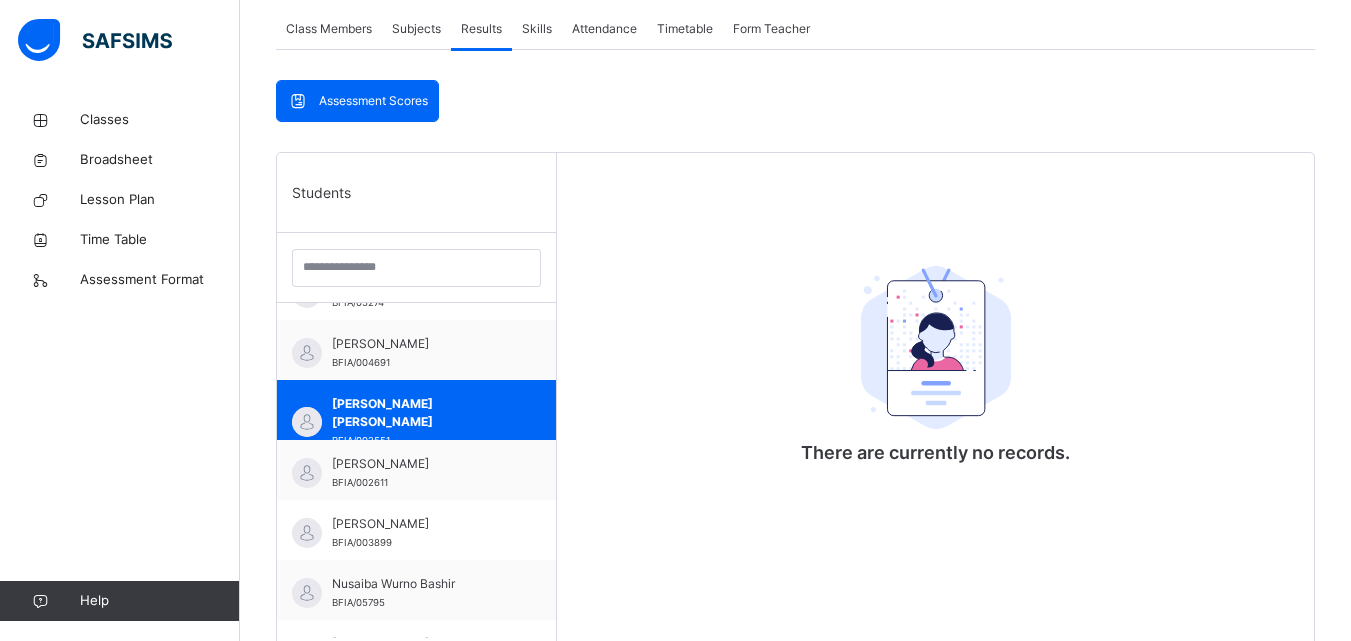 scroll, scrollTop: 1010, scrollLeft: 0, axis: vertical 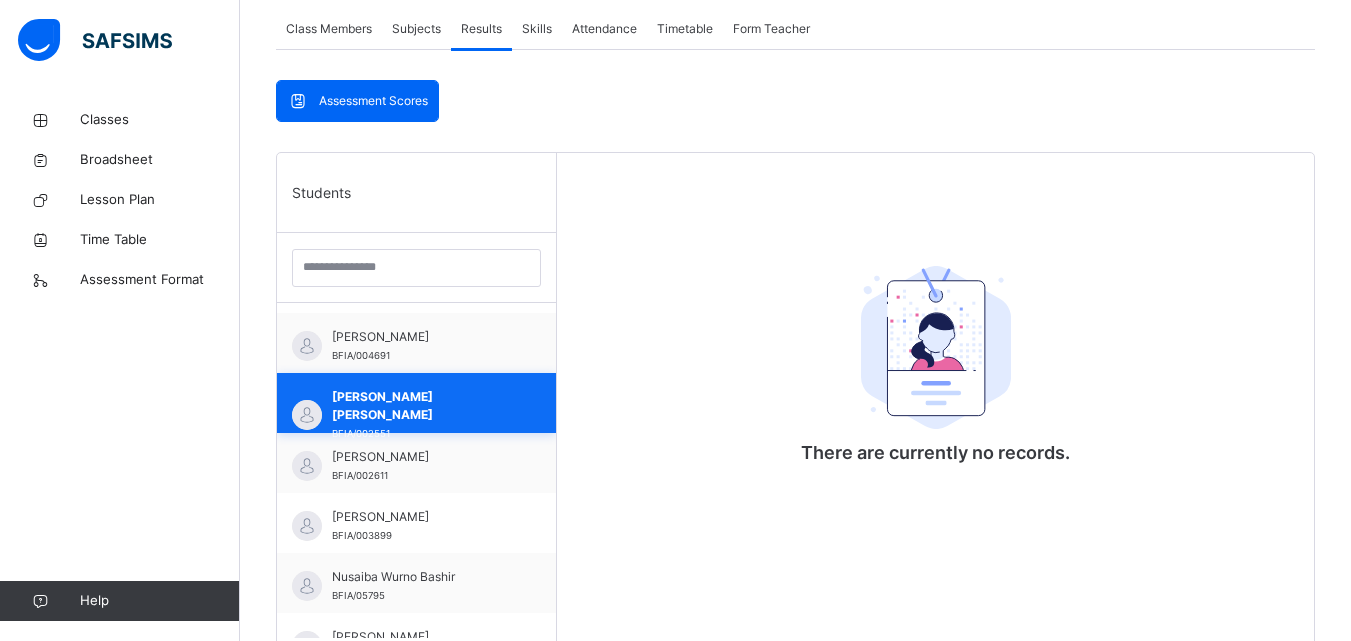 click on "[PERSON_NAME] [PERSON_NAME] BFIA/002551" at bounding box center [416, 403] 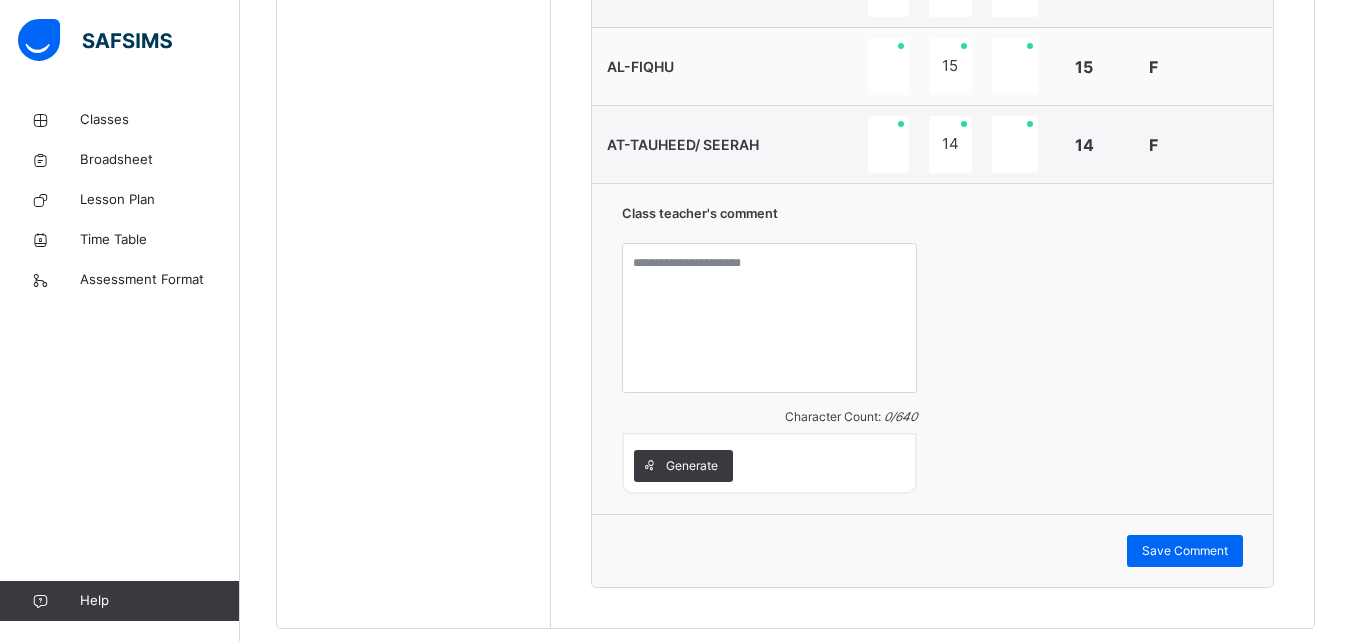 scroll, scrollTop: 1106, scrollLeft: 0, axis: vertical 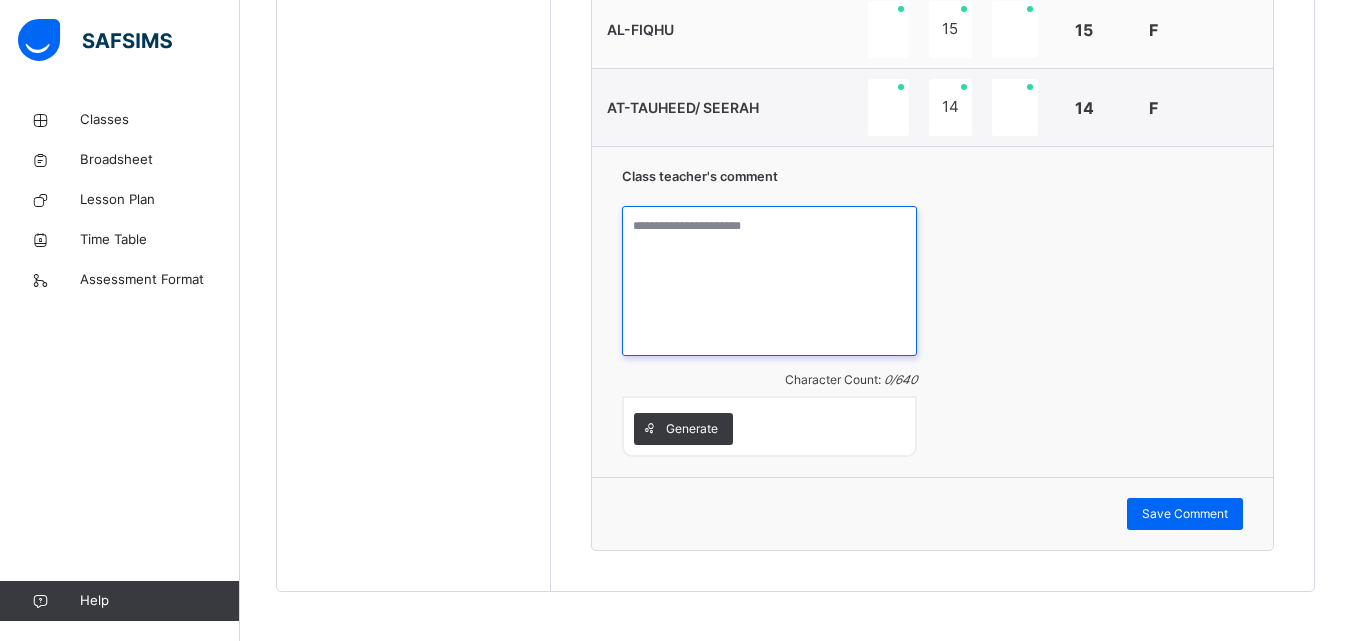 click at bounding box center [770, 281] 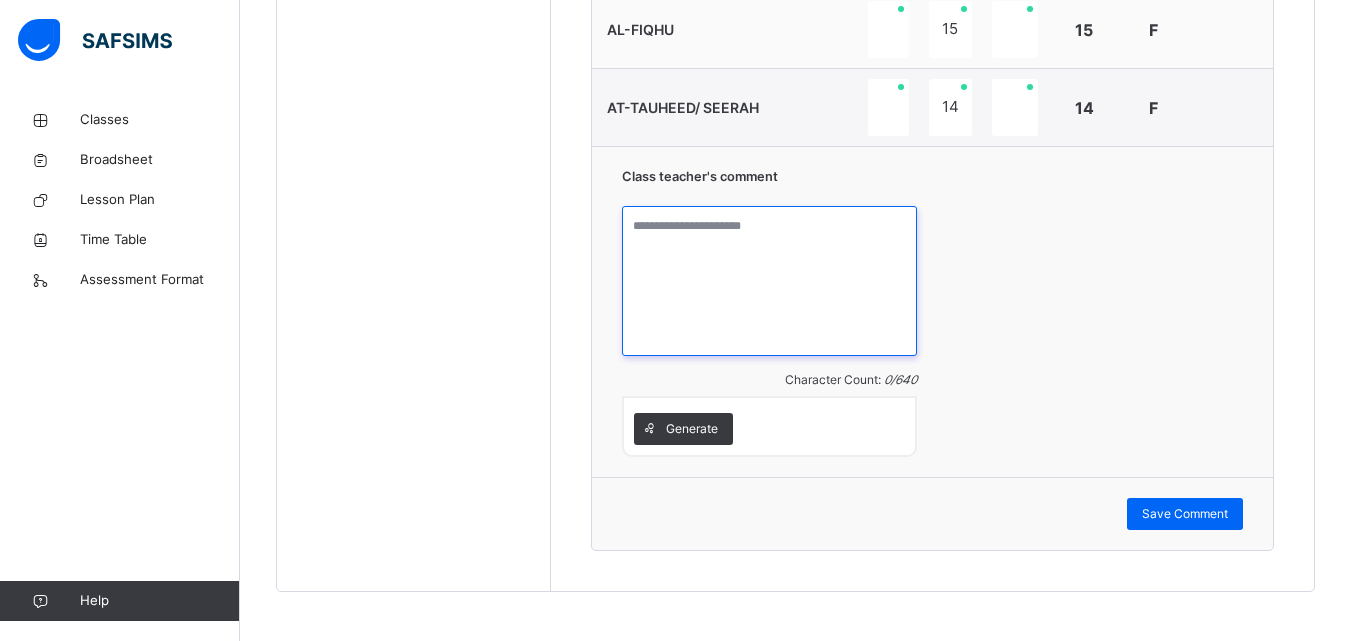 click at bounding box center (770, 281) 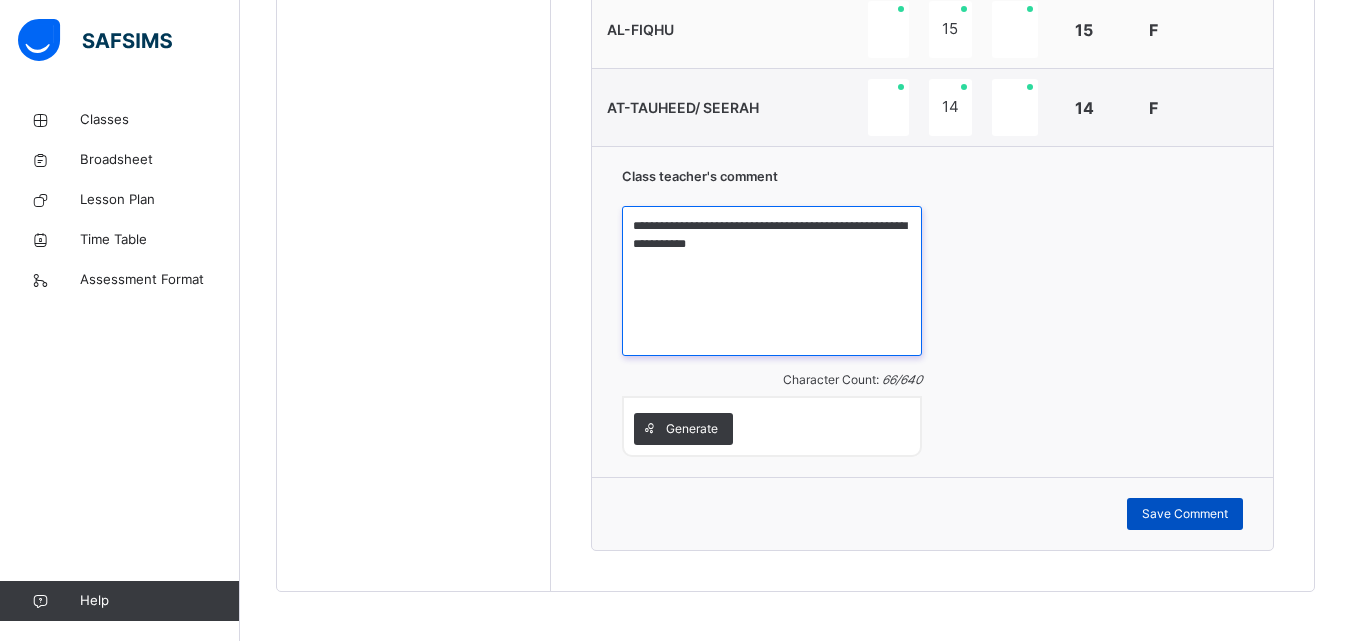 type on "**********" 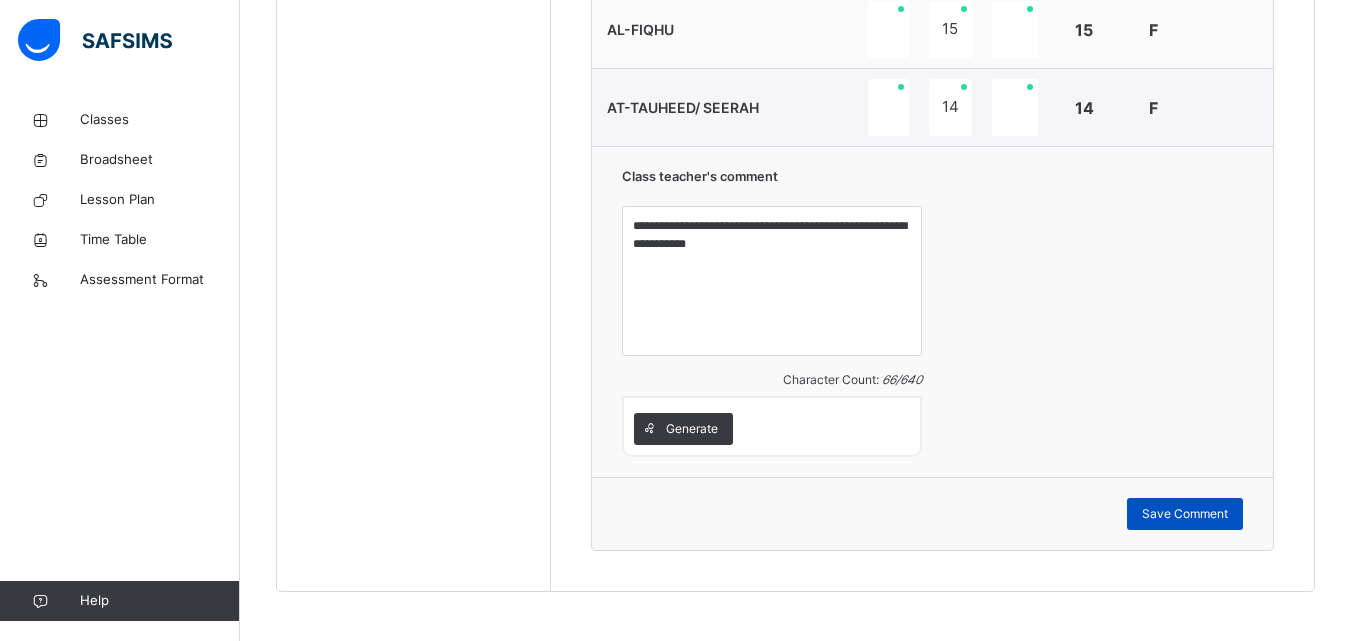 click on "Save Comment" at bounding box center [1185, 514] 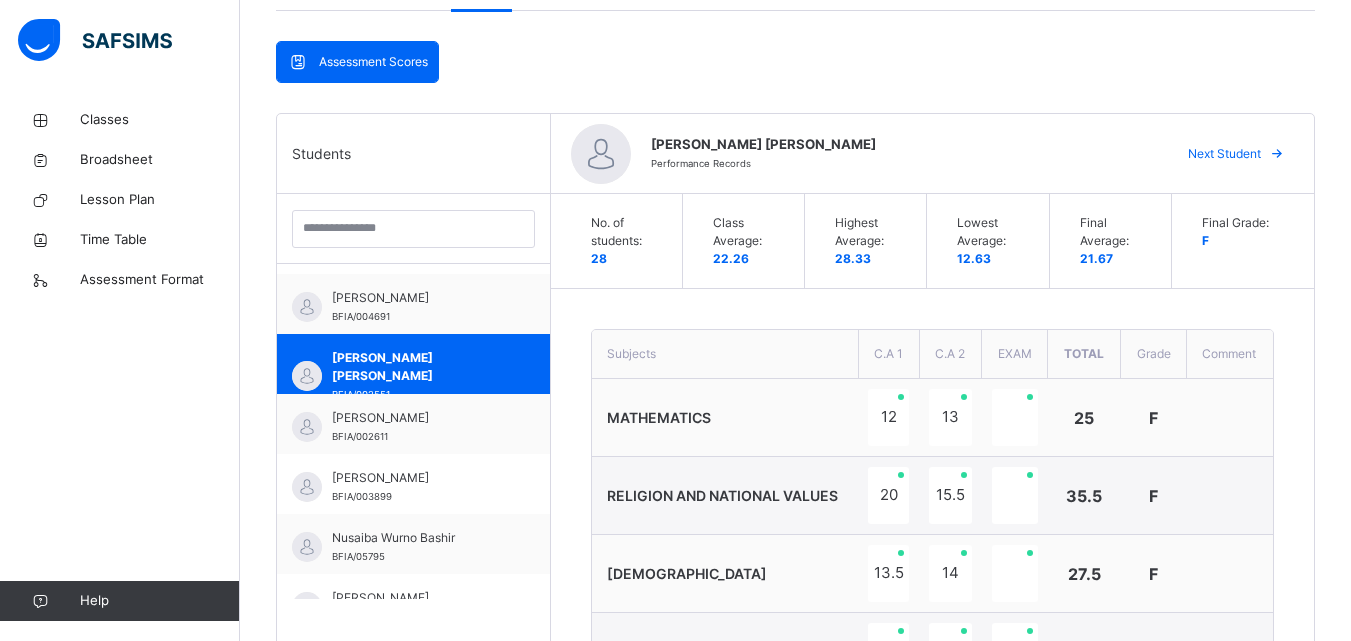 scroll, scrollTop: 414, scrollLeft: 0, axis: vertical 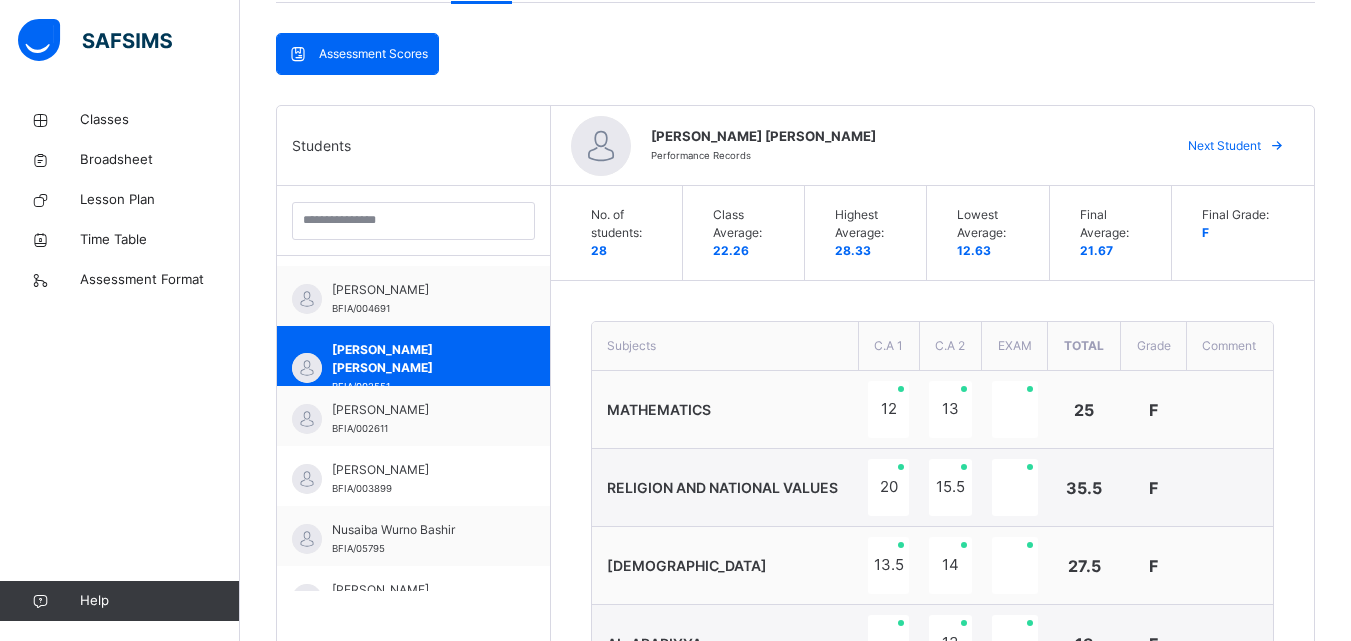 click on "Next Student" at bounding box center [1224, 146] 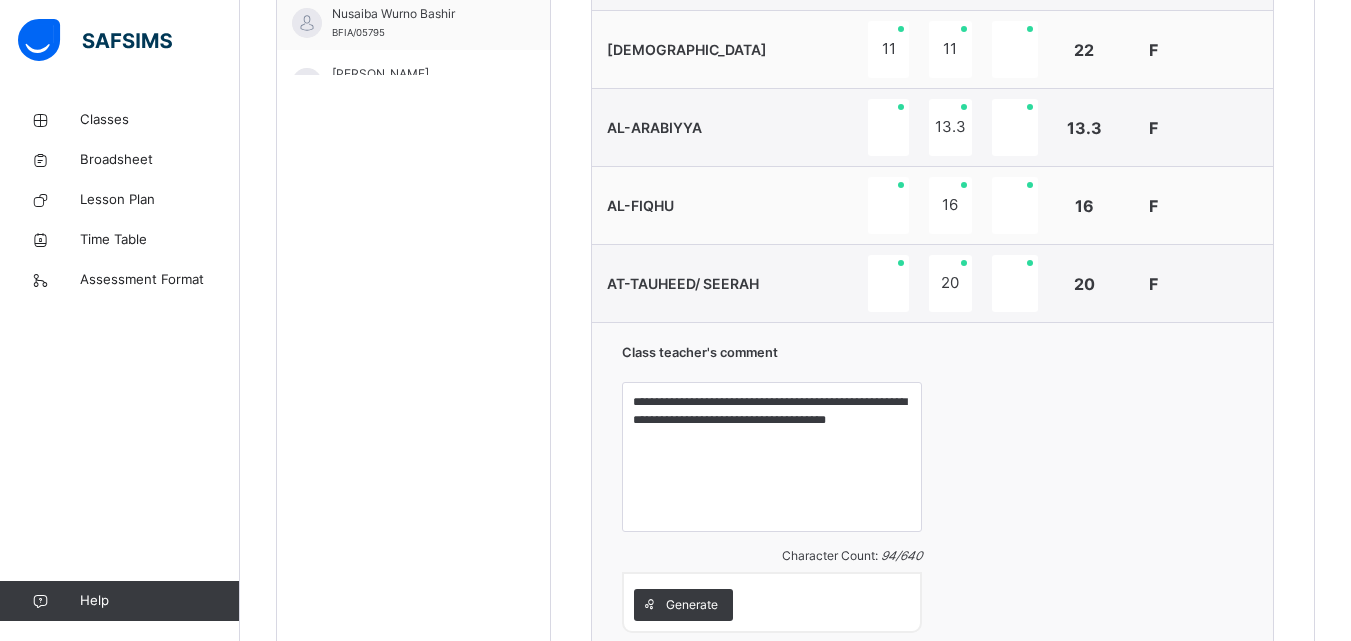 scroll, scrollTop: 940, scrollLeft: 0, axis: vertical 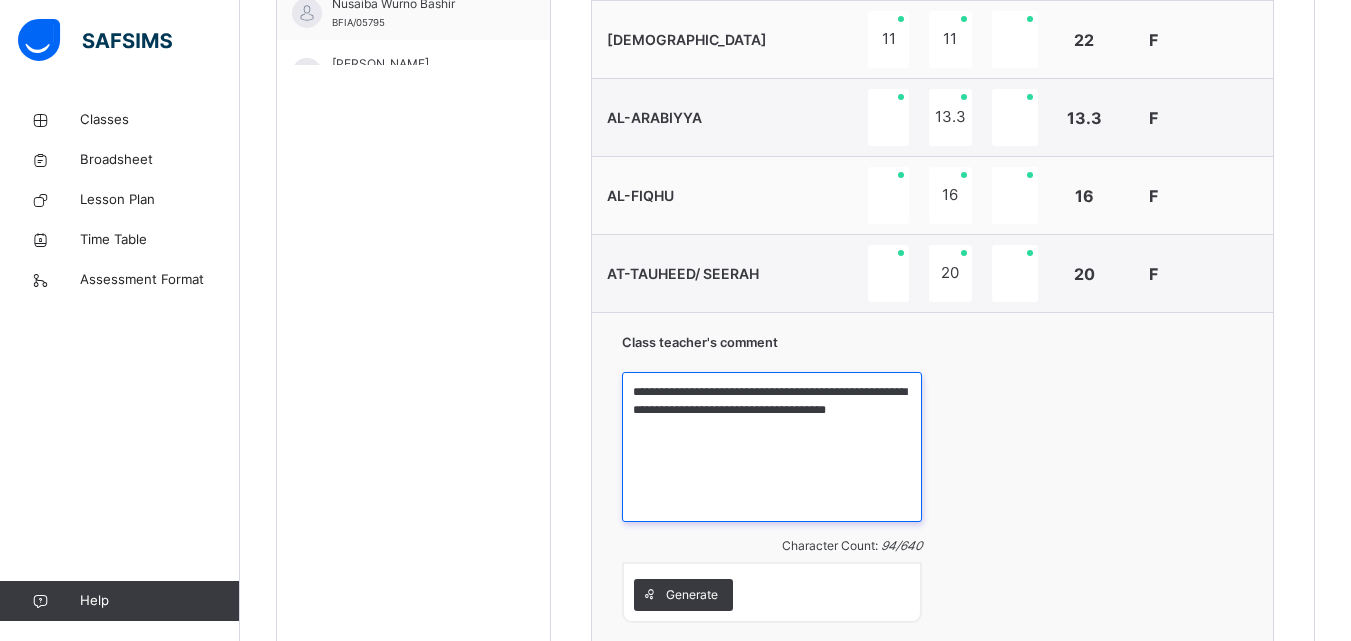 click on "**********" at bounding box center (772, 447) 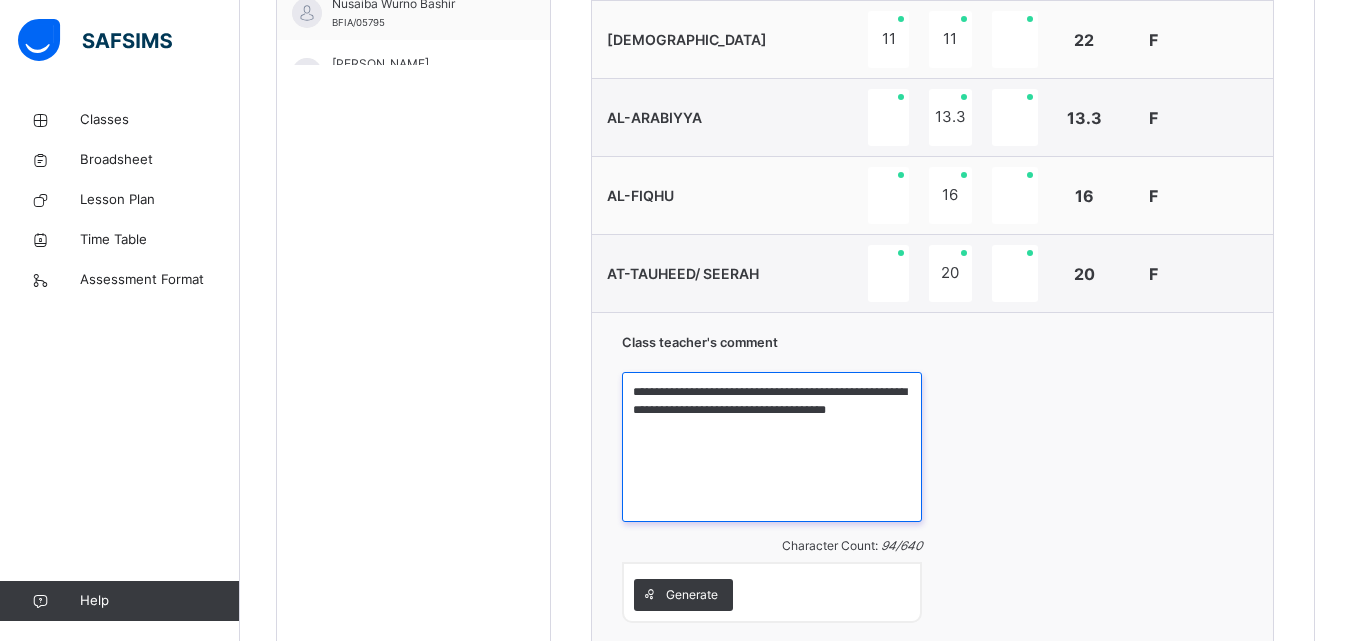 click on "**********" at bounding box center [772, 447] 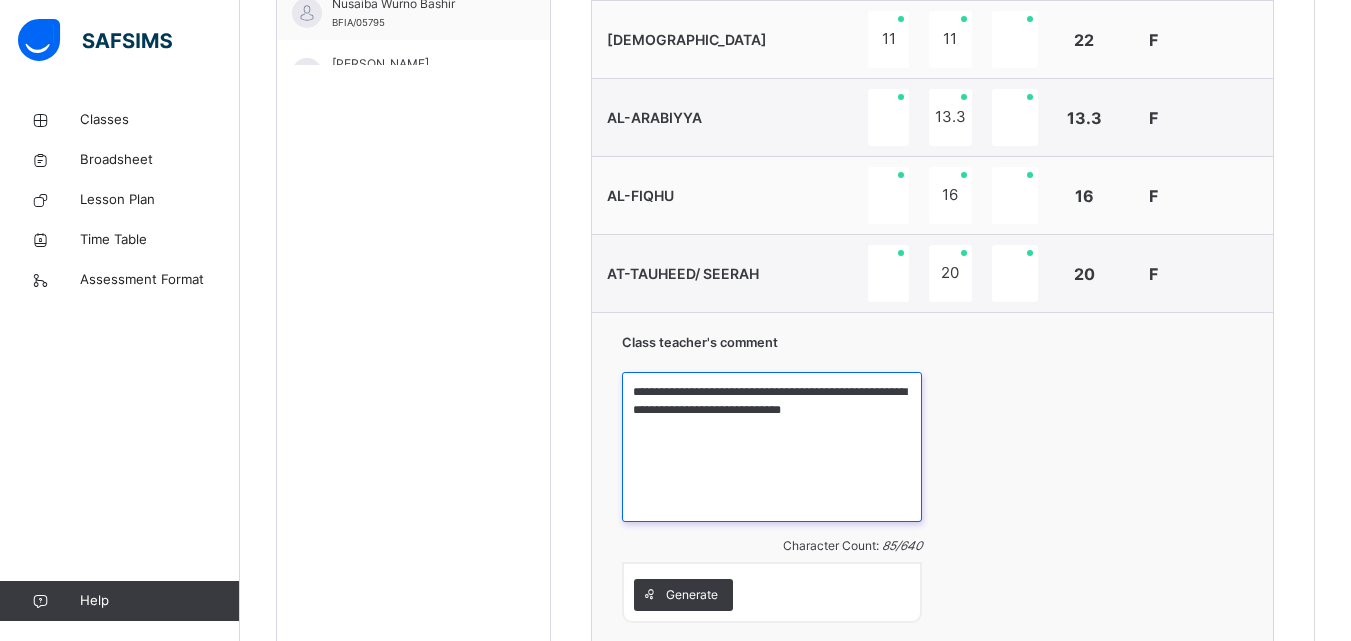 type on "**********" 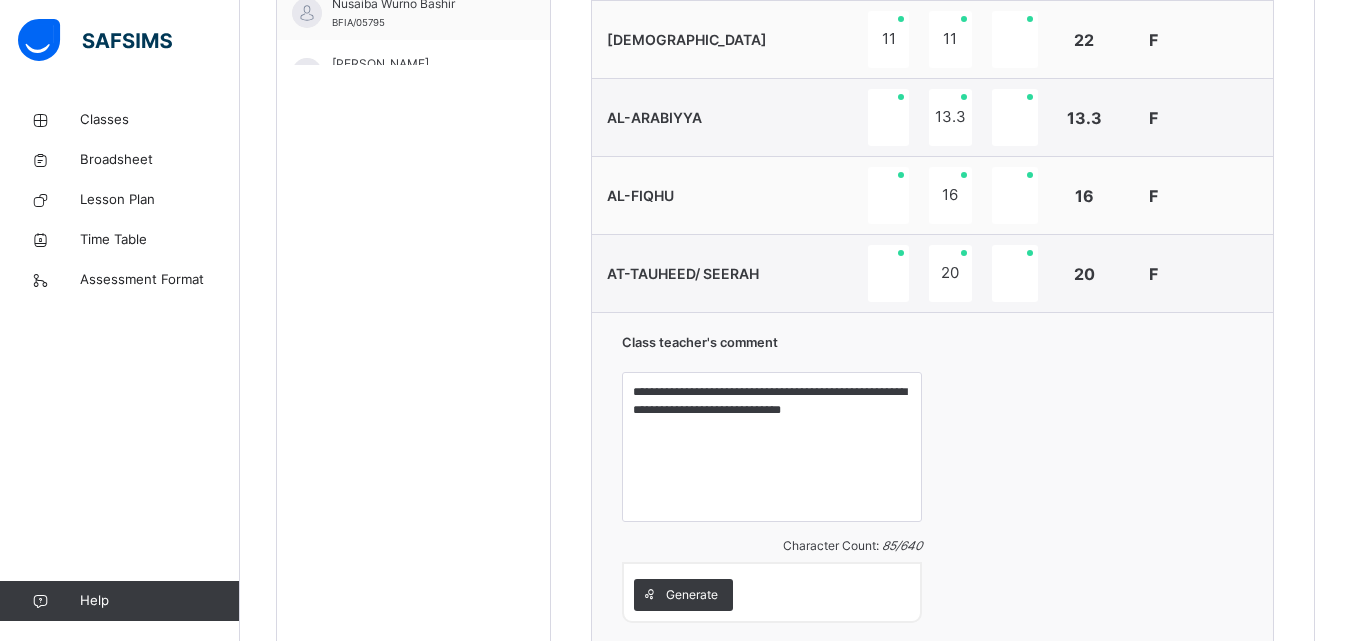 click on "**********" at bounding box center [932, 477] 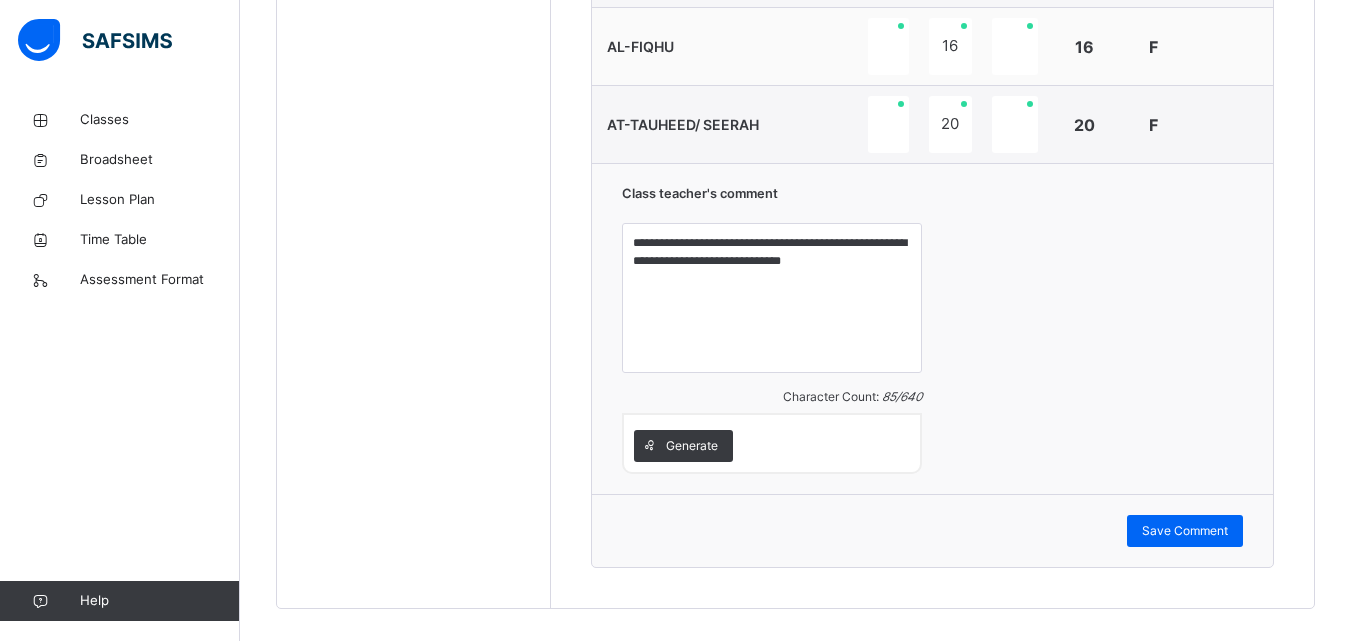 scroll, scrollTop: 1101, scrollLeft: 0, axis: vertical 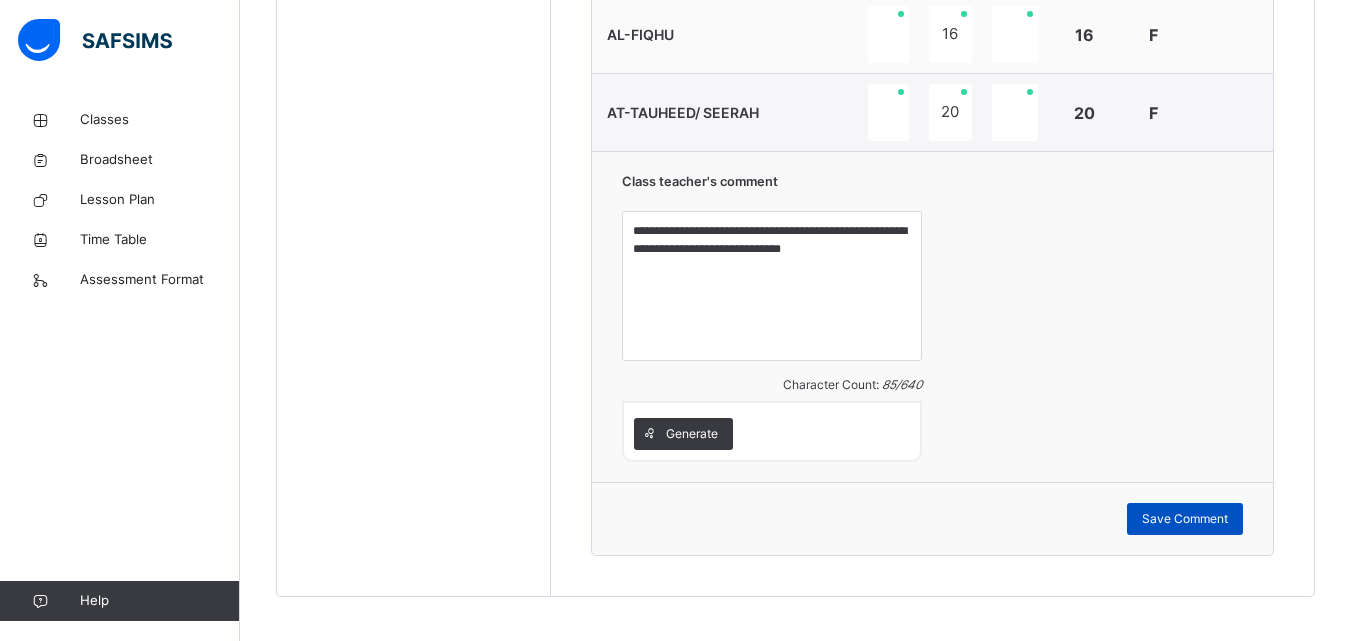 click on "Save Comment" at bounding box center (1185, 519) 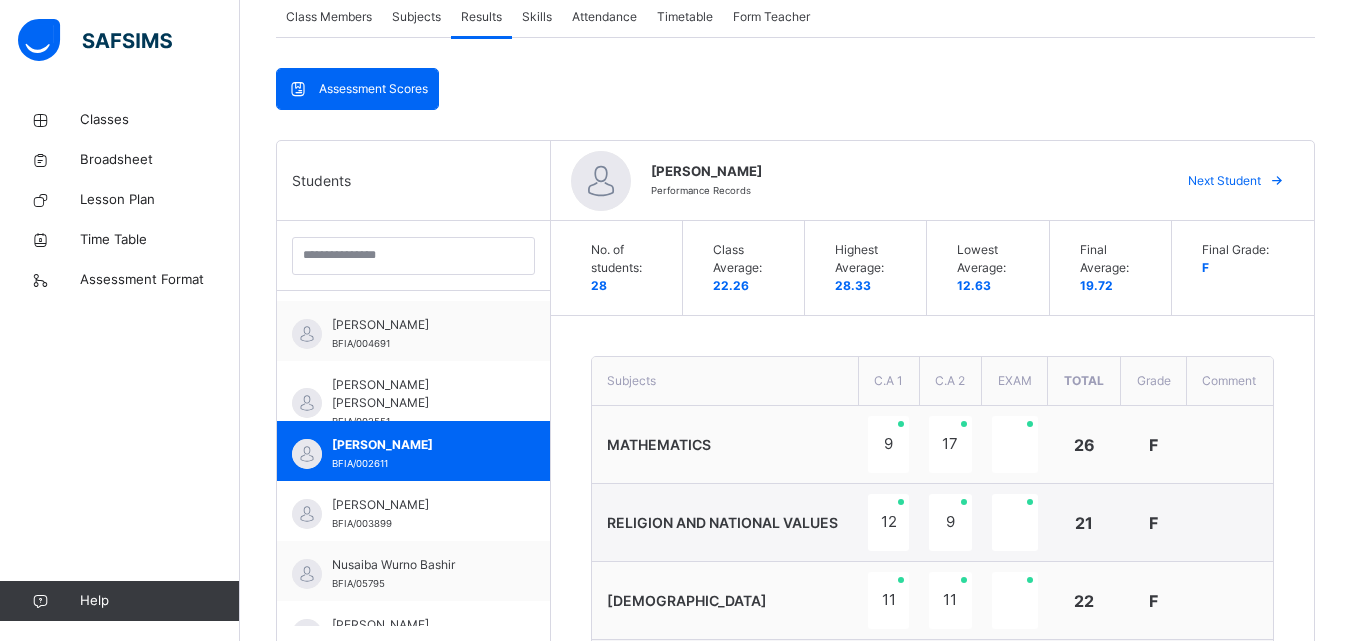 scroll, scrollTop: 393, scrollLeft: 0, axis: vertical 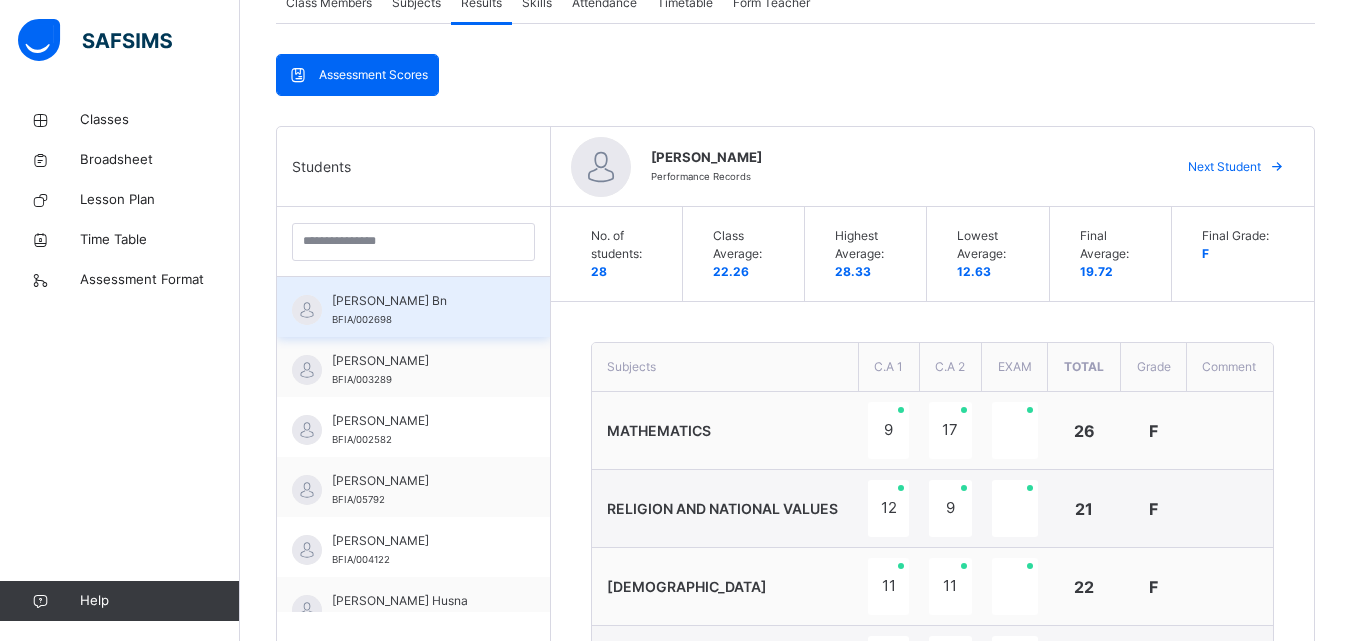 click on "[PERSON_NAME] Bn" at bounding box center [418, 301] 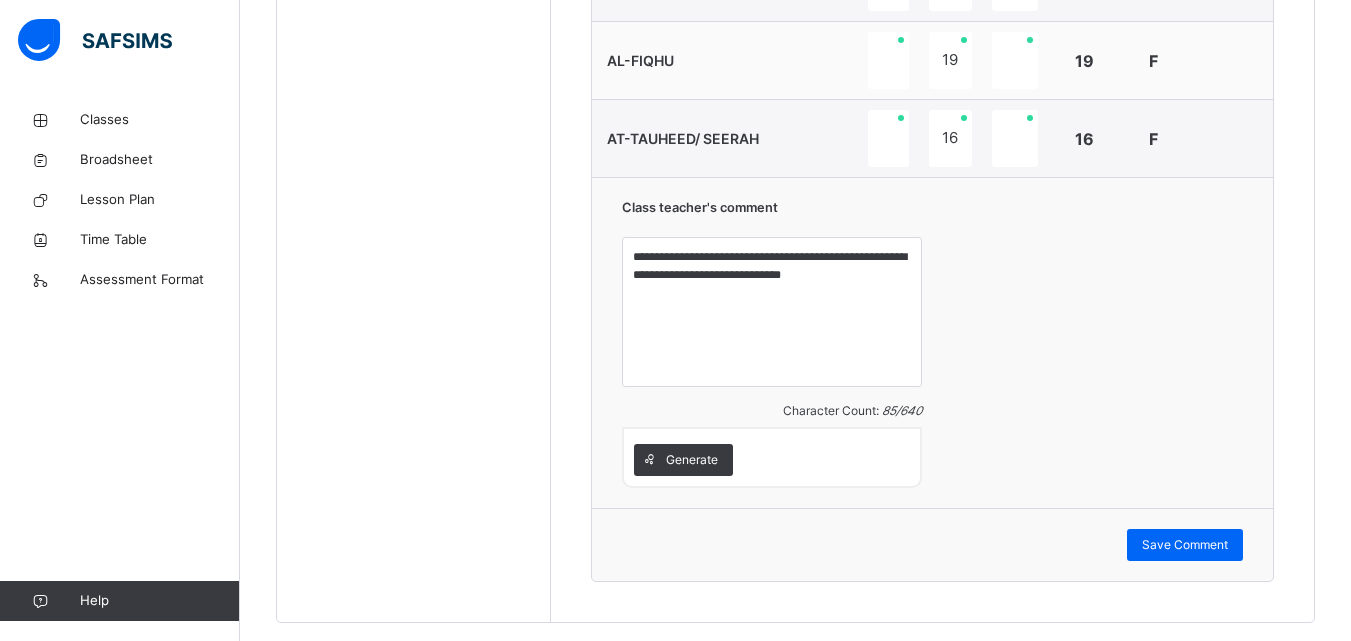 scroll, scrollTop: 1117, scrollLeft: 0, axis: vertical 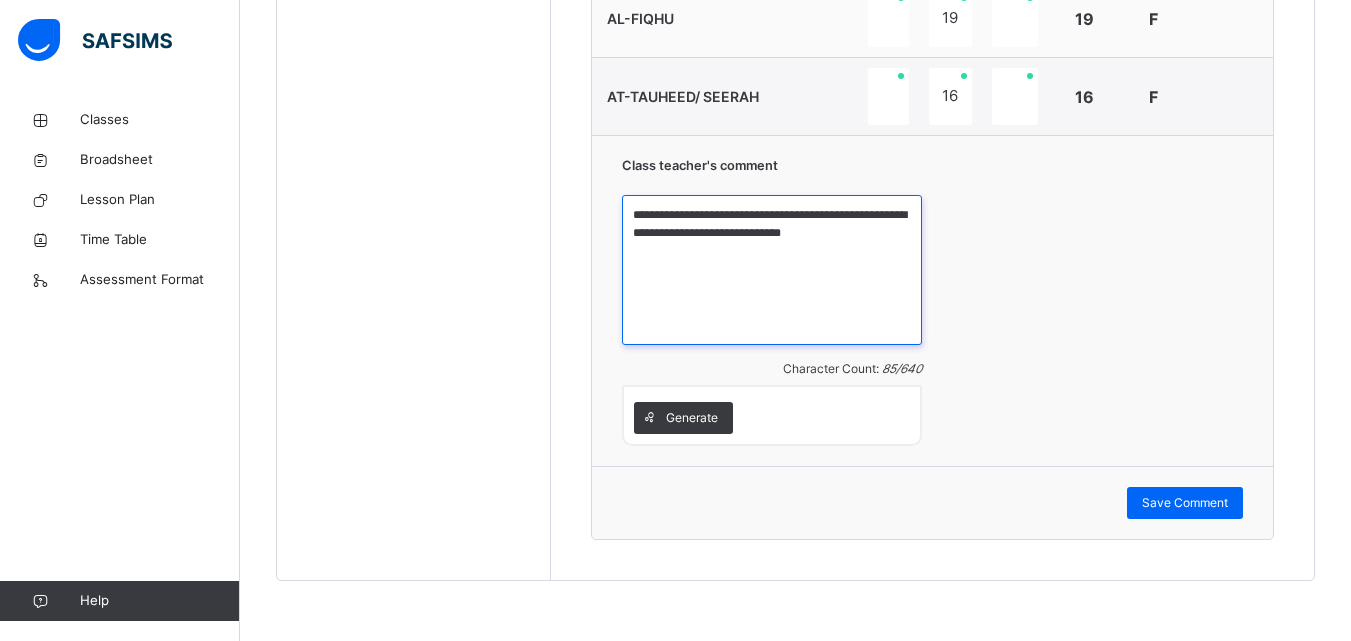 click on "**********" at bounding box center [772, 270] 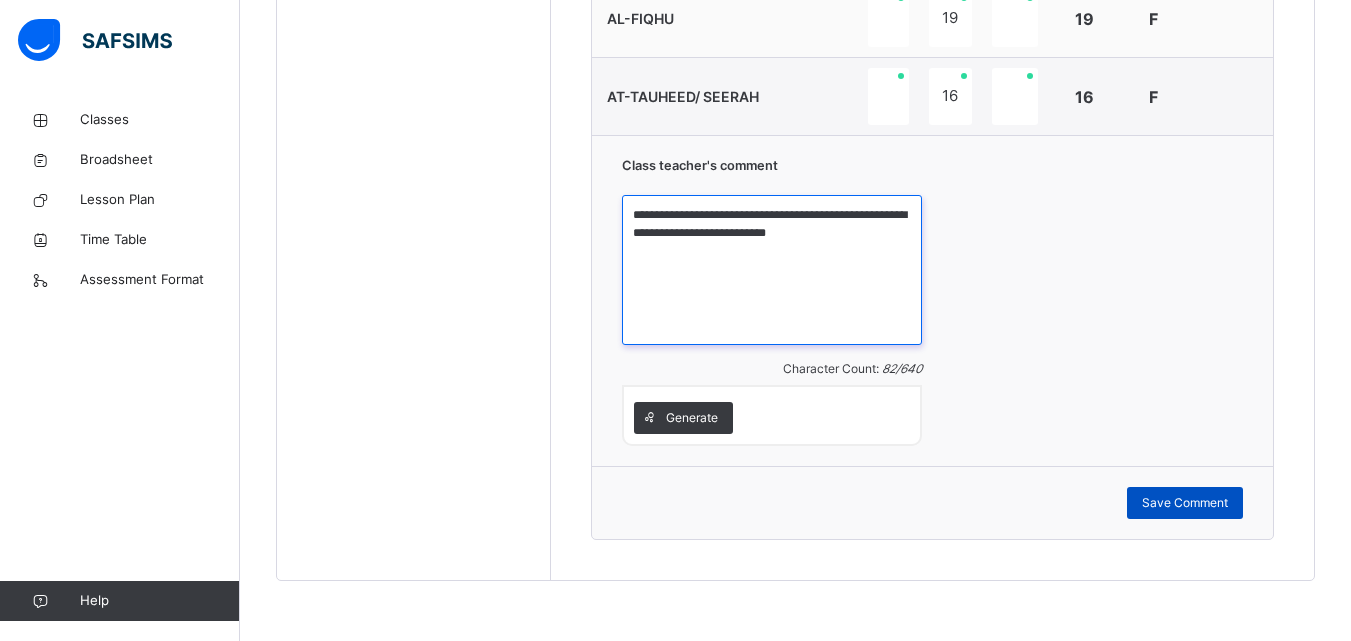 type on "**********" 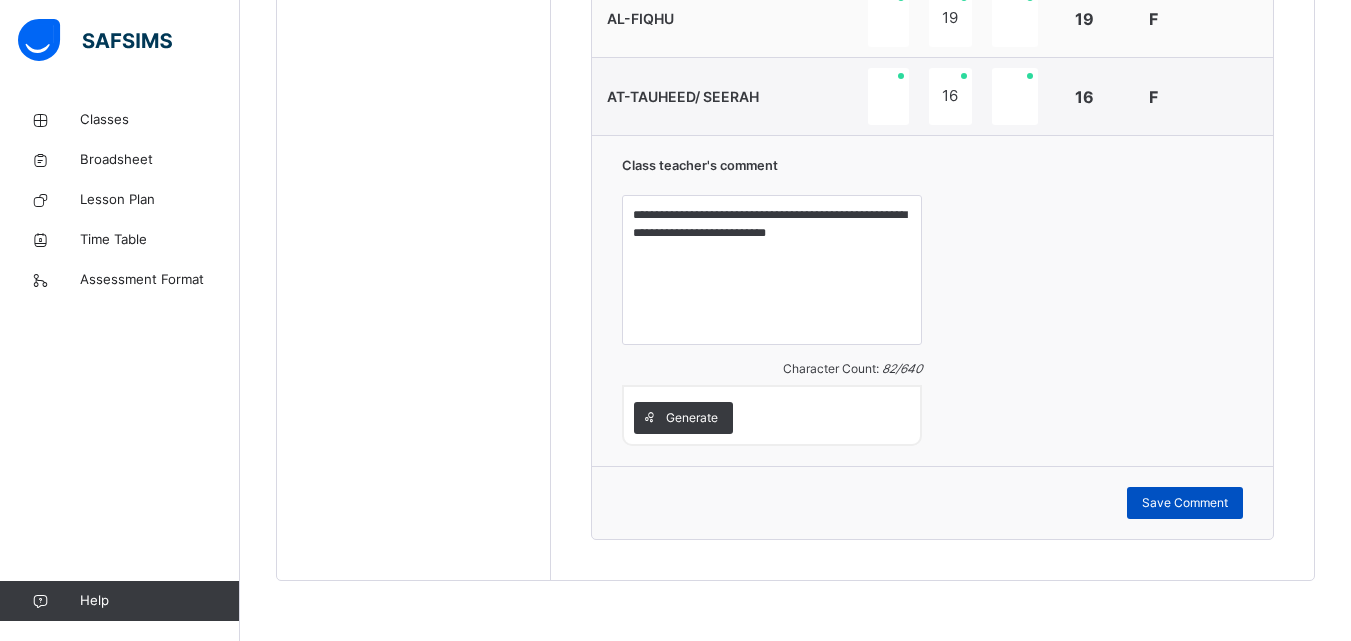 click on "Save Comment" at bounding box center (1185, 503) 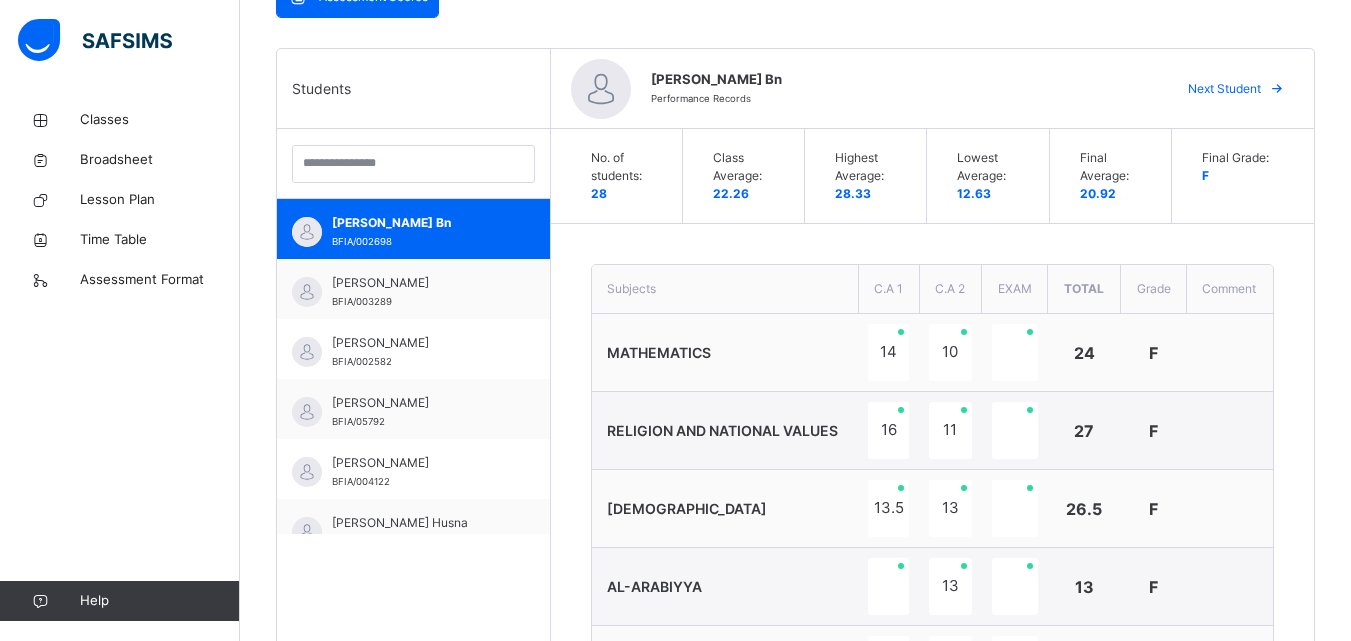 scroll, scrollTop: 469, scrollLeft: 0, axis: vertical 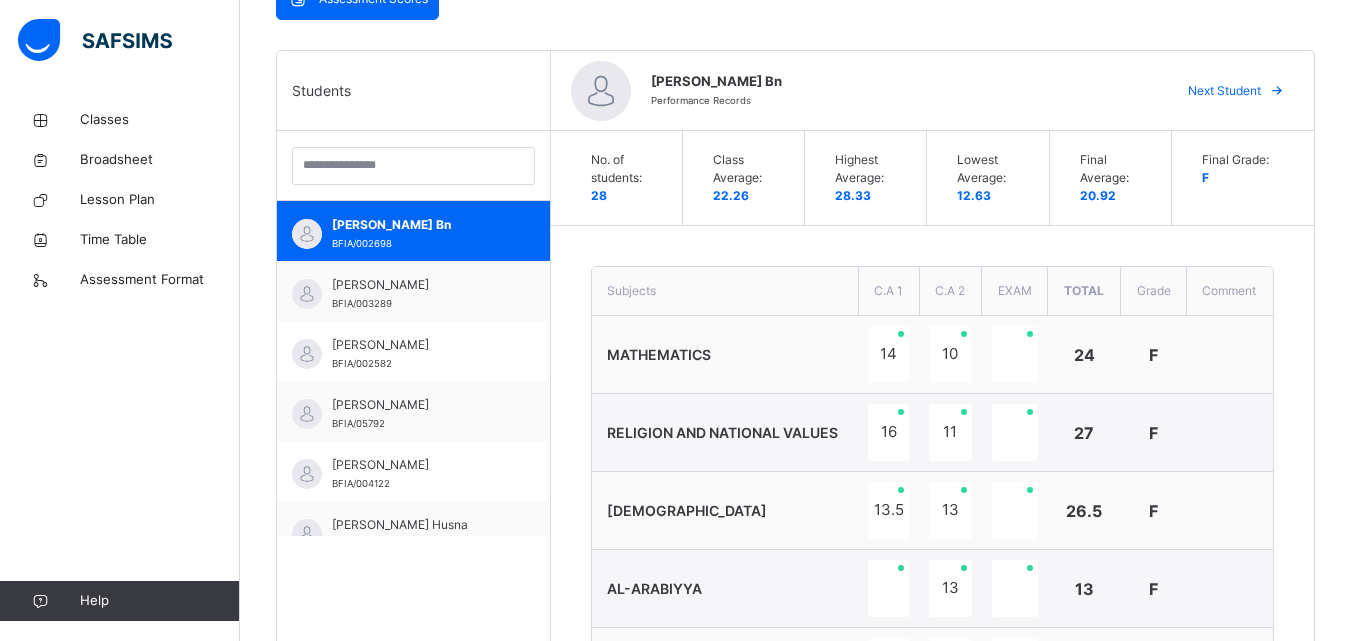 click on "Next Student" at bounding box center (1224, 91) 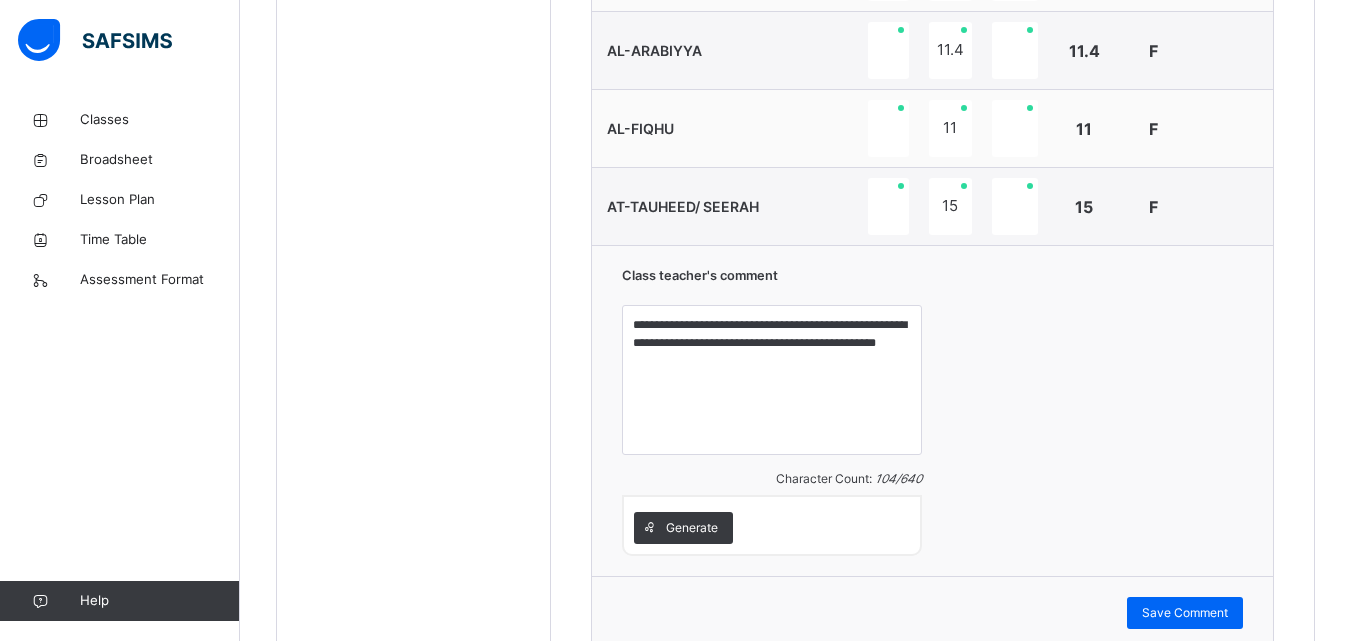 scroll, scrollTop: 1003, scrollLeft: 0, axis: vertical 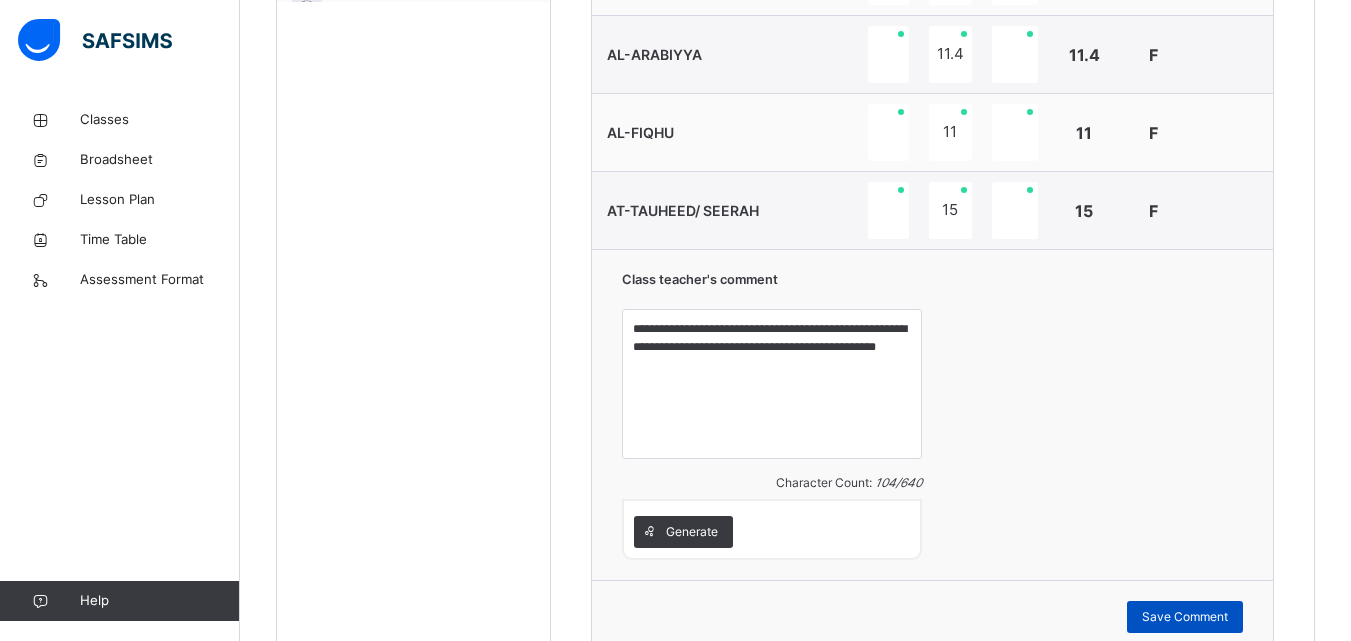 click on "Save Comment" at bounding box center (1185, 617) 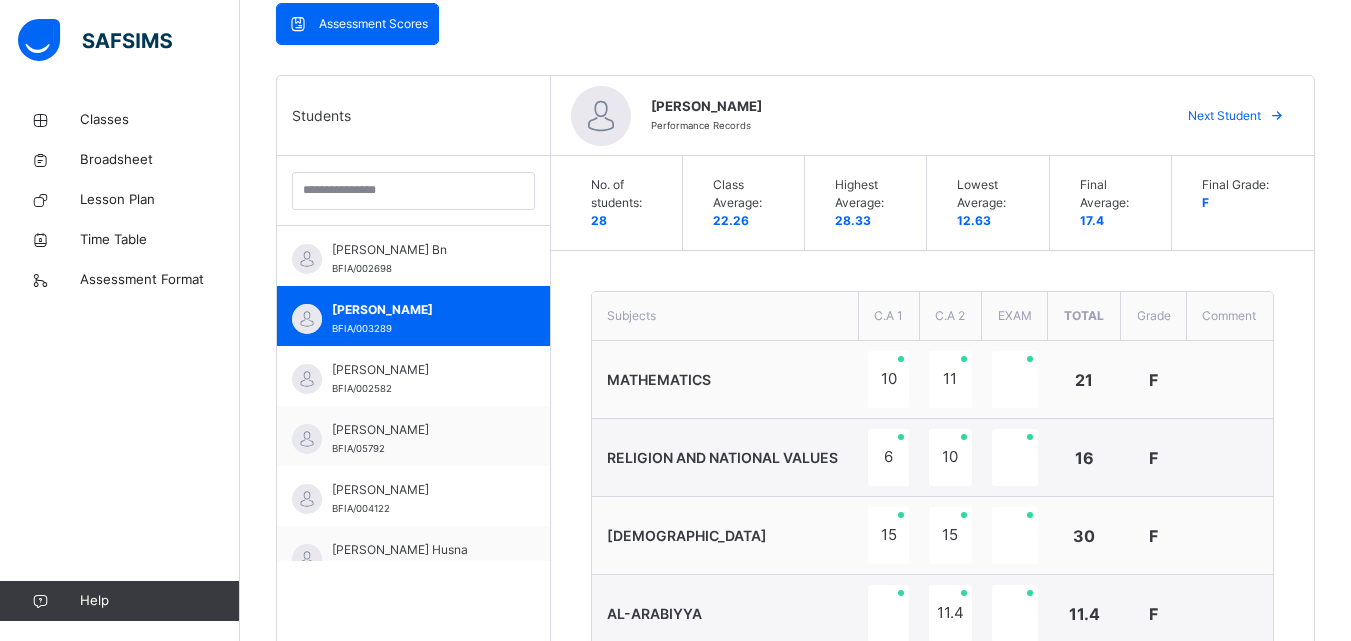 scroll, scrollTop: 376, scrollLeft: 0, axis: vertical 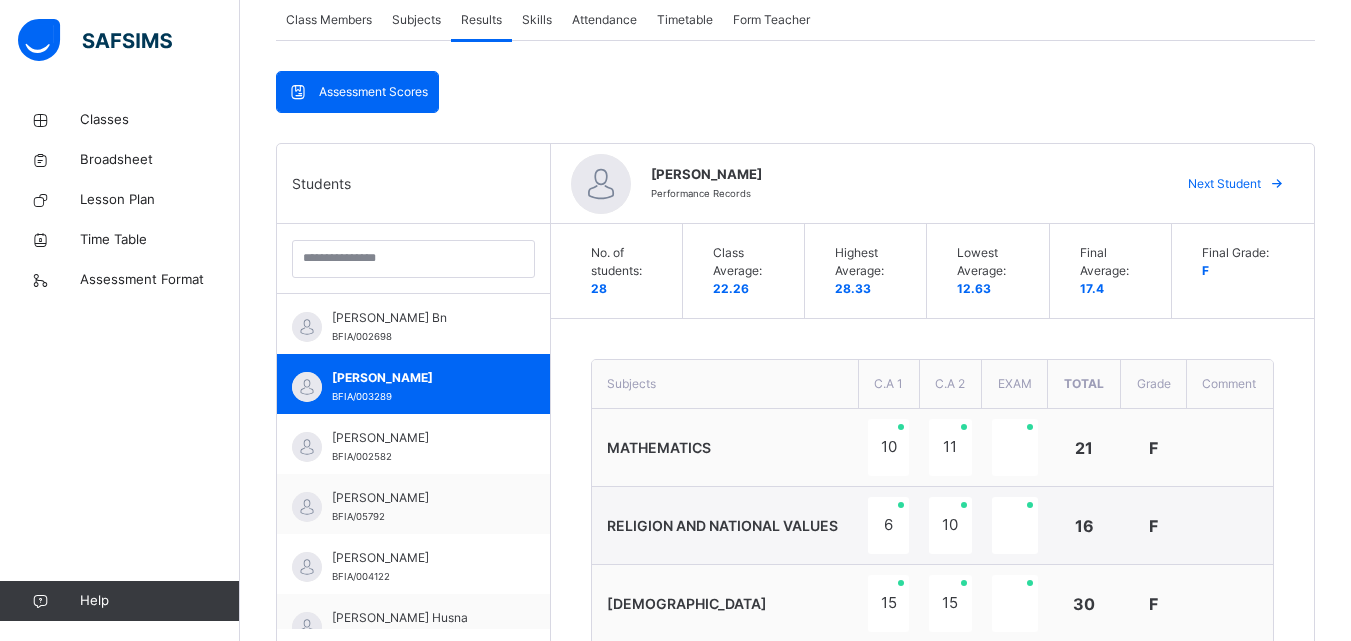 click on "Next Student" at bounding box center (1224, 184) 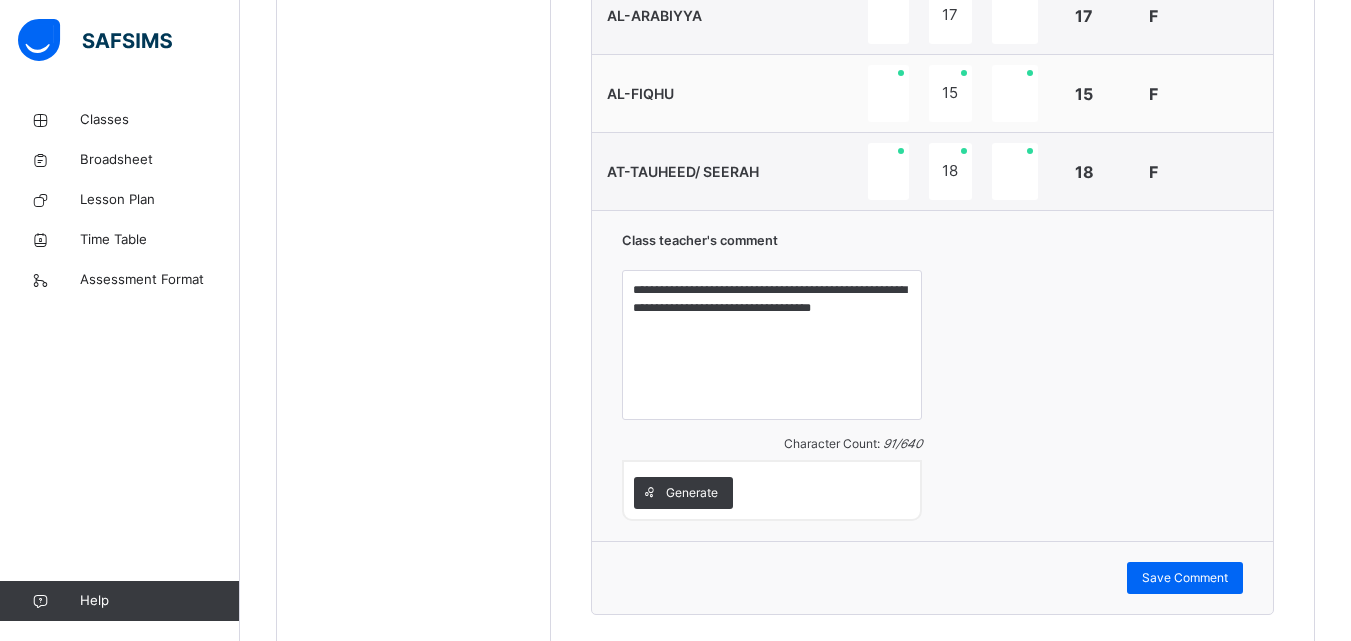 scroll, scrollTop: 1046, scrollLeft: 0, axis: vertical 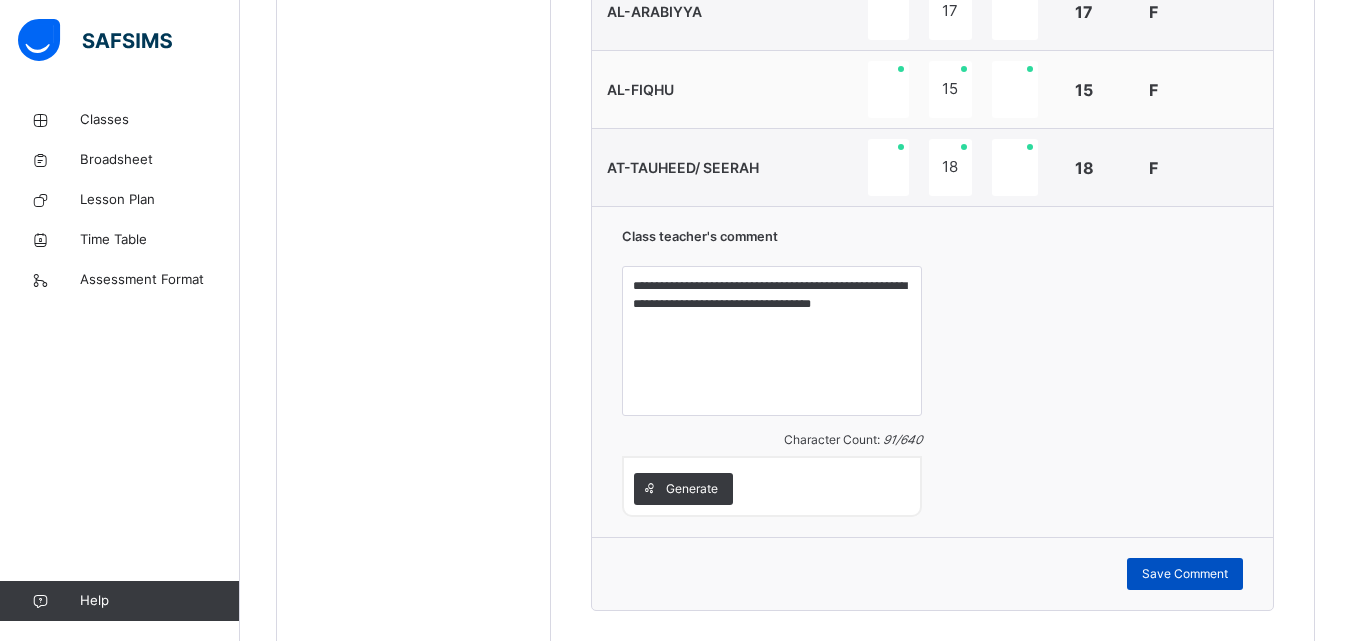 click on "Save Comment" at bounding box center (1185, 574) 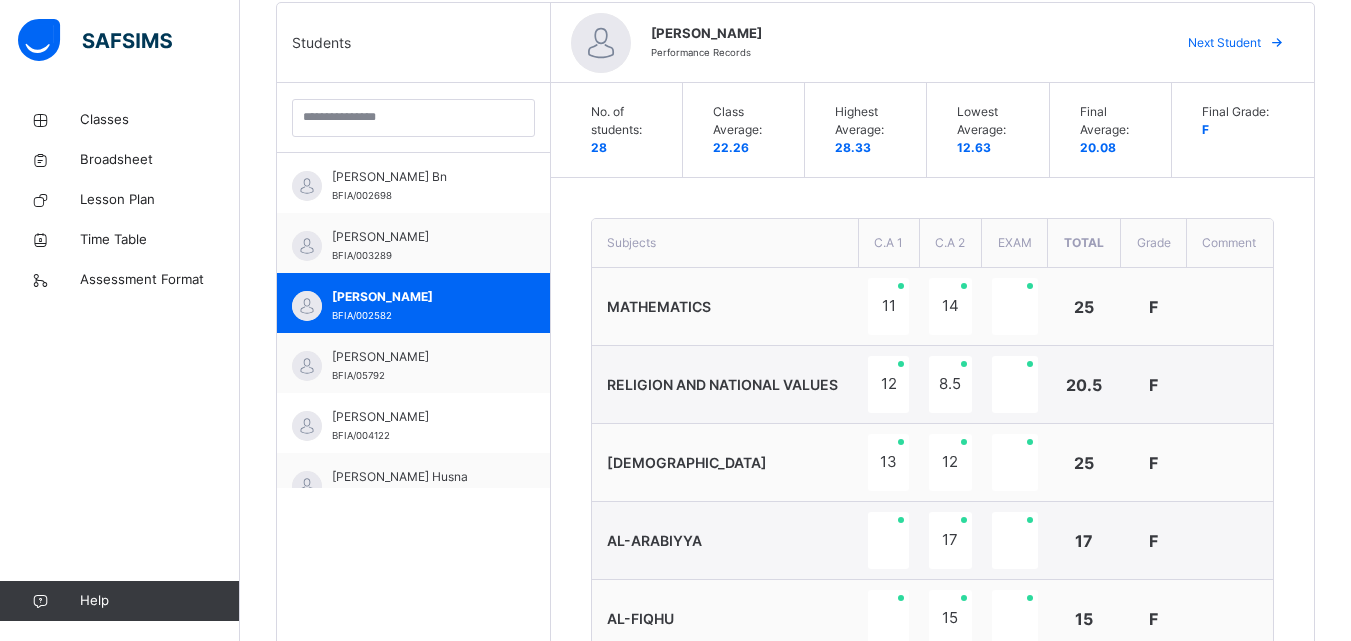 scroll, scrollTop: 472, scrollLeft: 0, axis: vertical 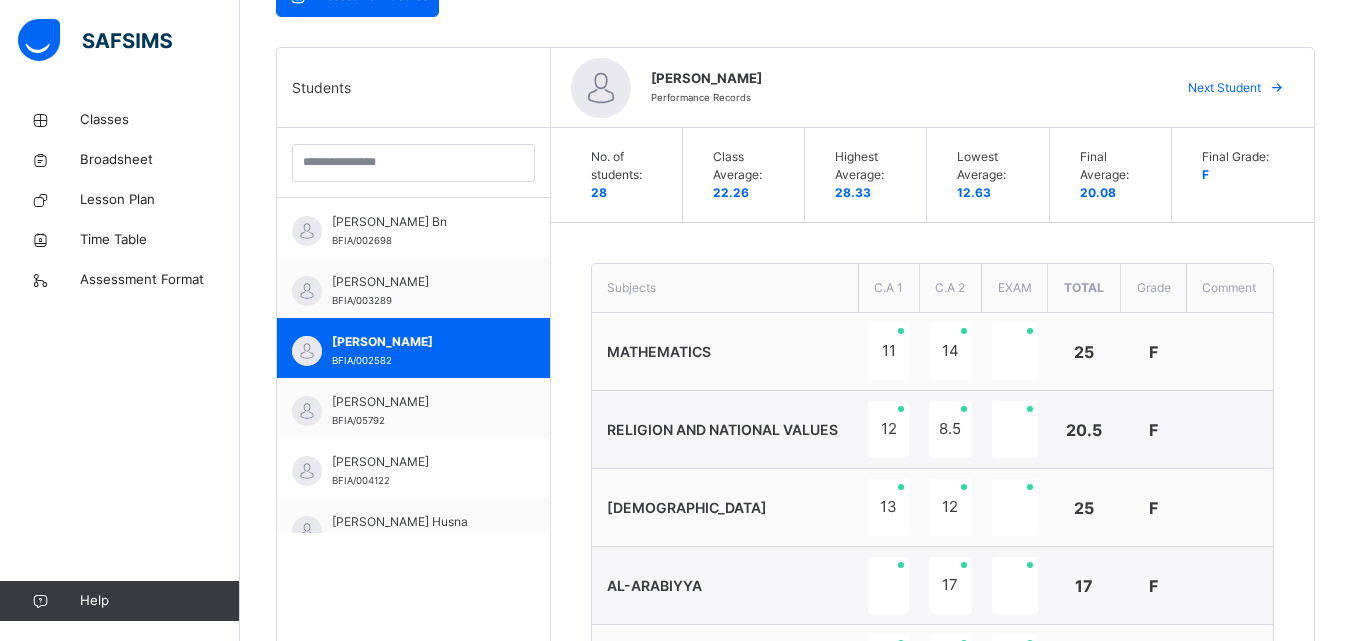 click on "Next Student" at bounding box center (1224, 88) 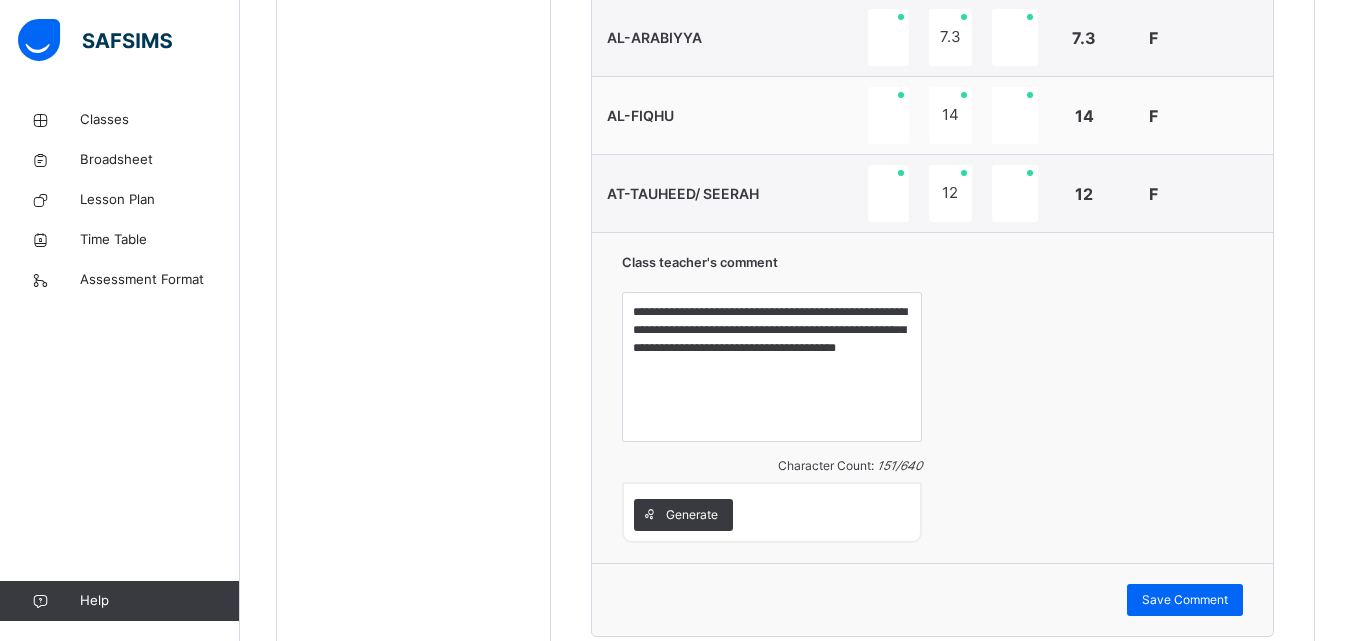 scroll, scrollTop: 1026, scrollLeft: 0, axis: vertical 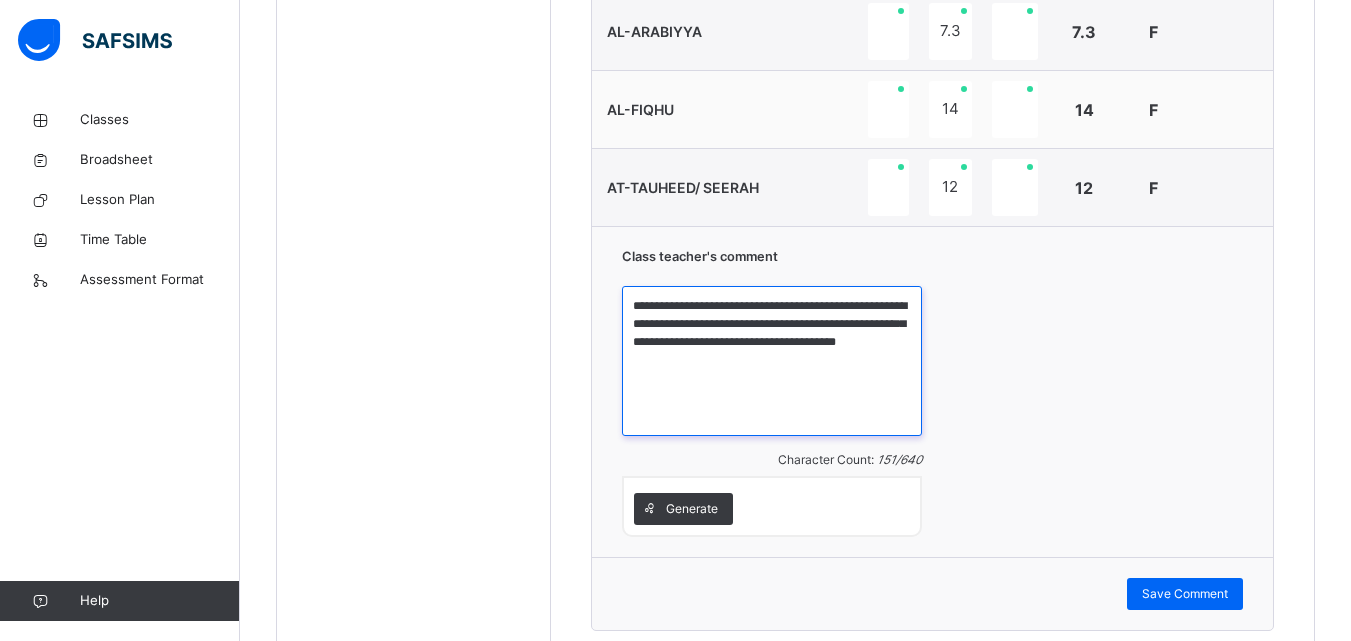 click on "**********" at bounding box center [772, 361] 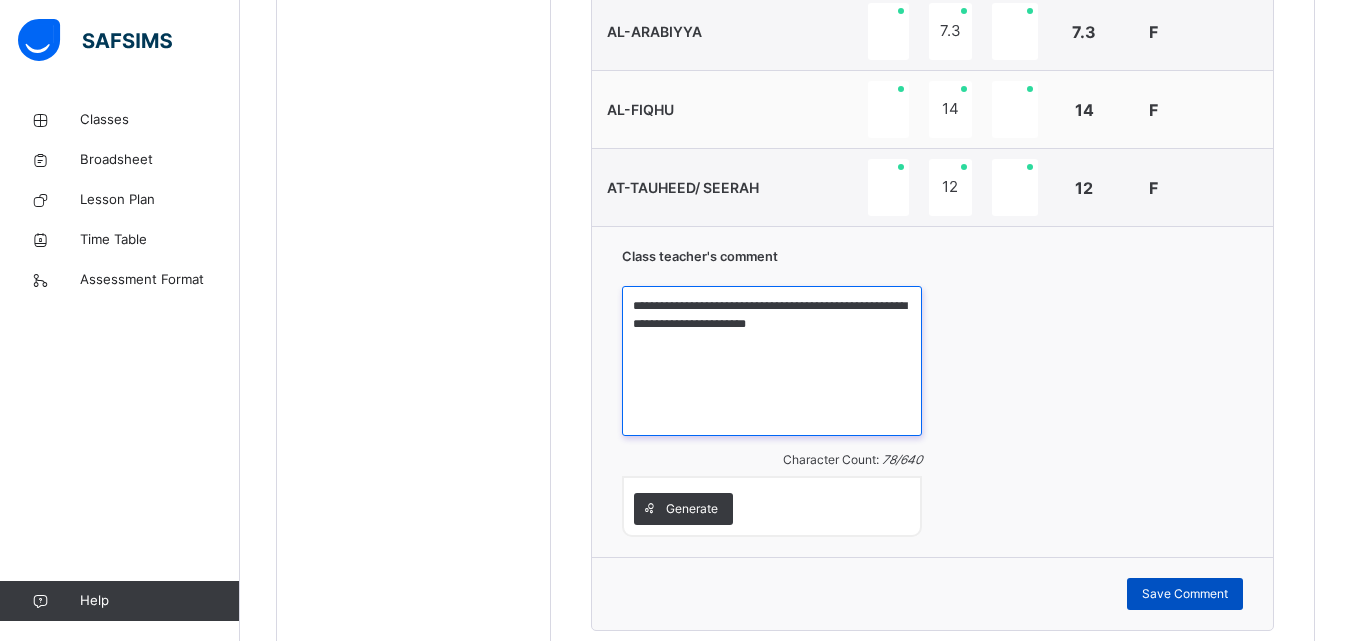 type on "**********" 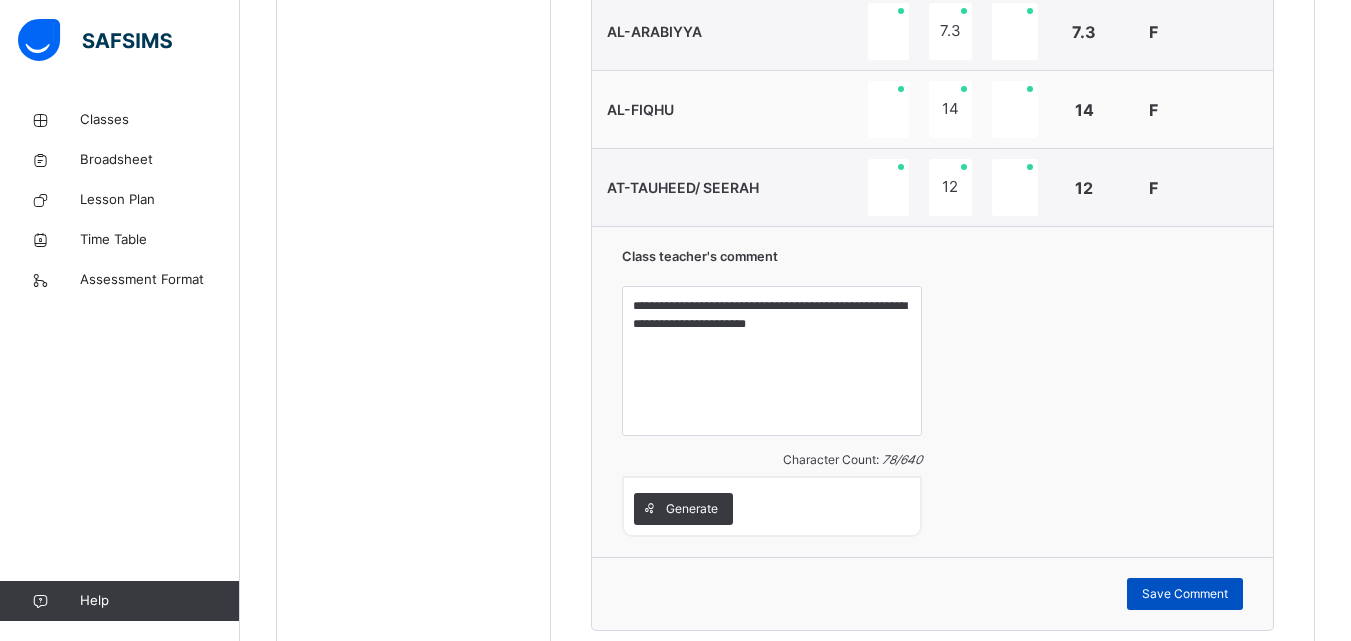 click on "Save Comment" at bounding box center (1185, 594) 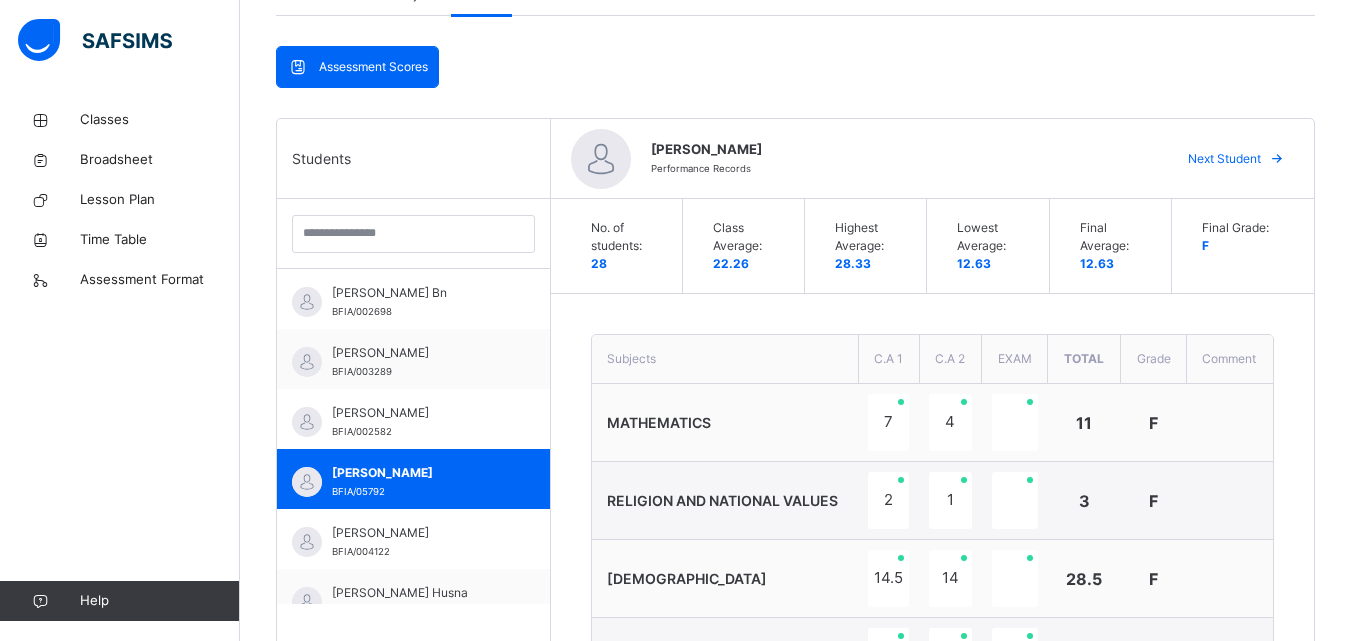 scroll, scrollTop: 402, scrollLeft: 0, axis: vertical 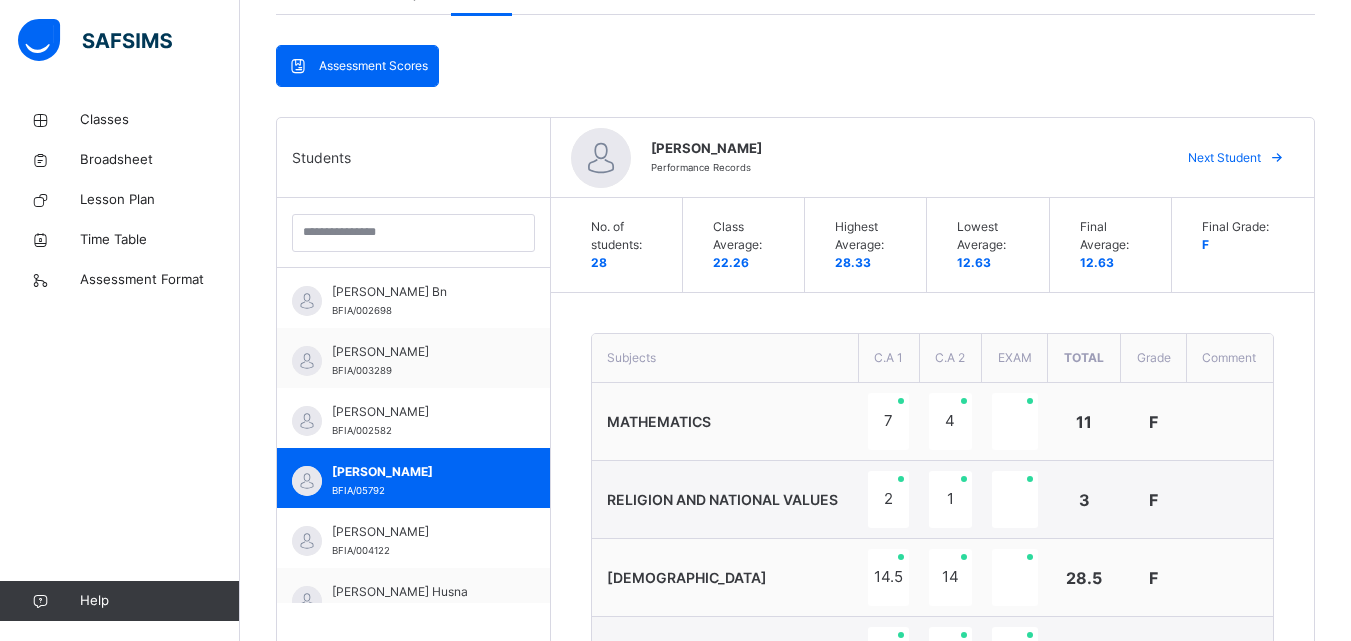 click on "Next Student" at bounding box center (1224, 158) 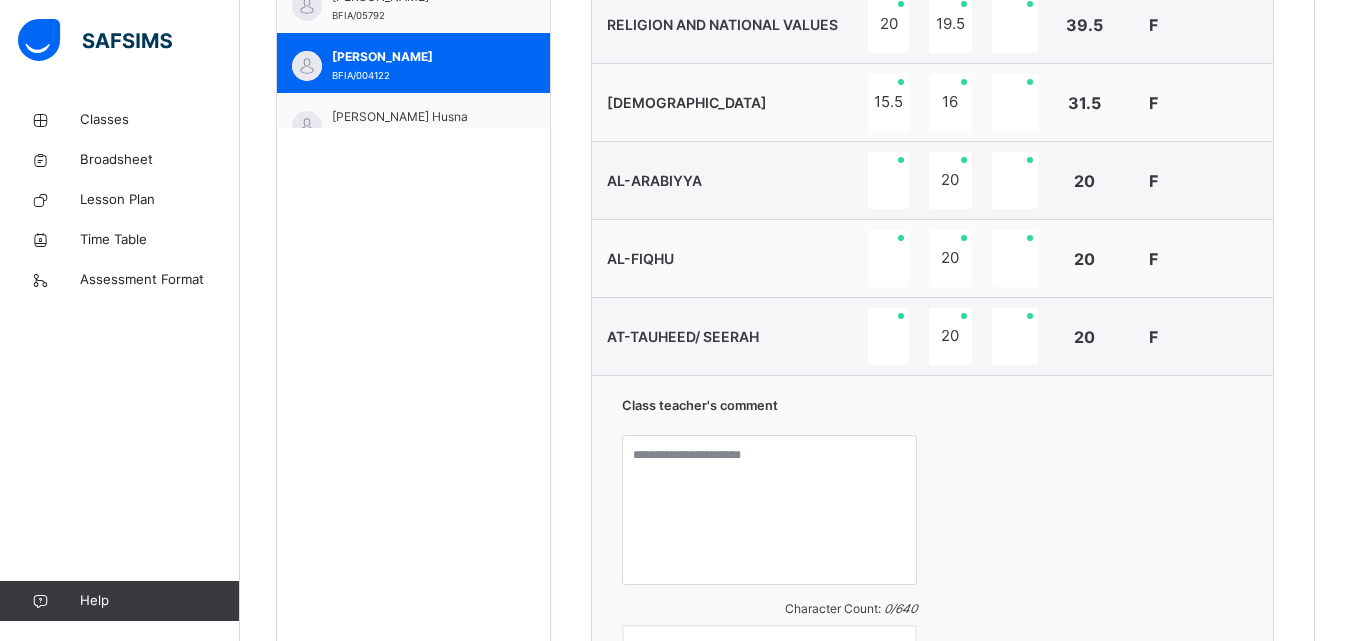 scroll, scrollTop: 878, scrollLeft: 0, axis: vertical 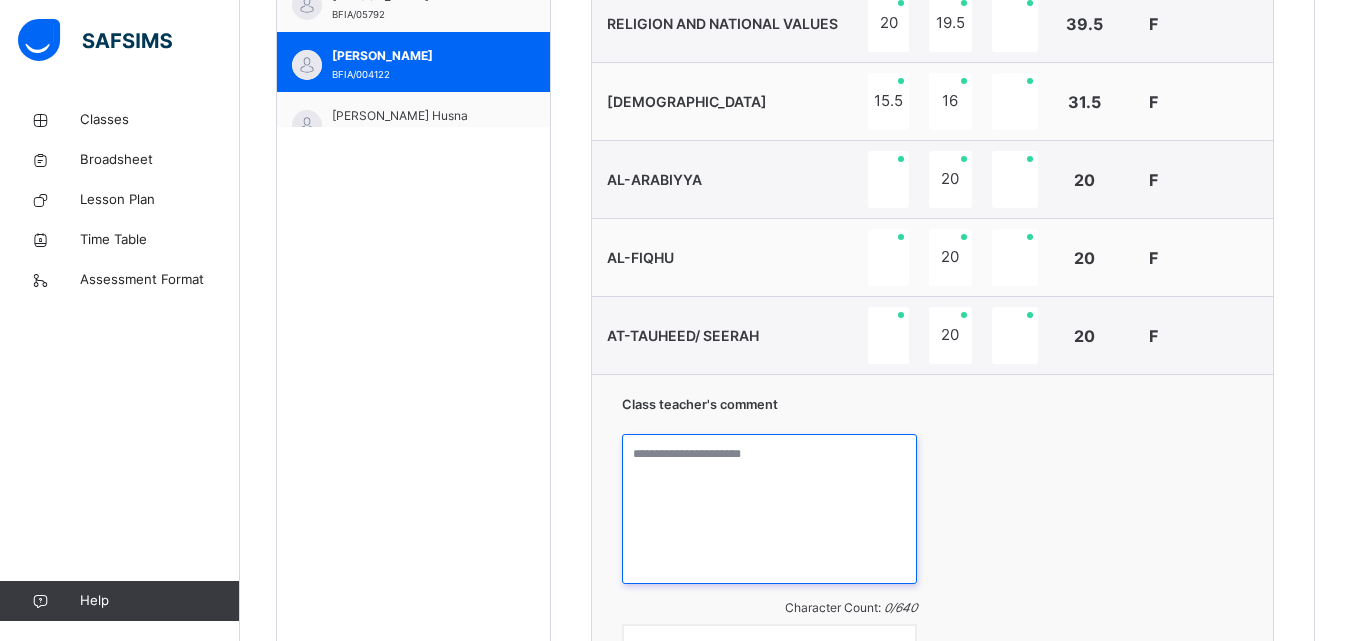 click at bounding box center [770, 509] 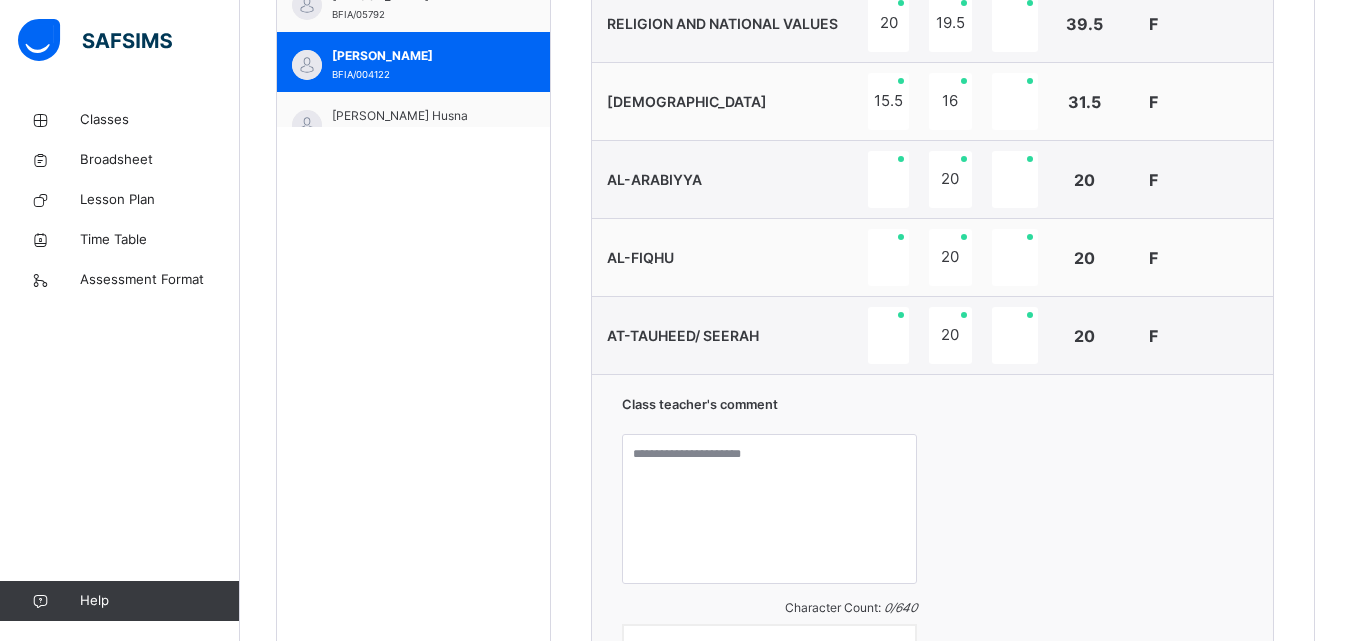 click on "Class teacher's comment Character Count:   0 / 640   Generate" at bounding box center [932, 539] 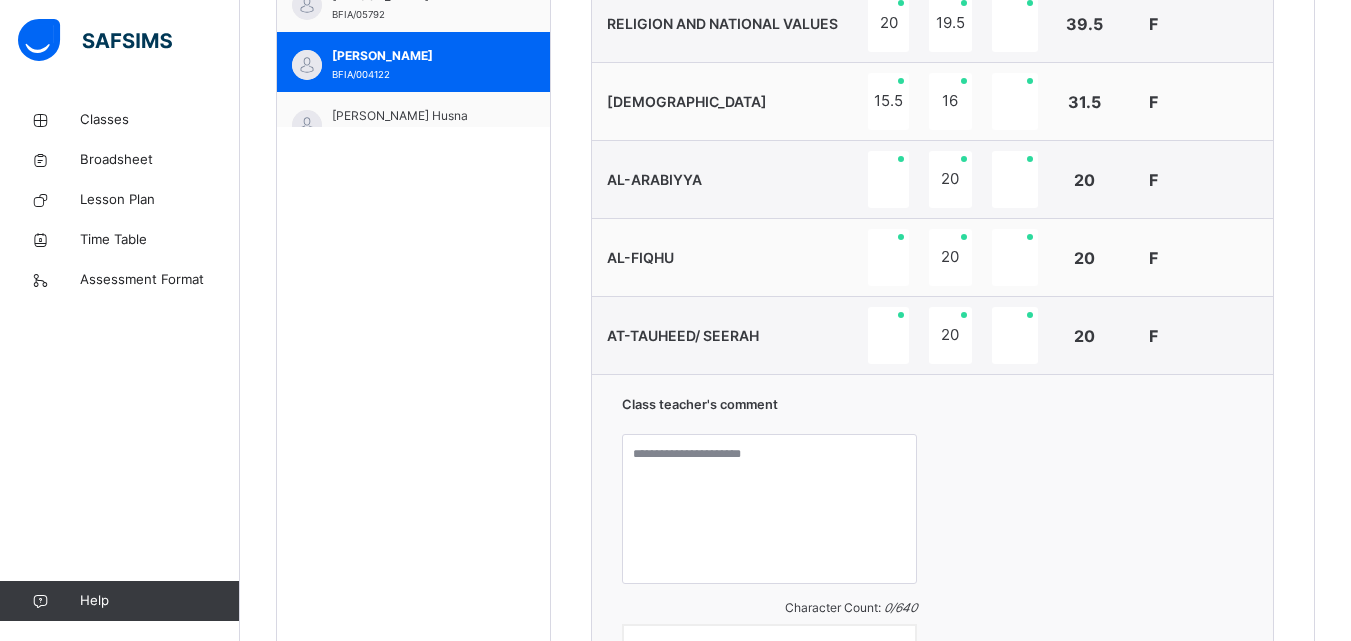click on "Class teacher's comment Character Count:   0 / 640   Generate" at bounding box center [932, 539] 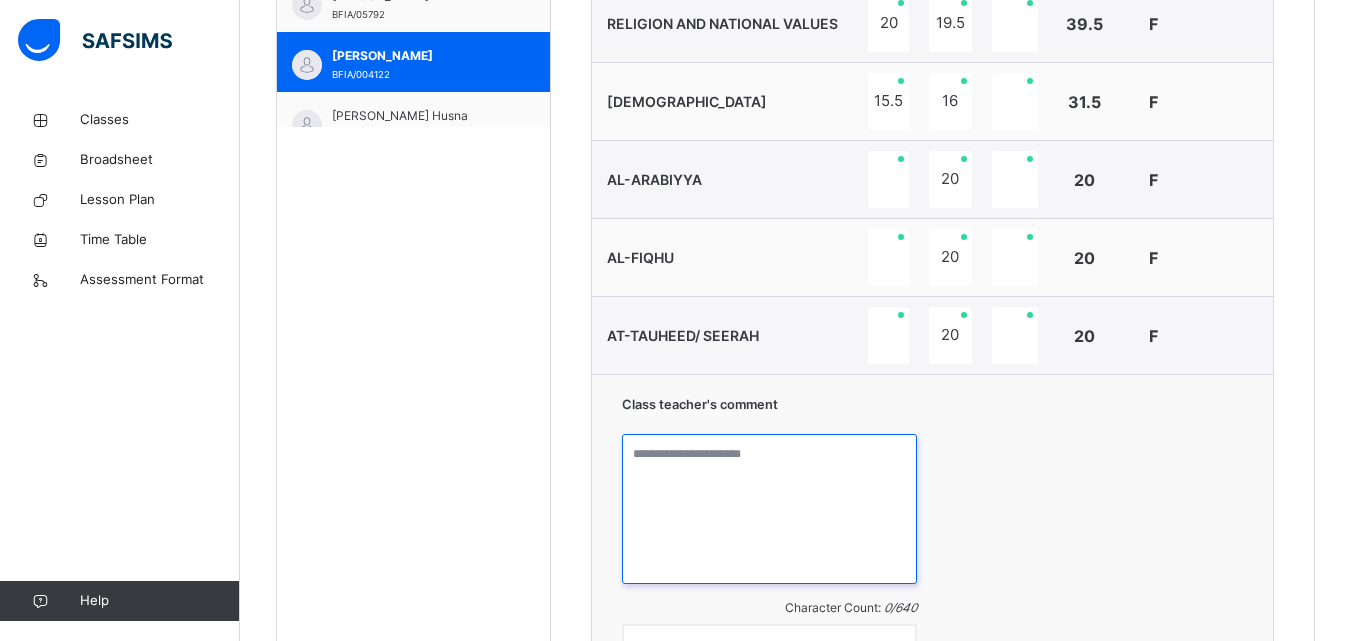 click at bounding box center (770, 509) 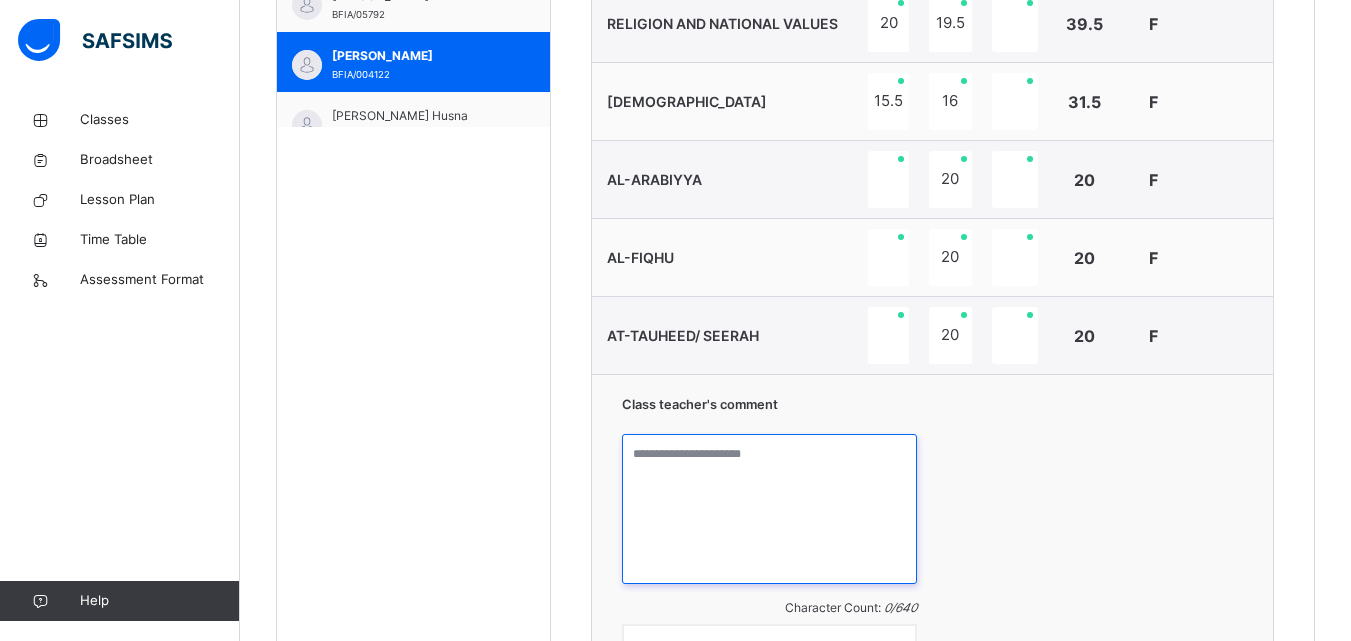 paste on "**********" 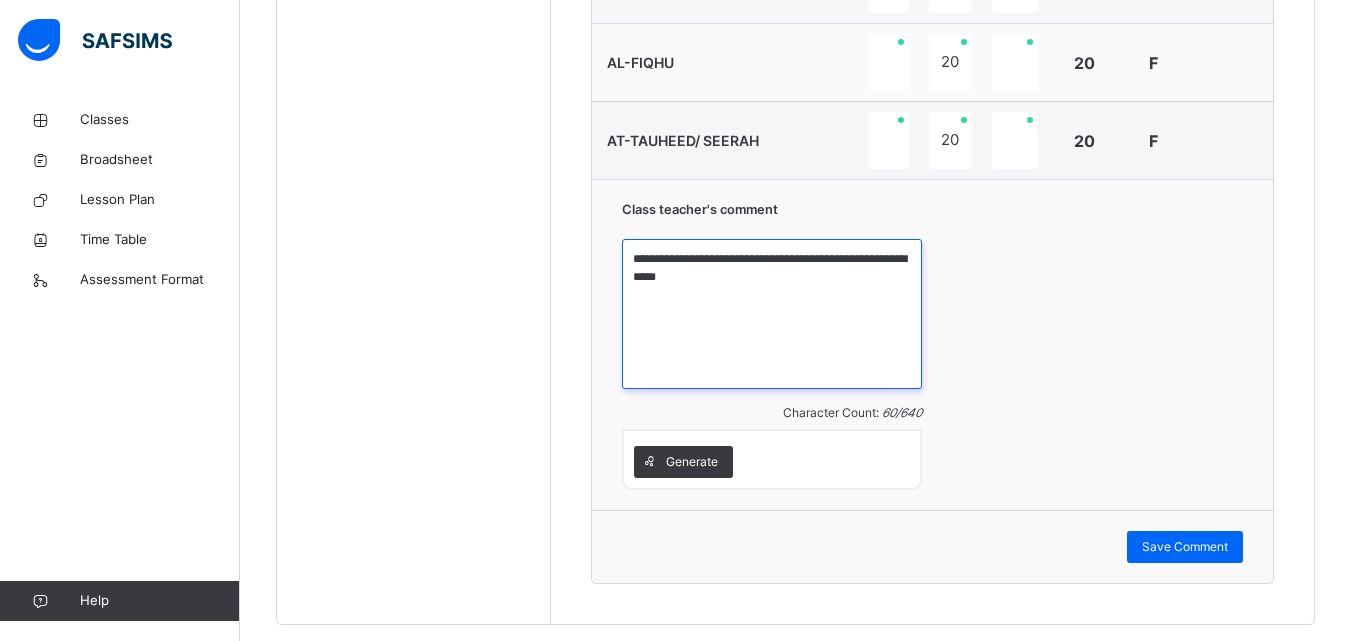 scroll, scrollTop: 1072, scrollLeft: 0, axis: vertical 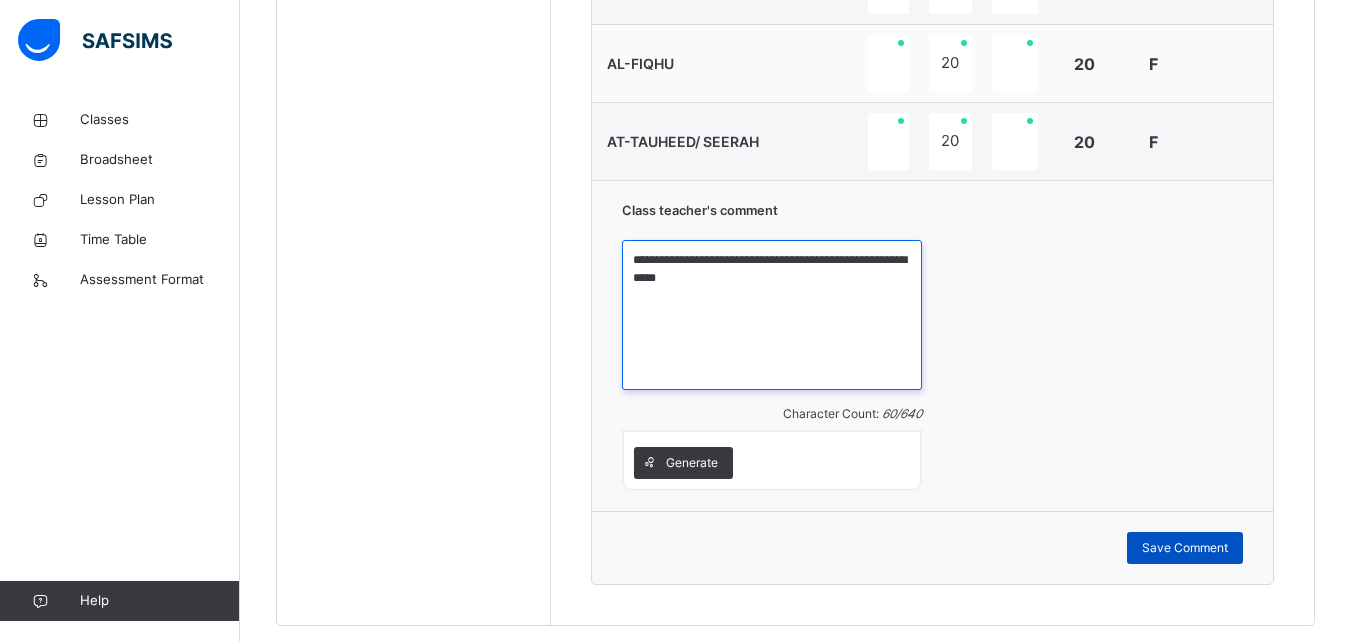 type on "**********" 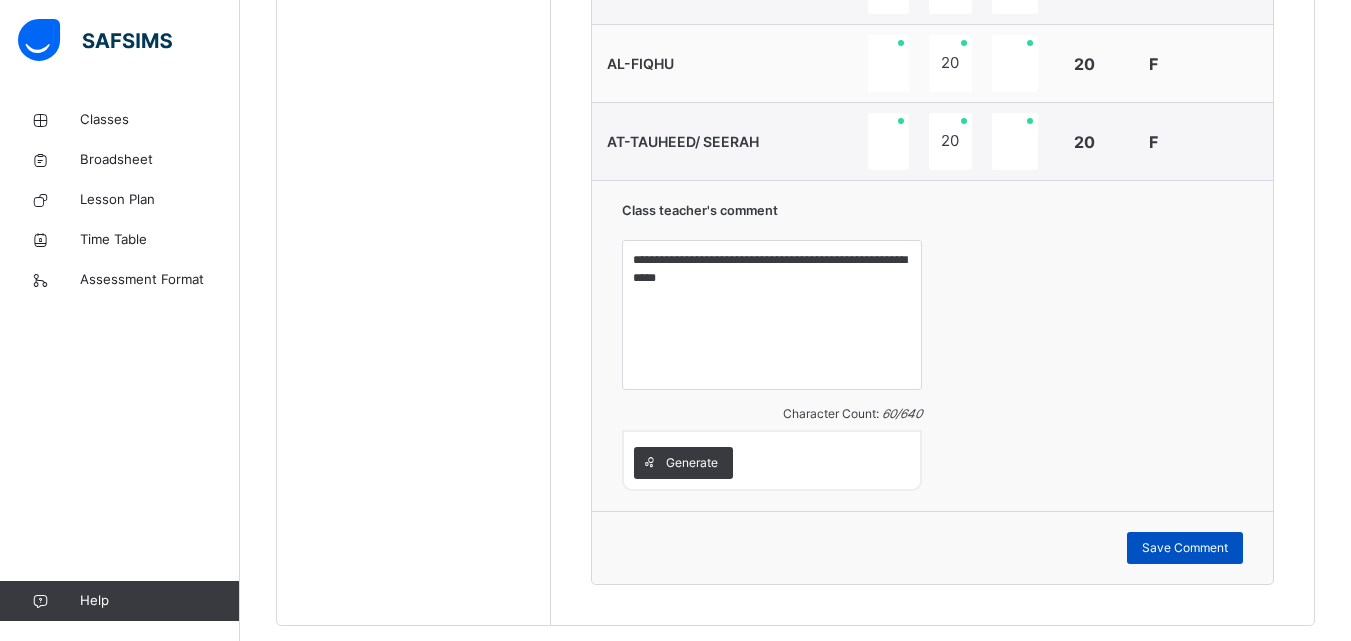 click on "Save Comment" at bounding box center [1185, 548] 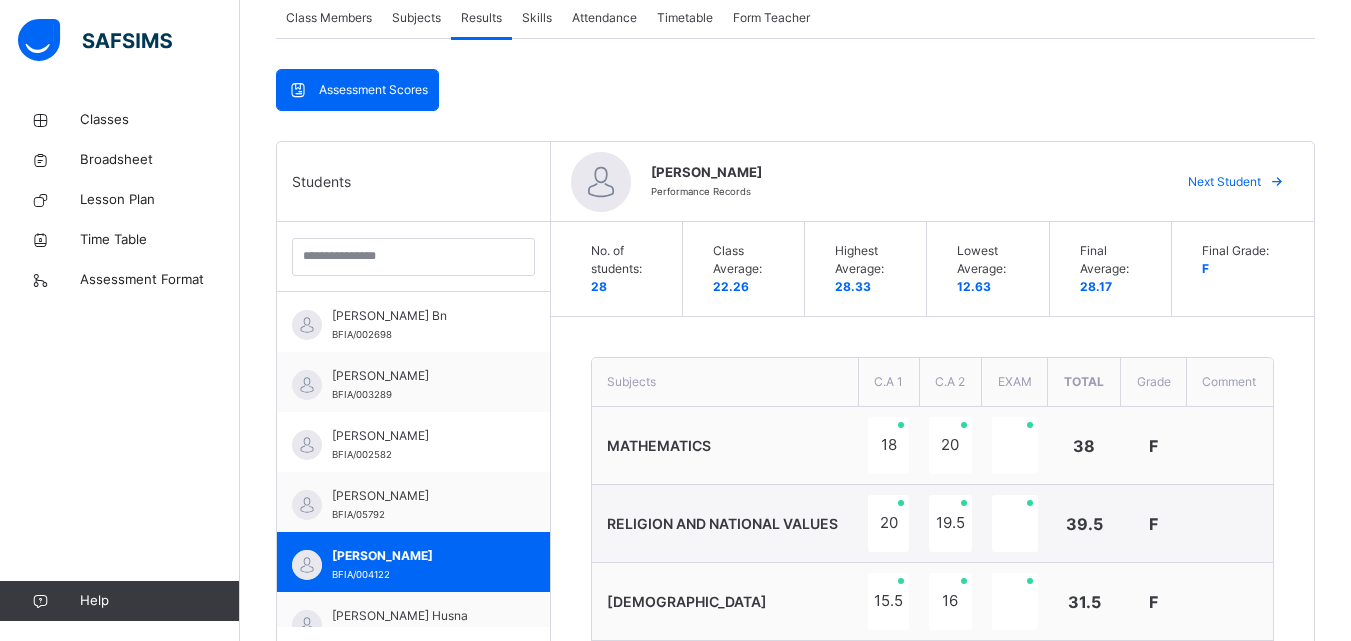 scroll, scrollTop: 380, scrollLeft: 0, axis: vertical 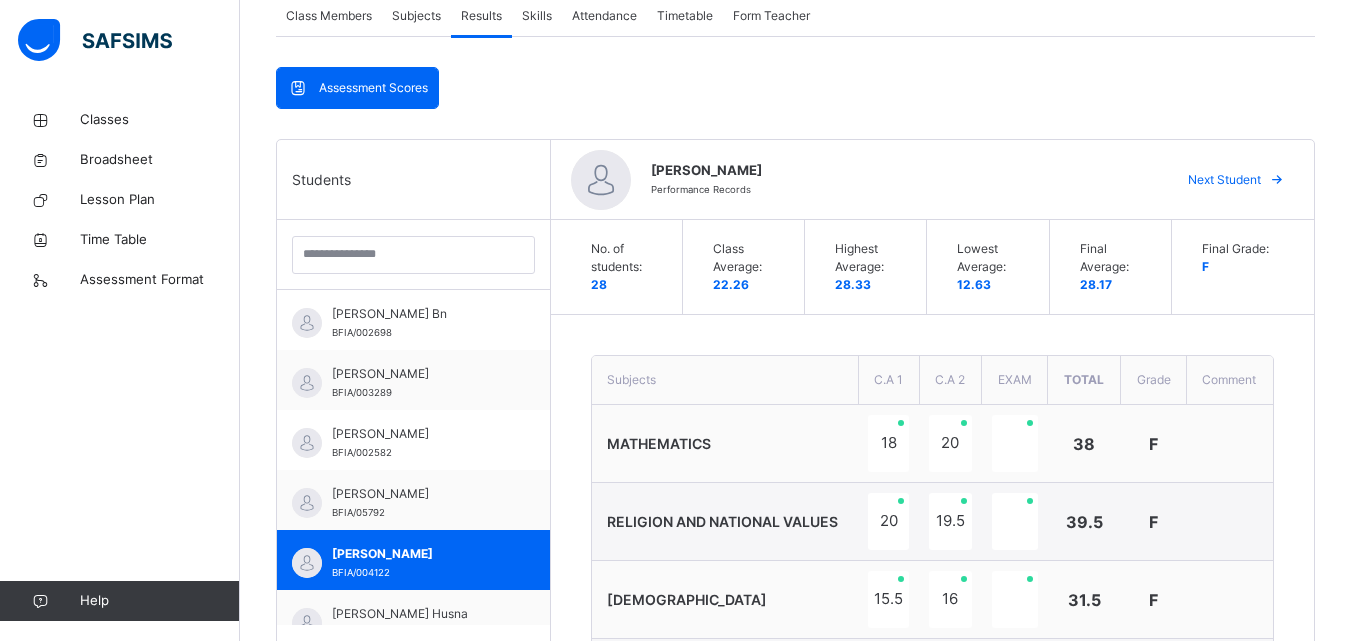 click on "Next Student" at bounding box center (1224, 180) 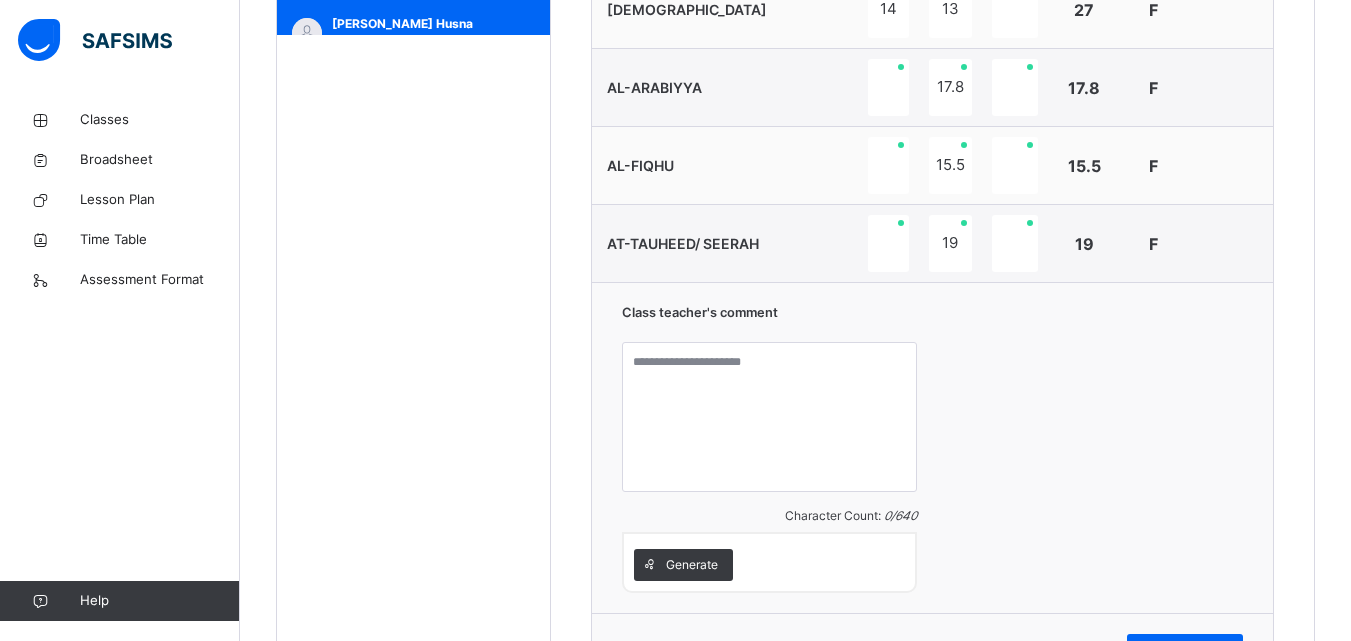 scroll, scrollTop: 967, scrollLeft: 0, axis: vertical 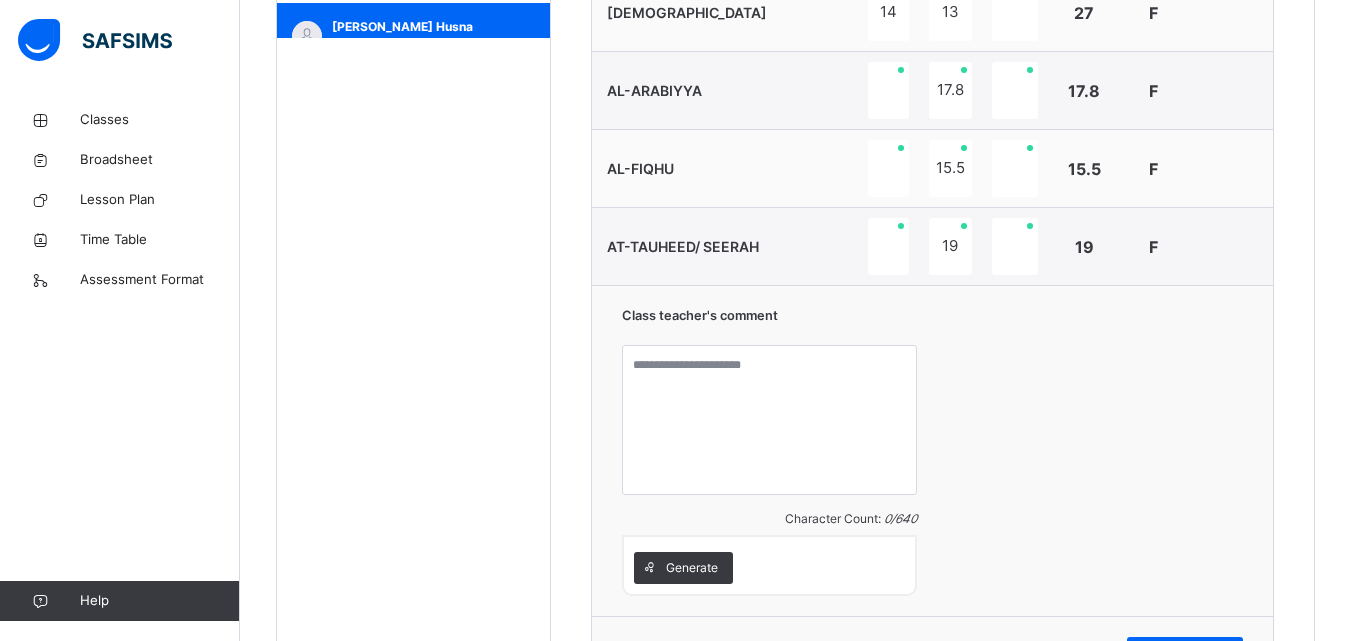 click on "Class teacher's comment Character Count:   0 / 640   Generate" at bounding box center [932, 450] 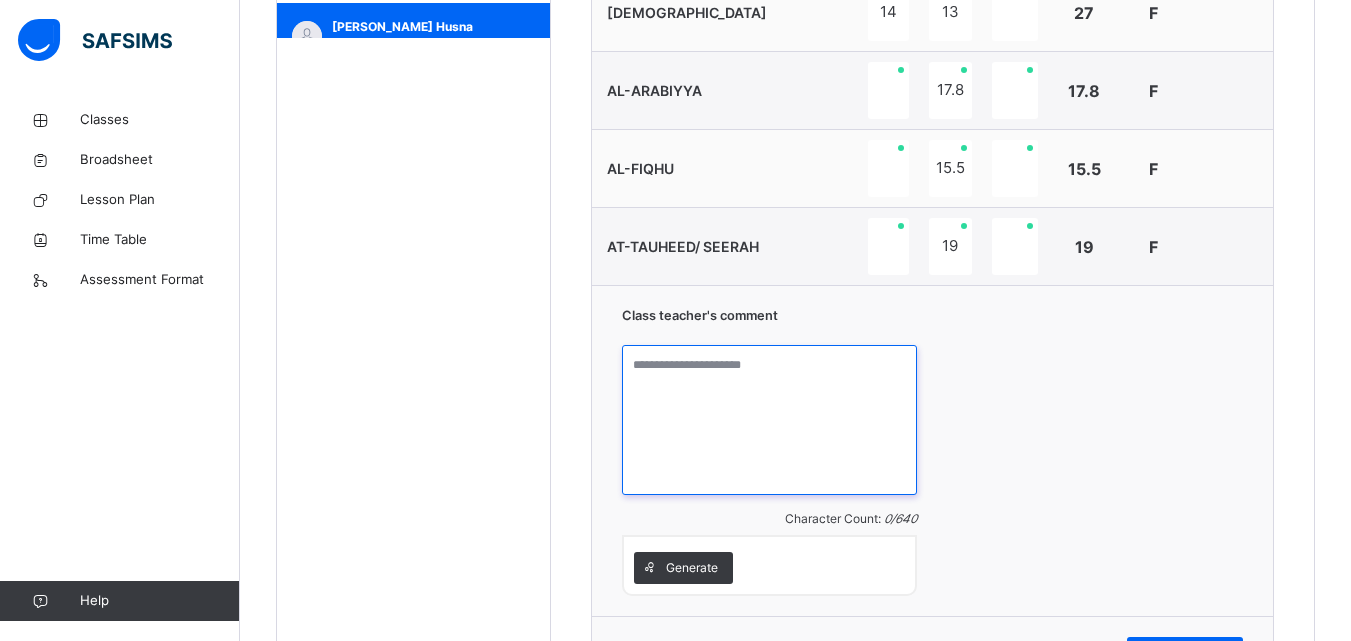 click at bounding box center [770, 420] 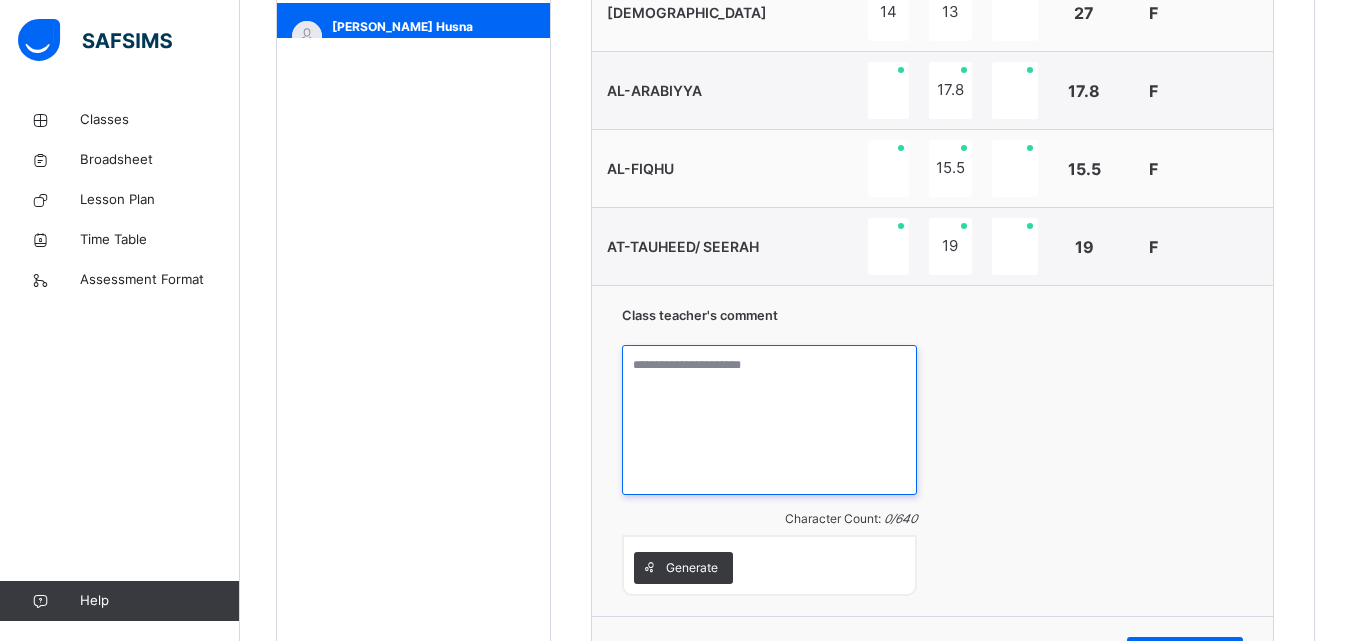 paste on "**********" 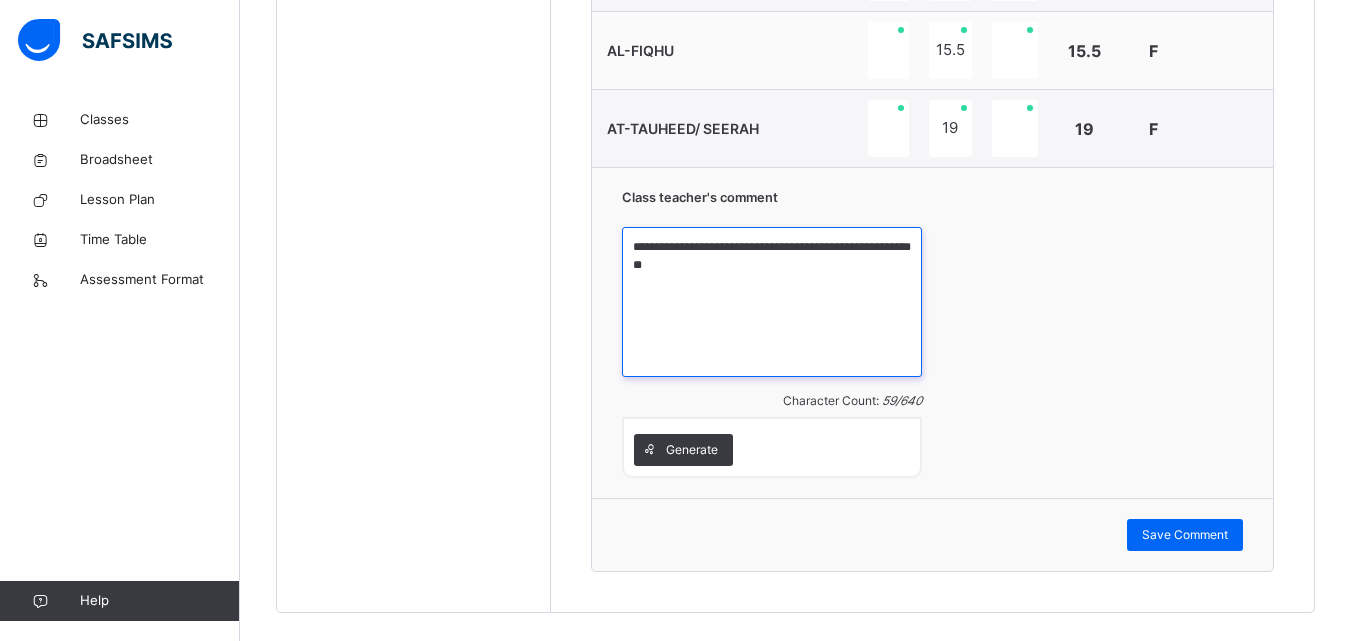 scroll, scrollTop: 1094, scrollLeft: 0, axis: vertical 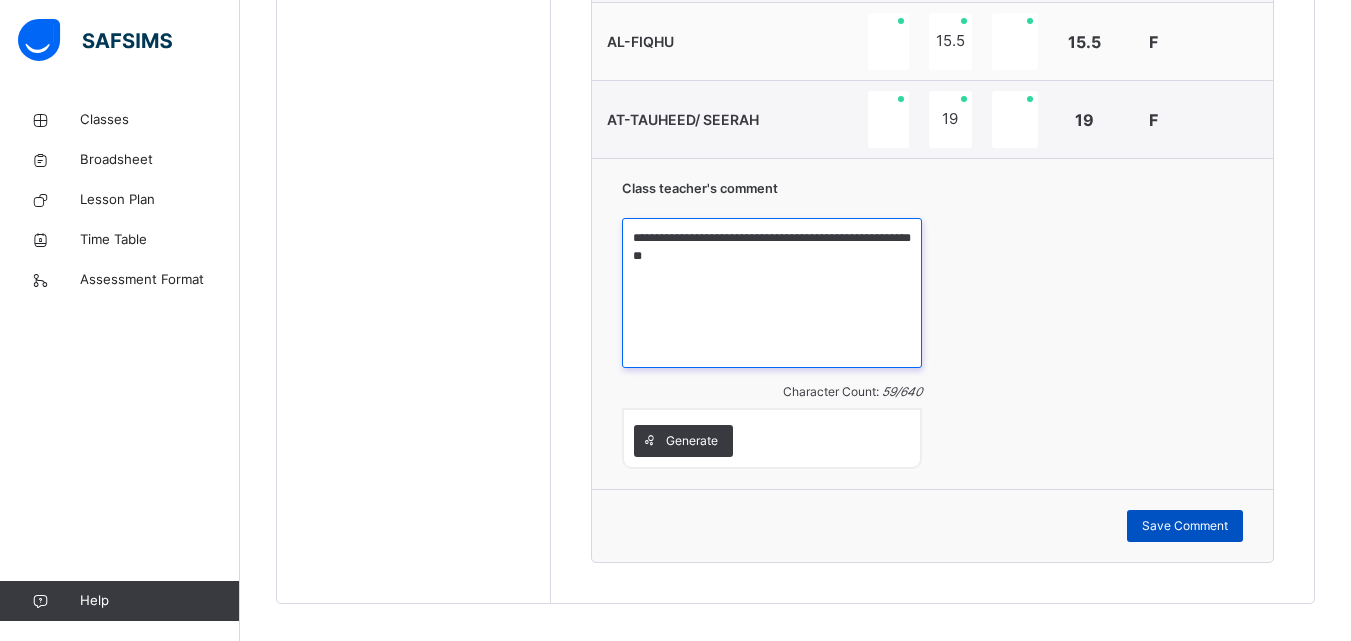 type on "**********" 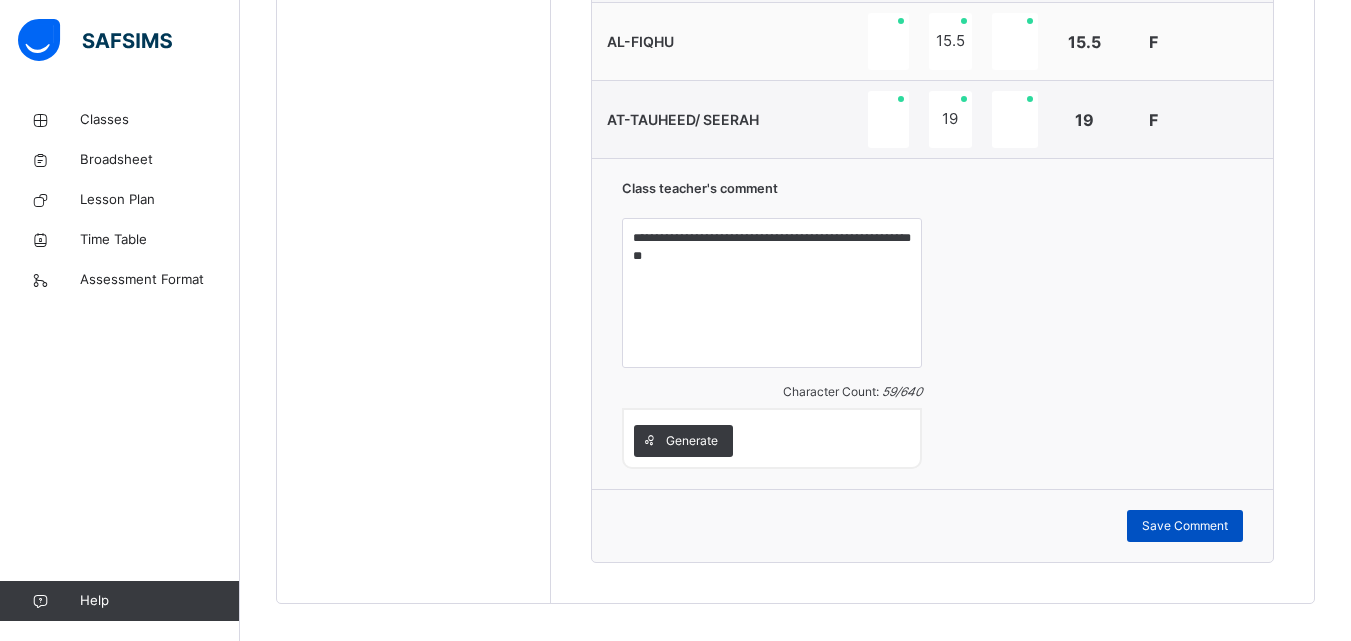 click on "Save Comment" at bounding box center [1185, 526] 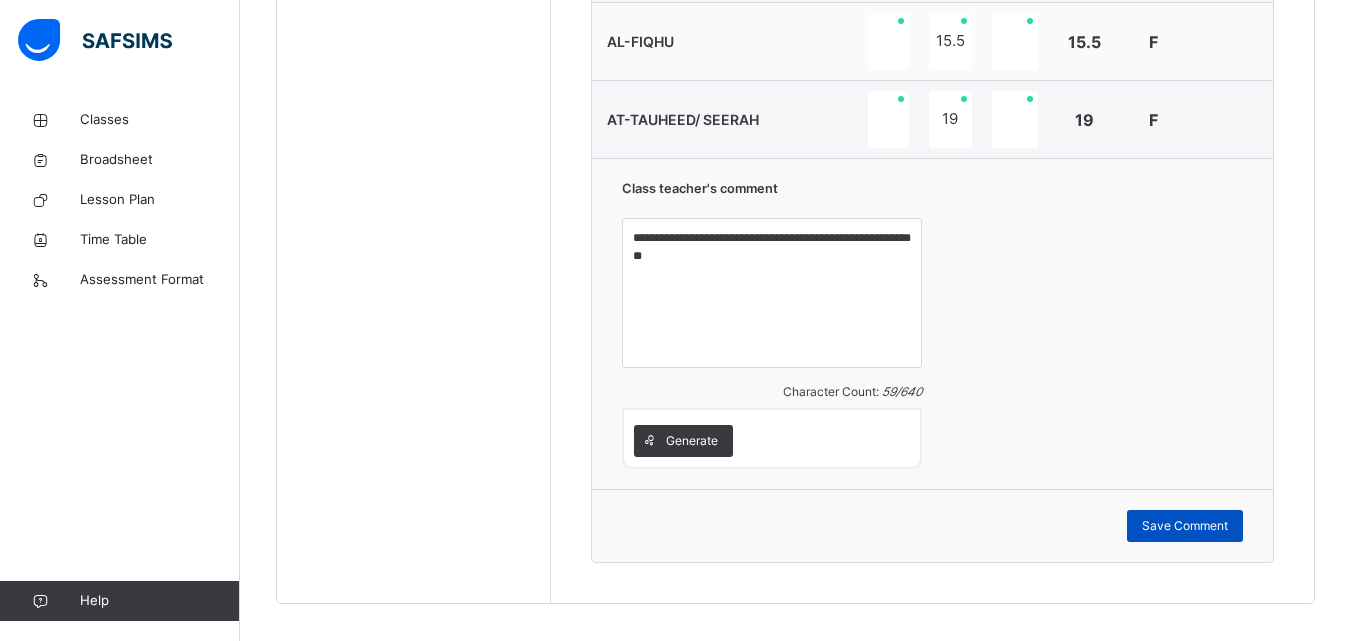 click on "Save Comment" at bounding box center [1185, 526] 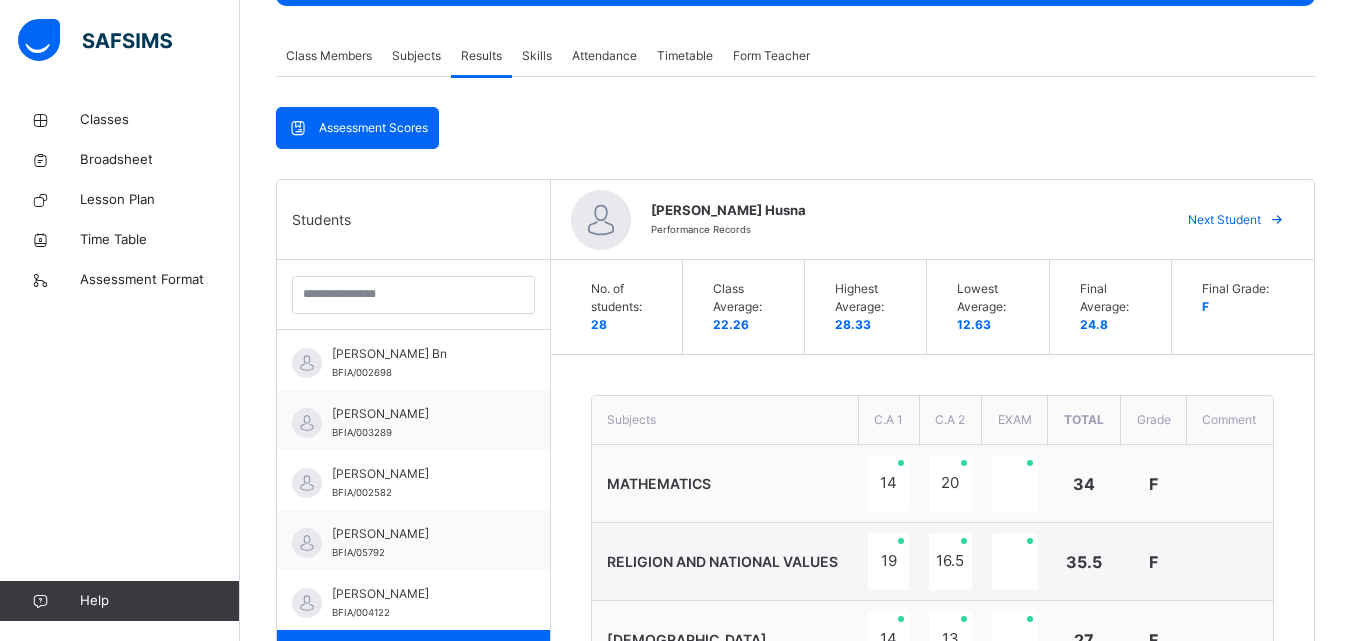 scroll, scrollTop: 337, scrollLeft: 0, axis: vertical 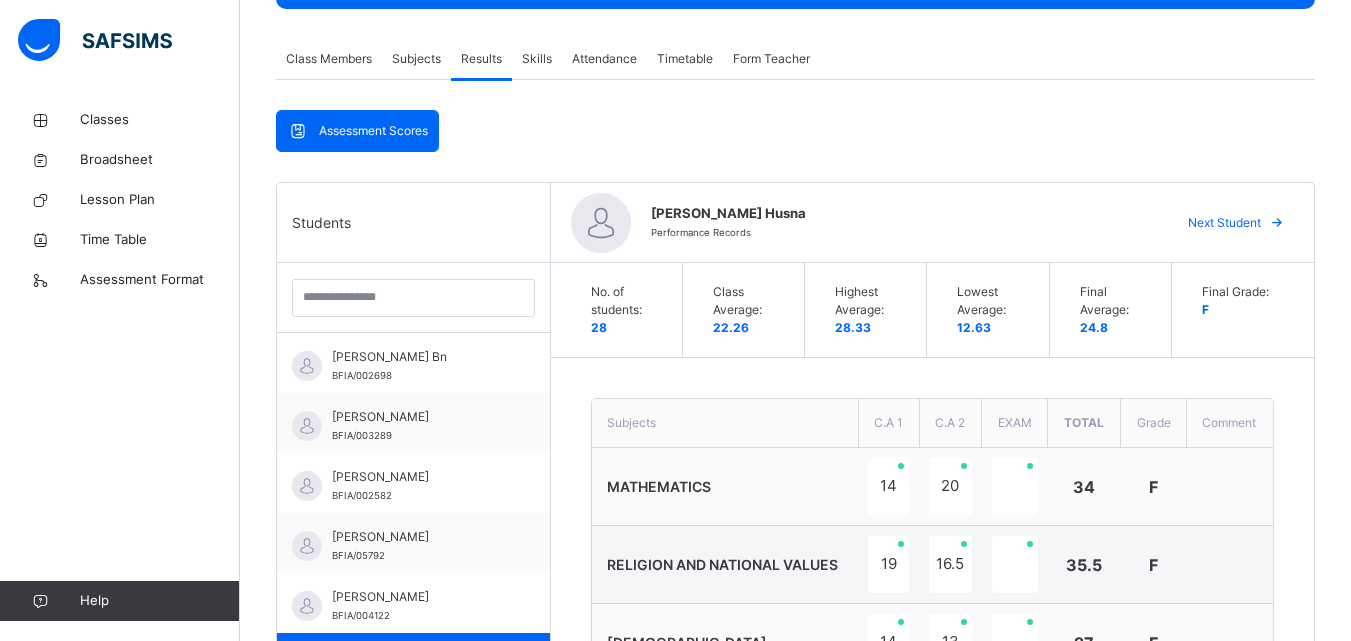 click on "Next Student" at bounding box center [1224, 223] 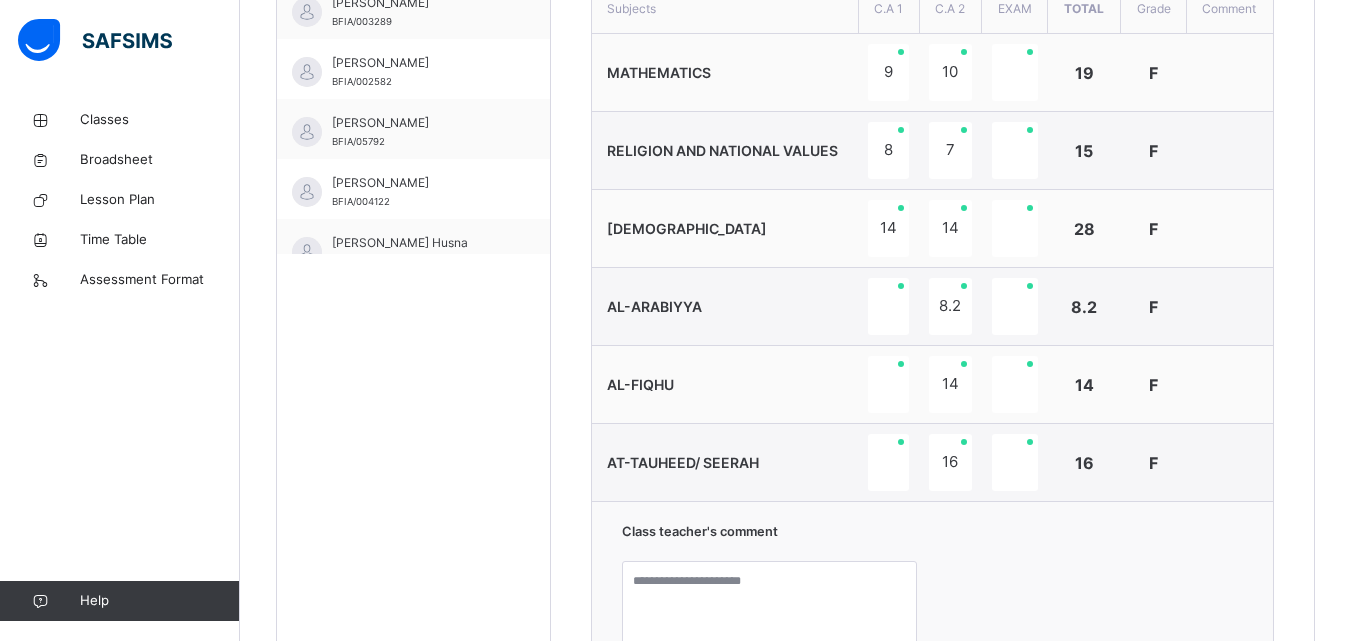 scroll, scrollTop: 843, scrollLeft: 0, axis: vertical 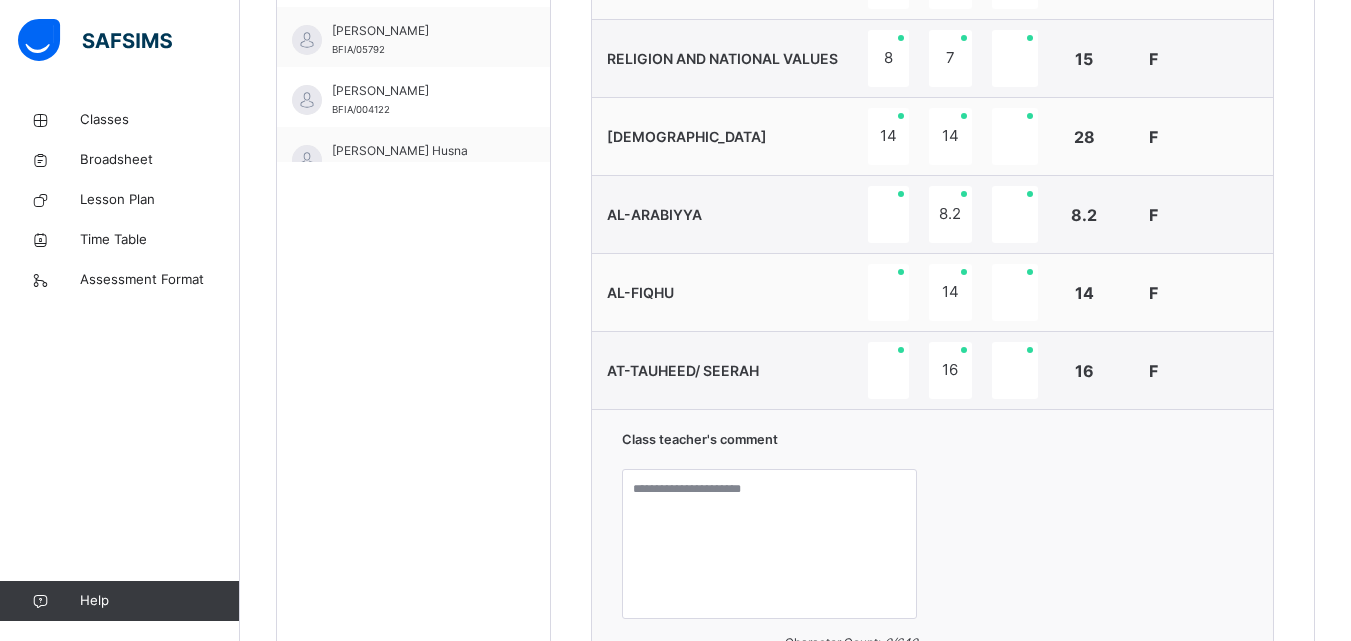 click on "Class teacher's comment Character Count:   0 / 640   Generate" at bounding box center (932, 574) 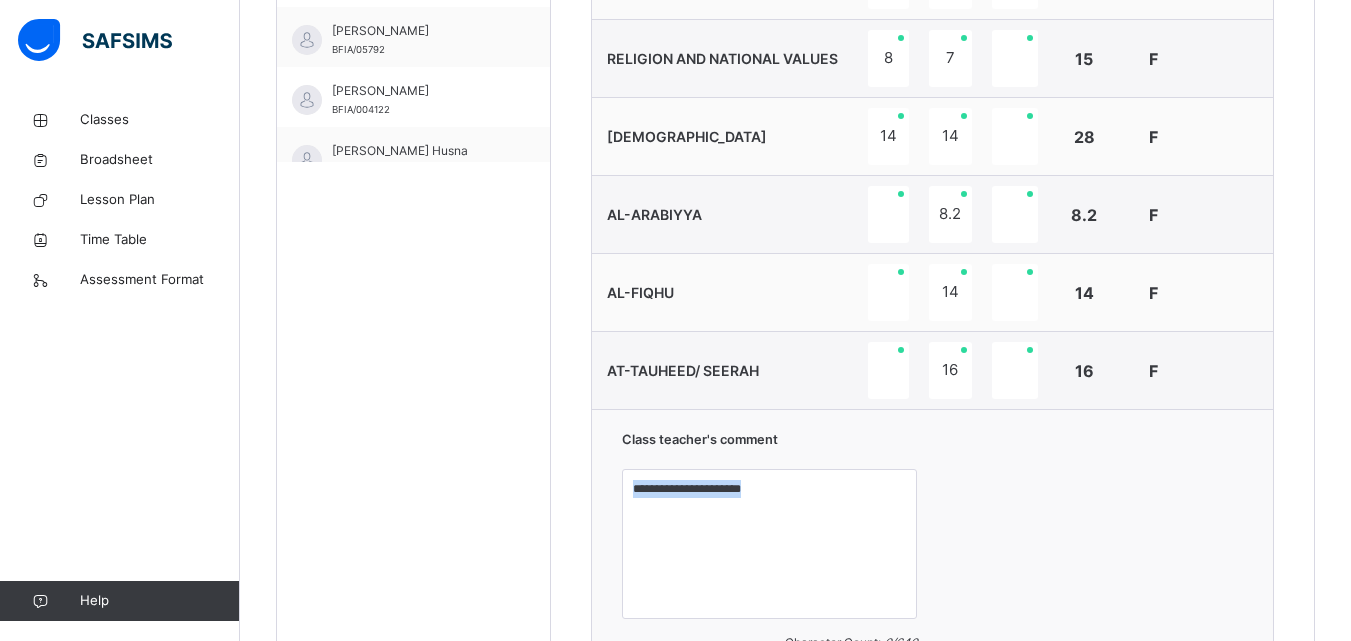 click on "Class teacher's comment Character Count:   0 / 640   Generate" at bounding box center (932, 574) 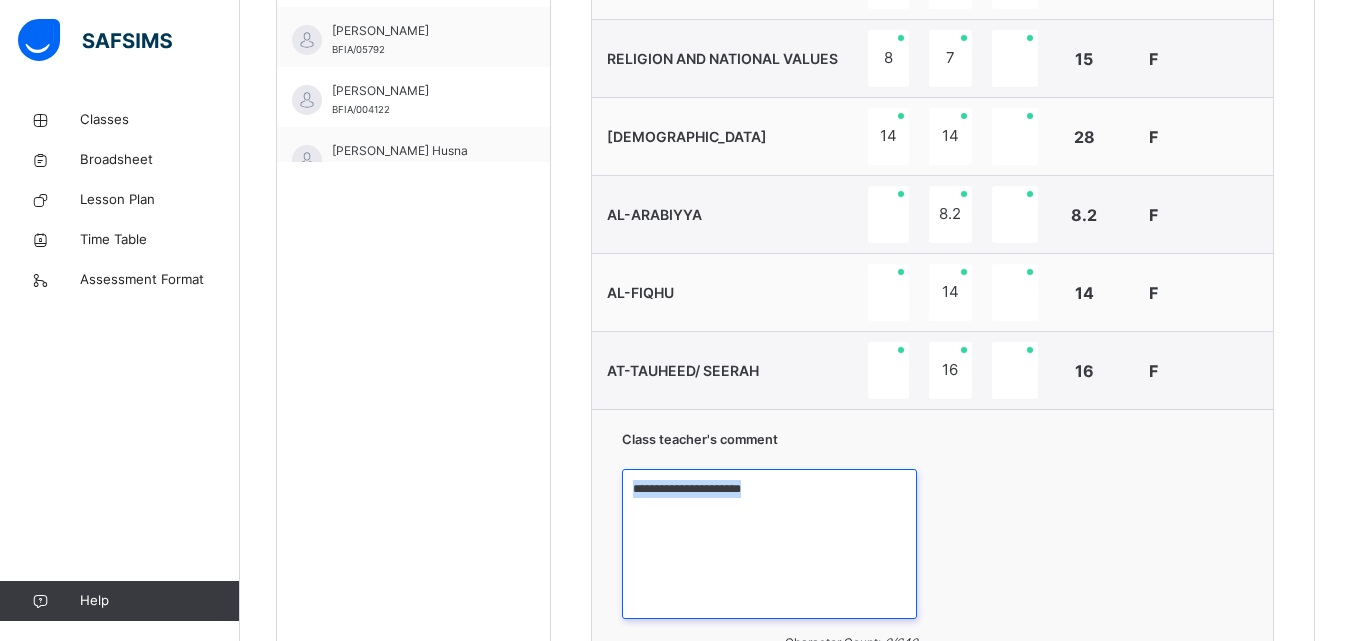 click at bounding box center [770, 544] 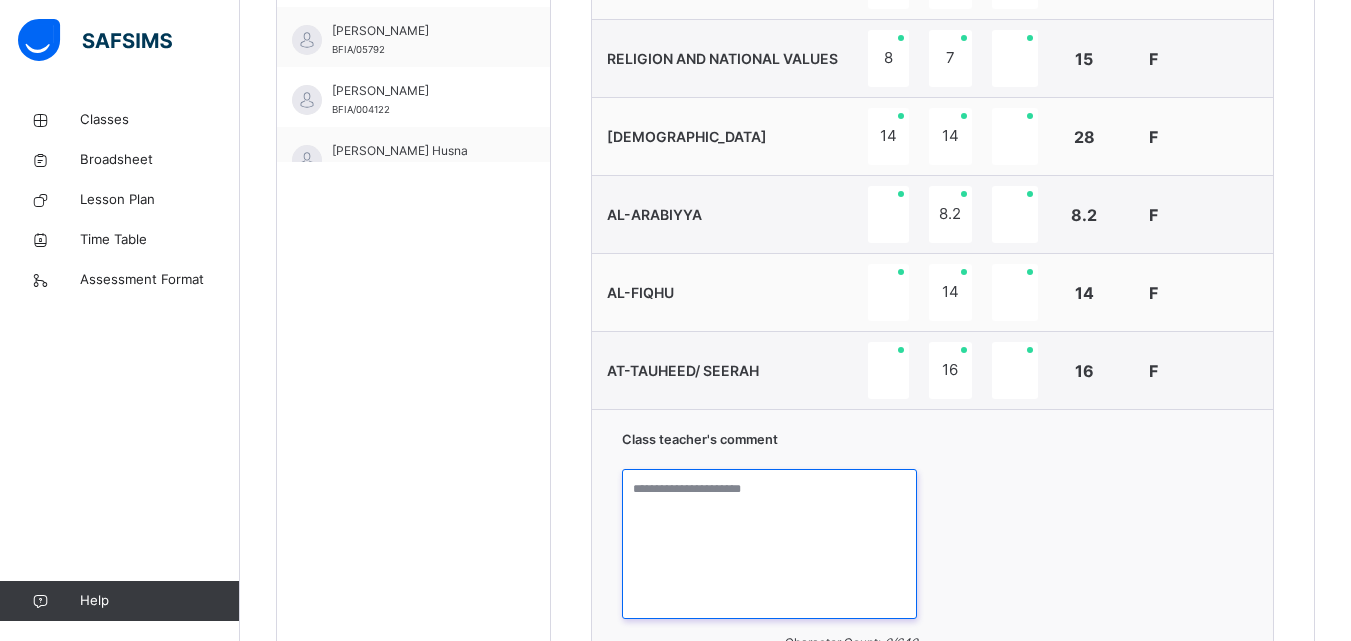 paste on "**********" 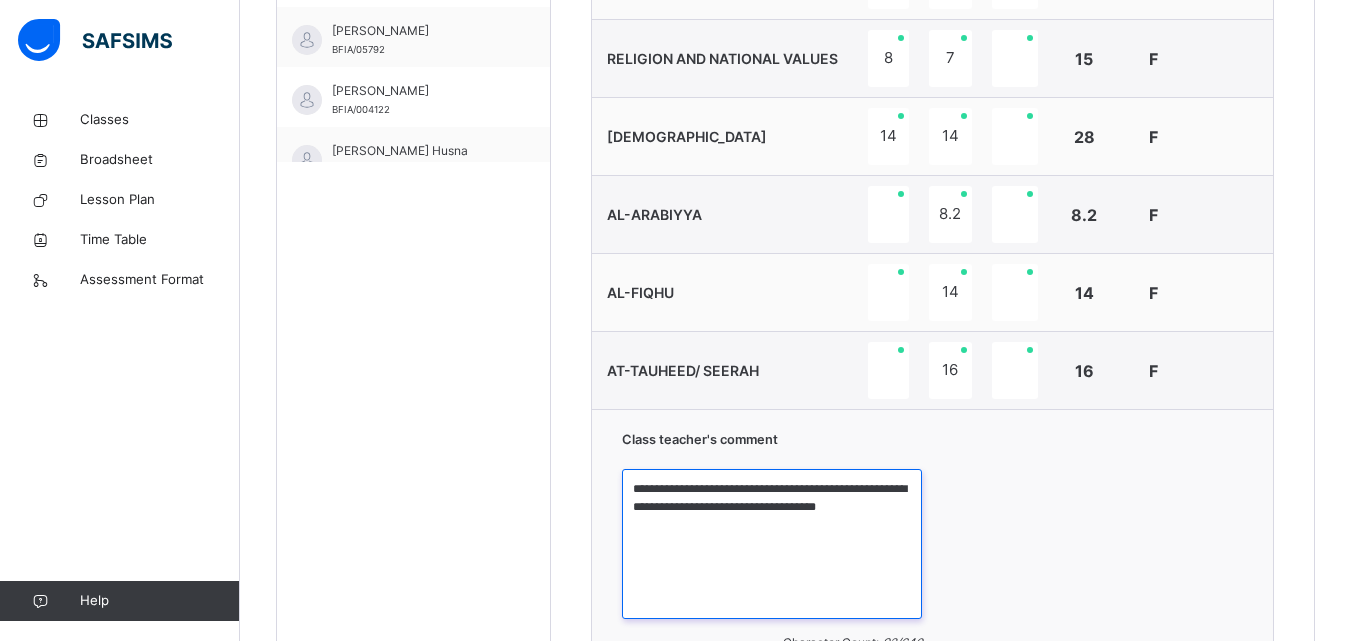click on "**********" at bounding box center (772, 544) 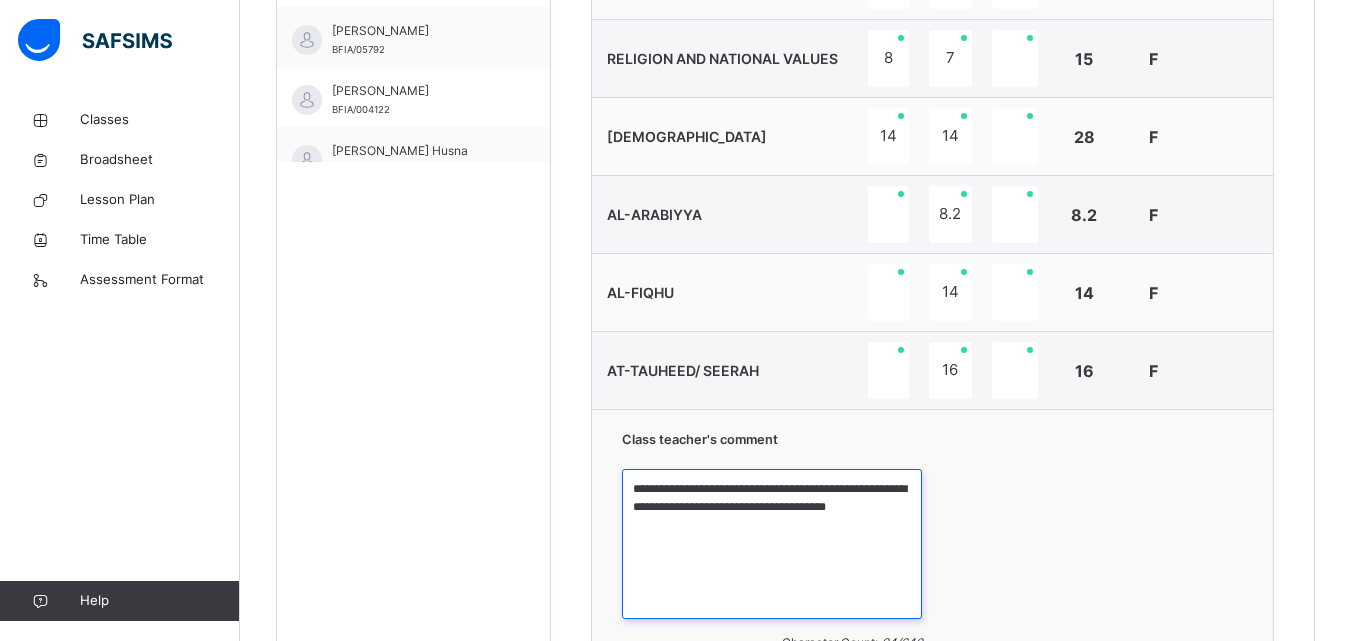 click on "**********" at bounding box center (772, 544) 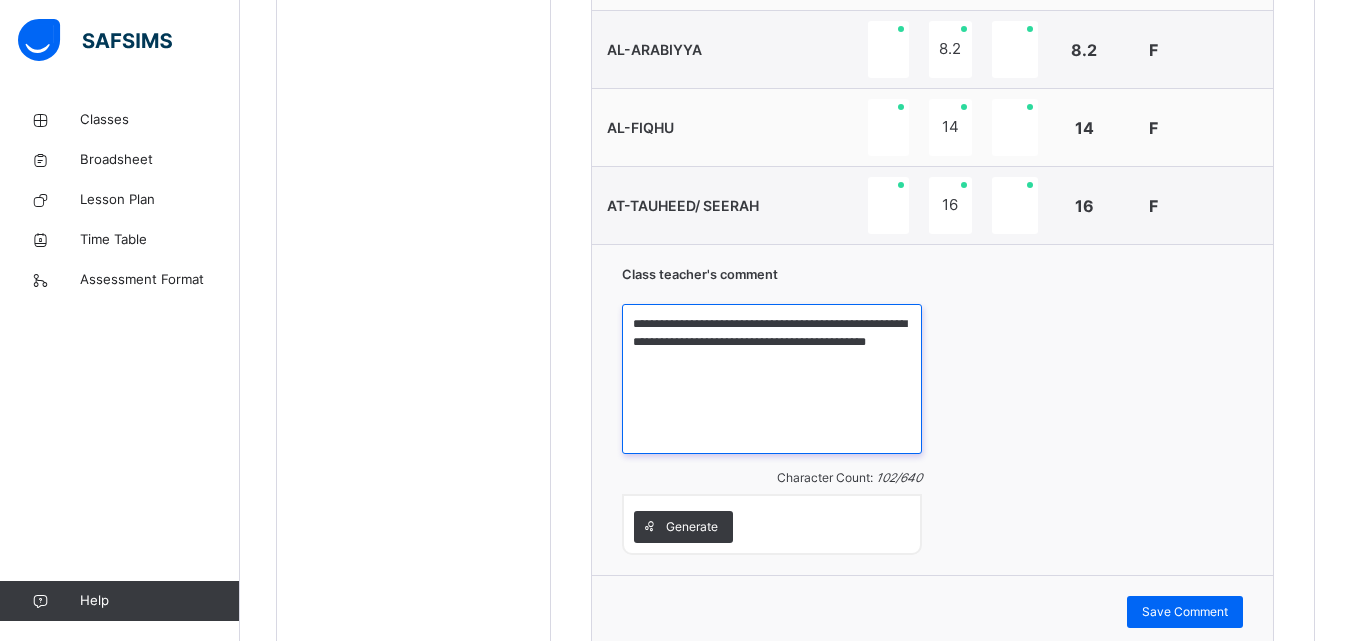 scroll, scrollTop: 1009, scrollLeft: 0, axis: vertical 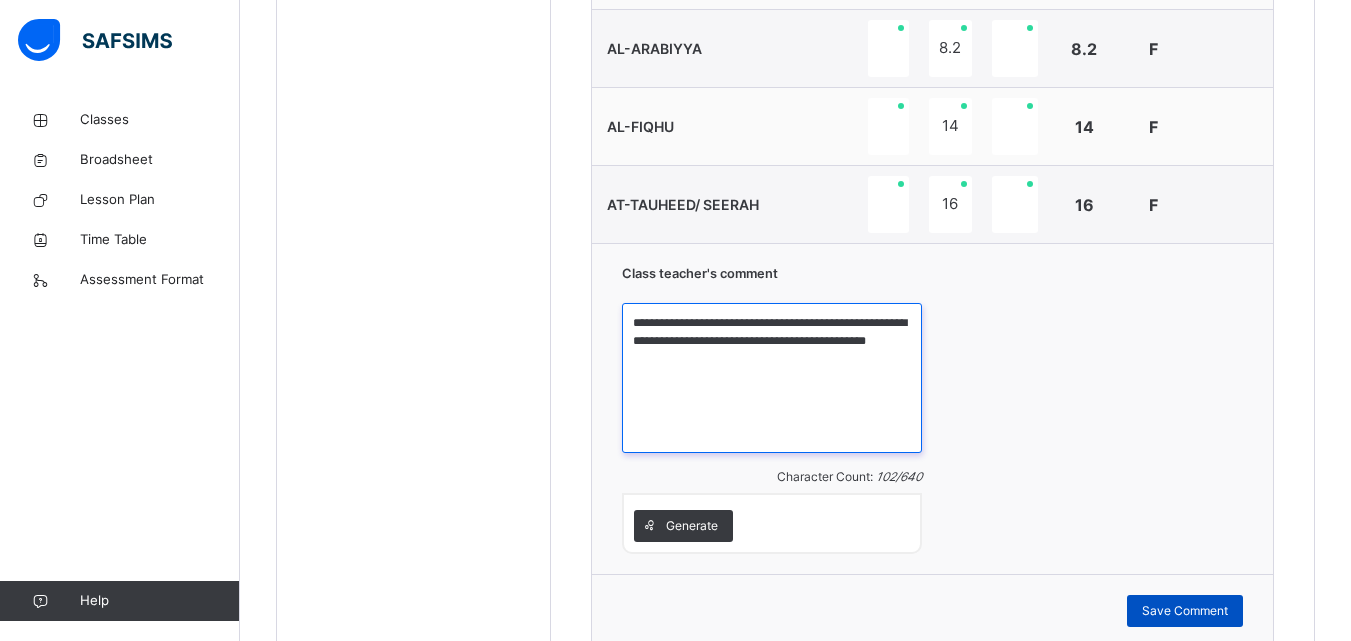 type on "**********" 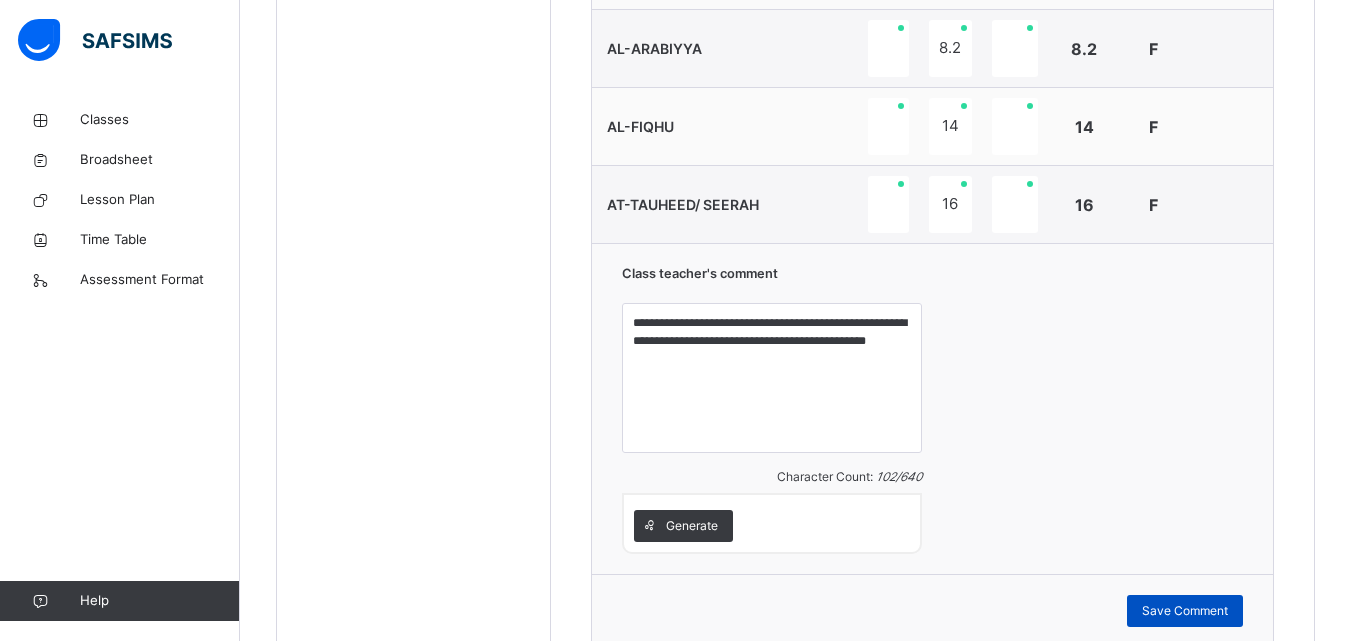 click on "Save Comment" at bounding box center (1185, 611) 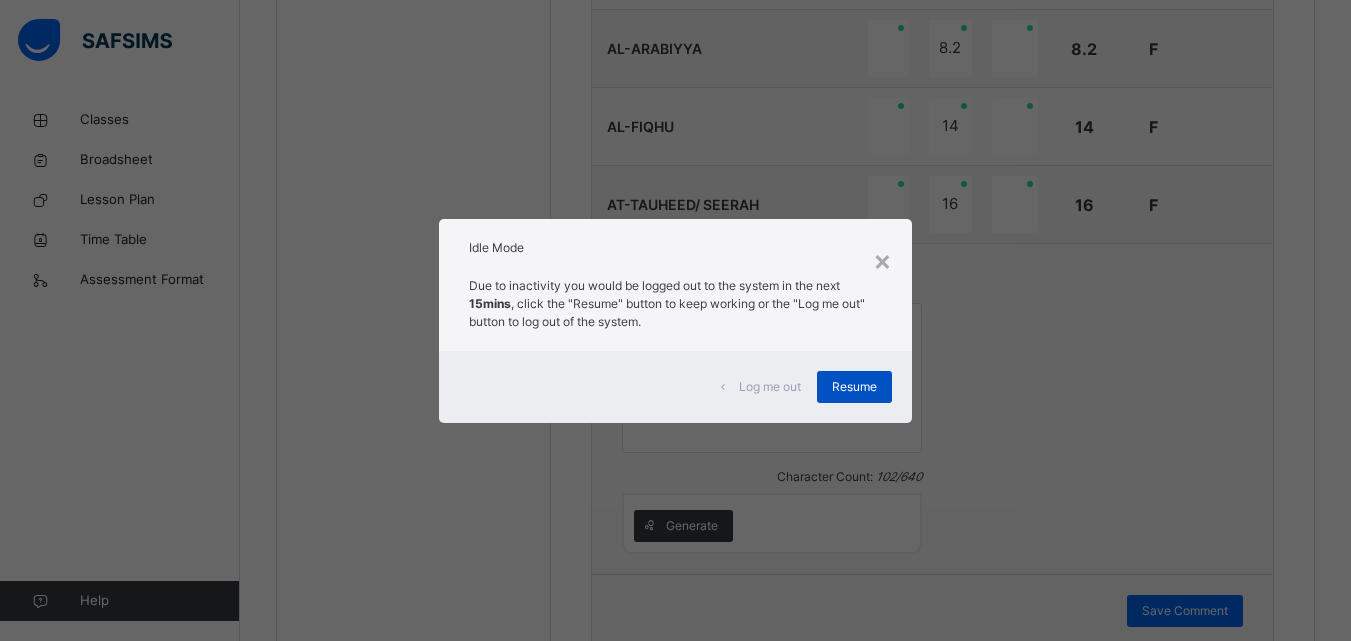 click on "Resume" at bounding box center (854, 387) 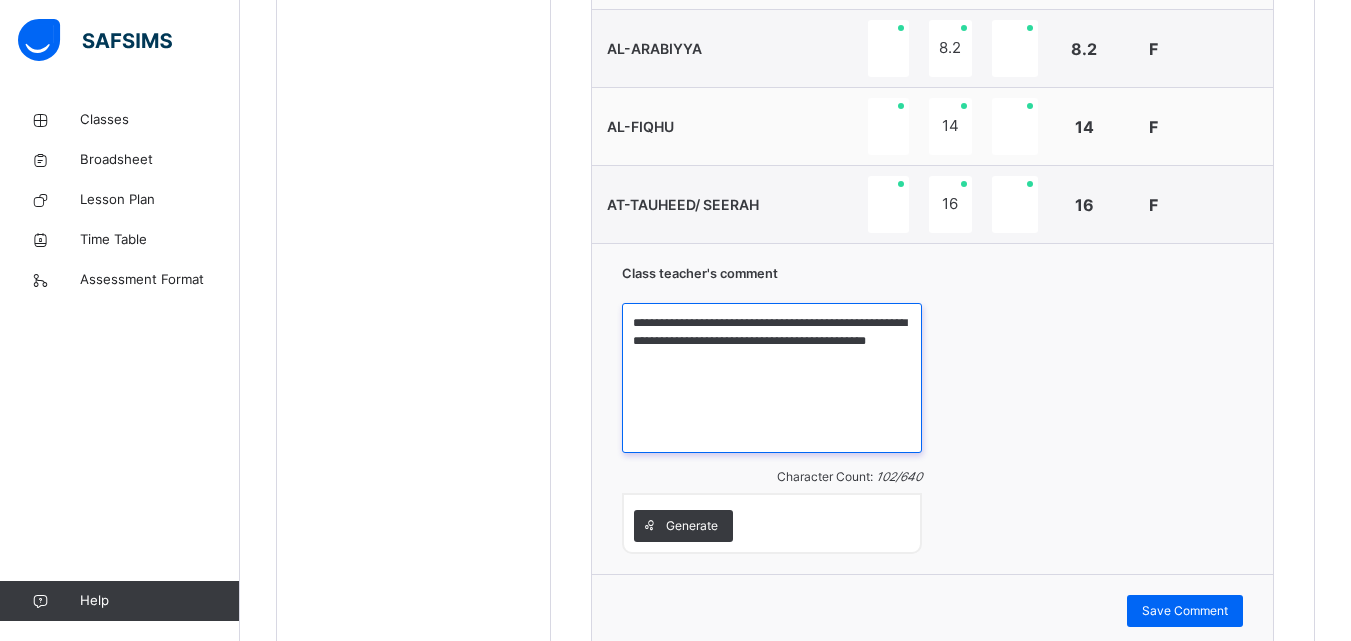 click on "**********" at bounding box center (772, 378) 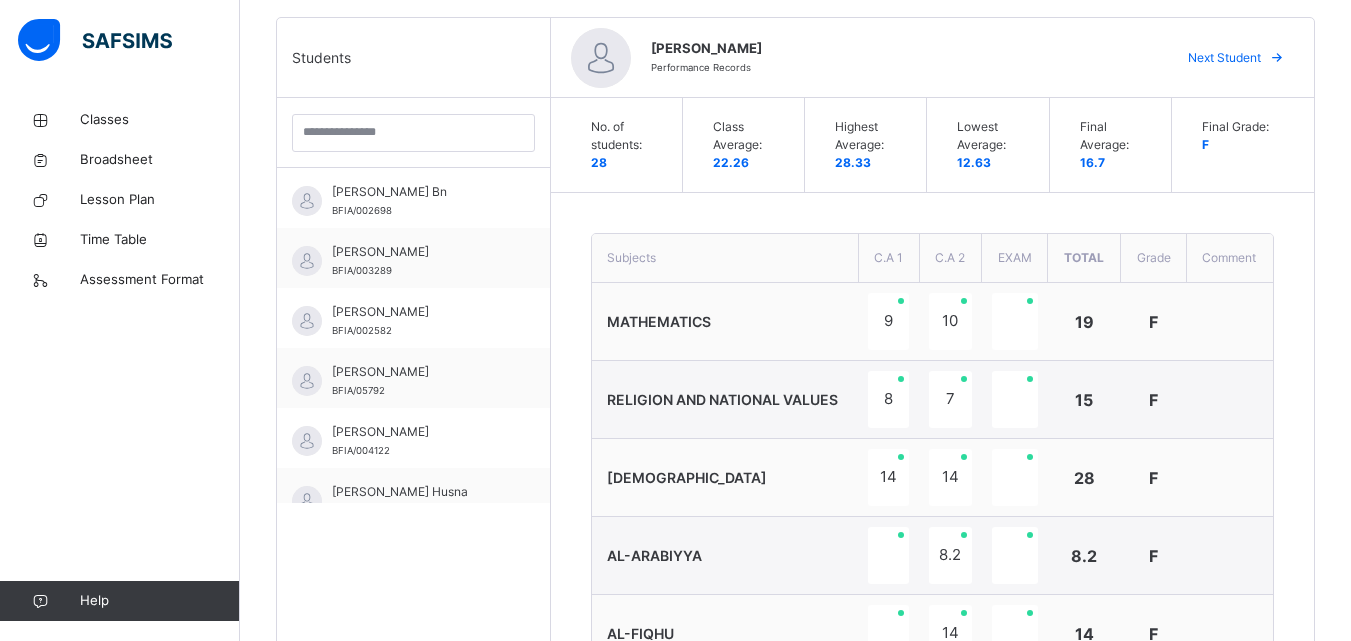 scroll, scrollTop: 473, scrollLeft: 0, axis: vertical 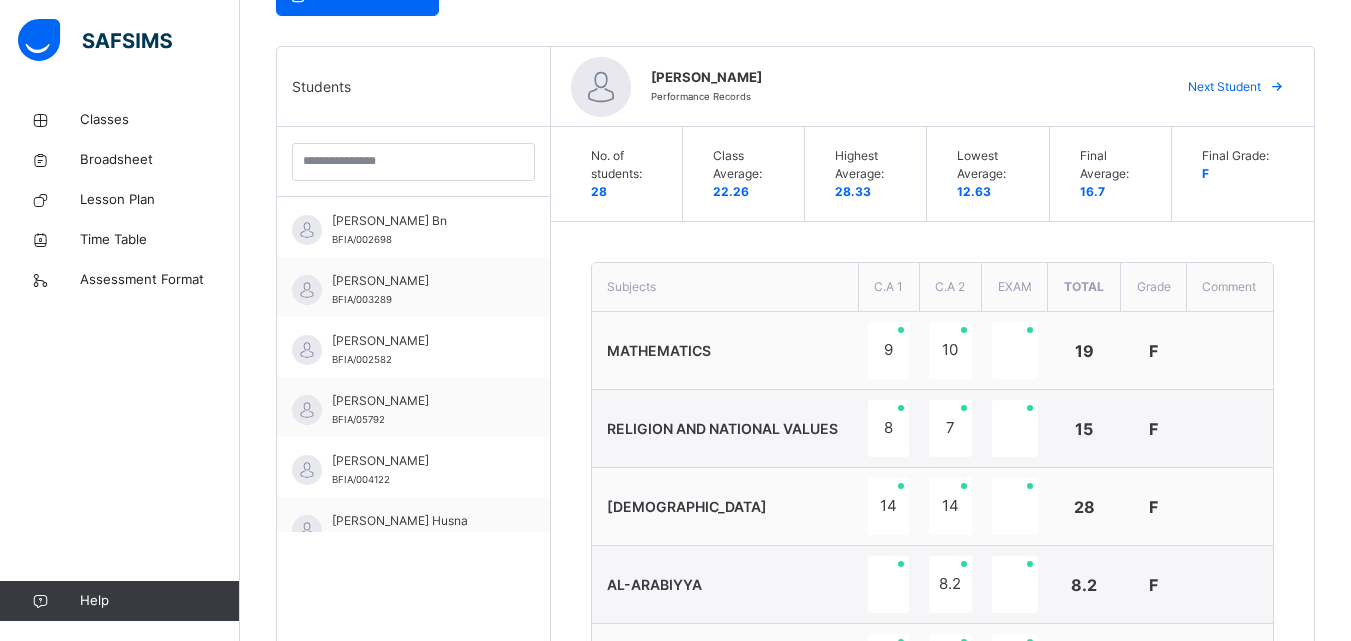 click on "Next Student" at bounding box center [1224, 87] 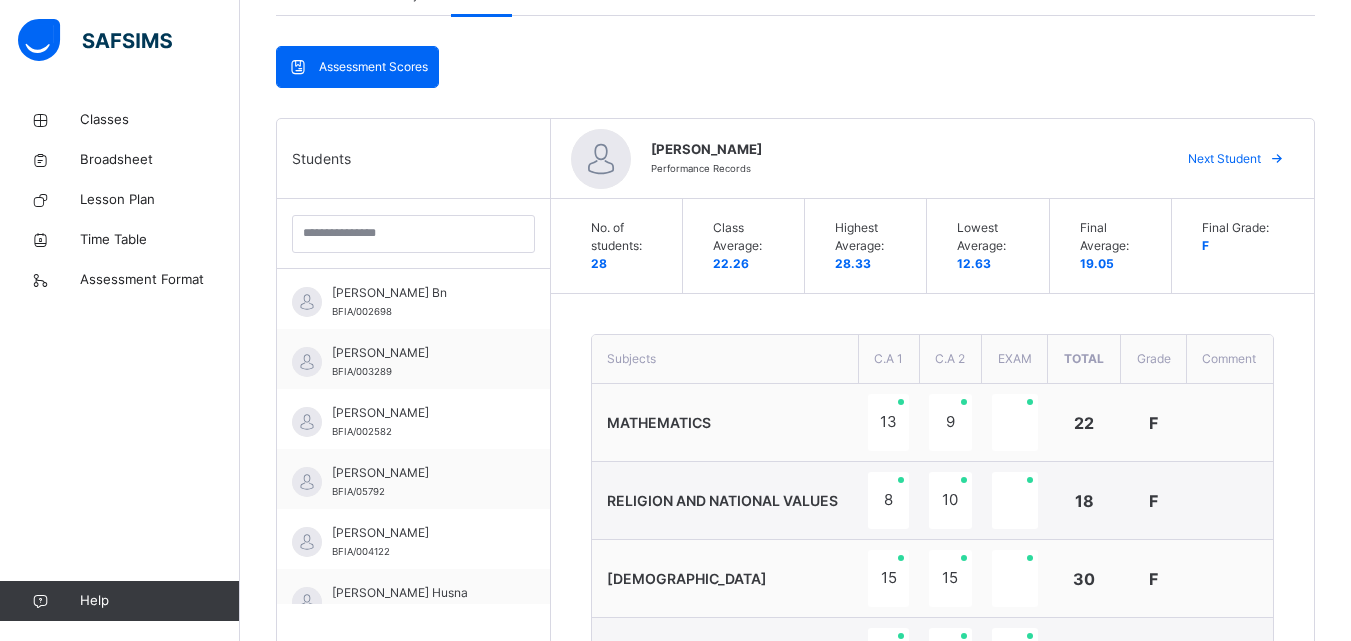 scroll, scrollTop: 404, scrollLeft: 0, axis: vertical 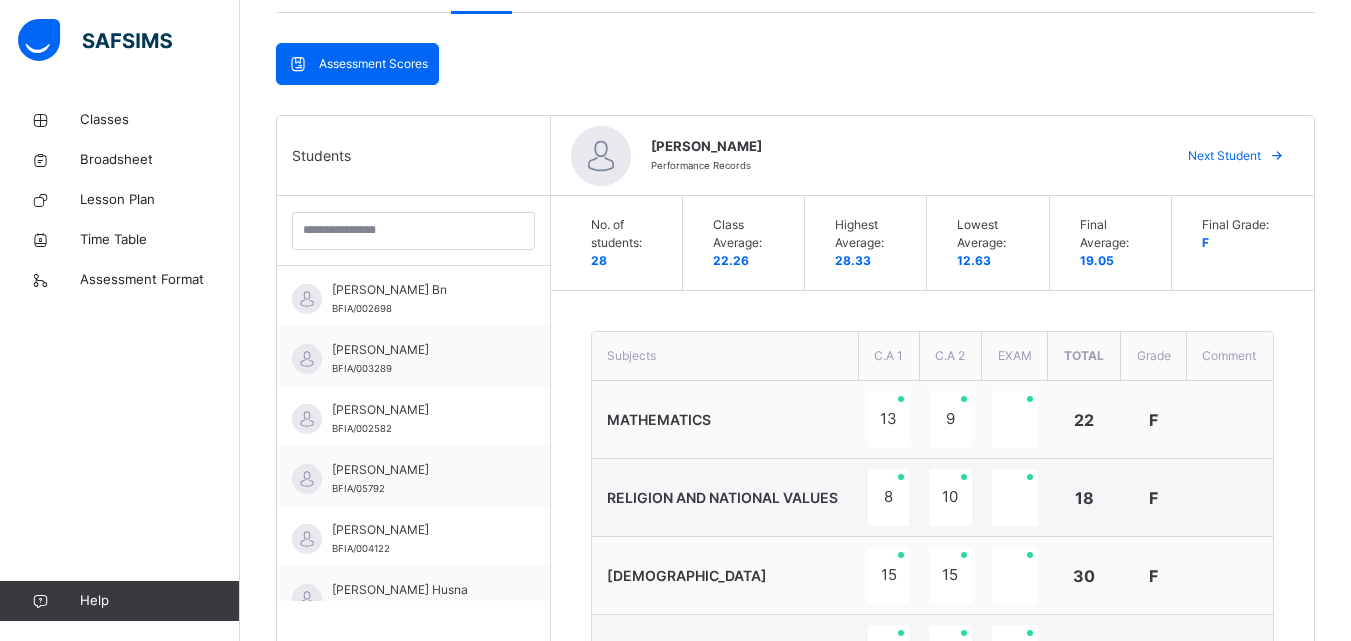 click on "Next Student" at bounding box center (1233, 156) 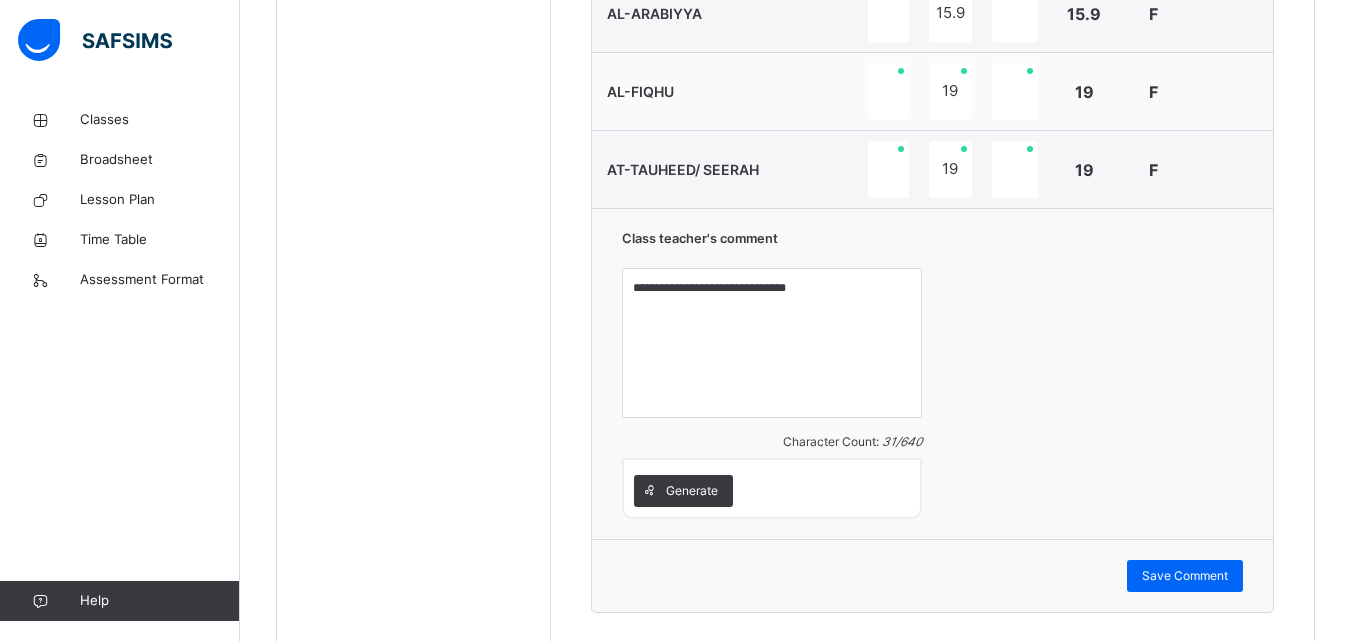 scroll, scrollTop: 1042, scrollLeft: 0, axis: vertical 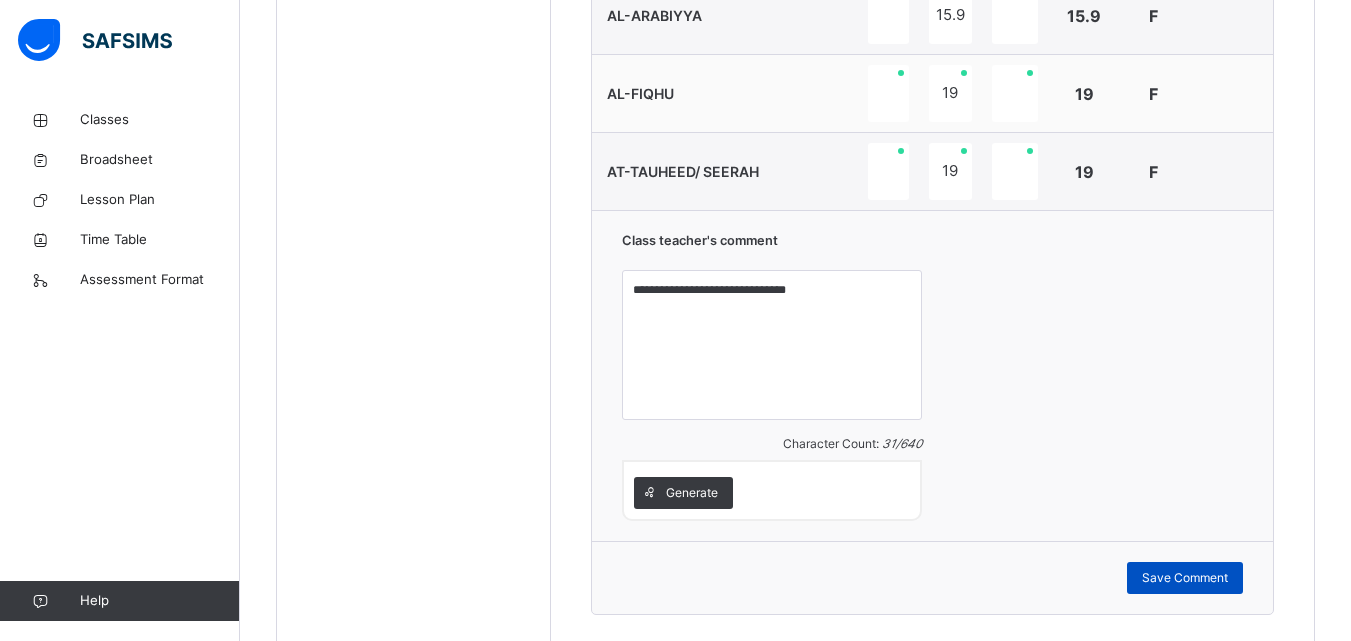 click on "Save Comment" at bounding box center (1185, 578) 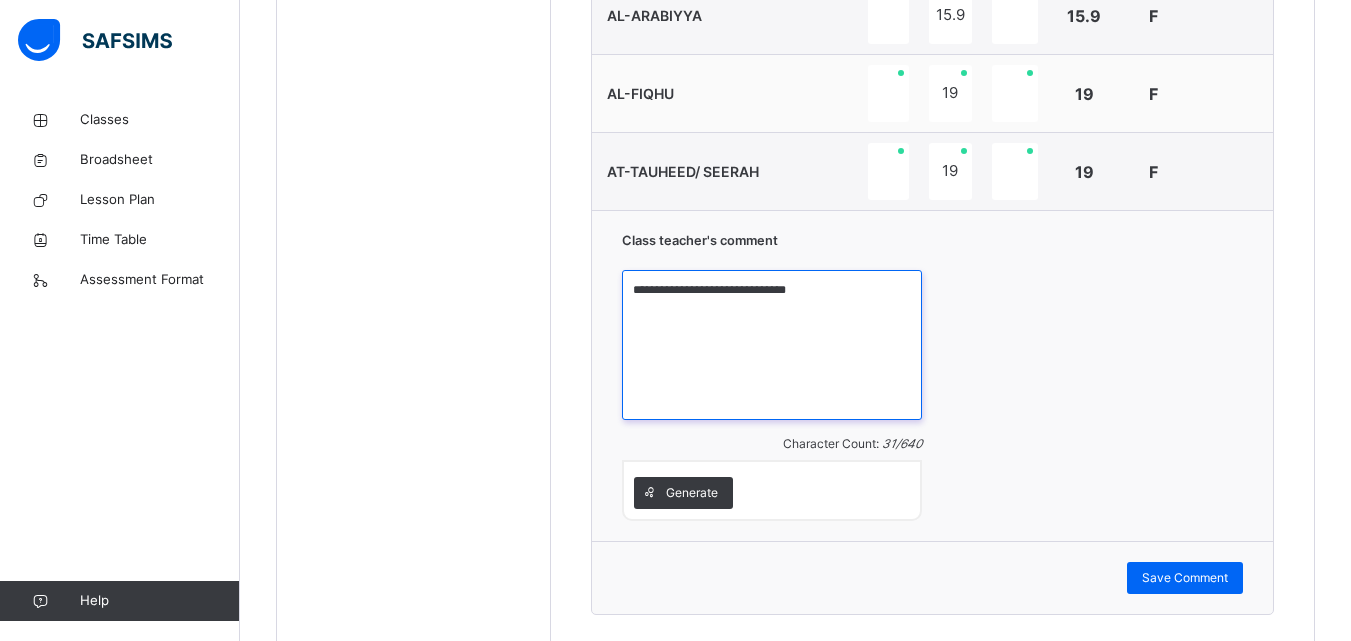click on "**********" at bounding box center [772, 345] 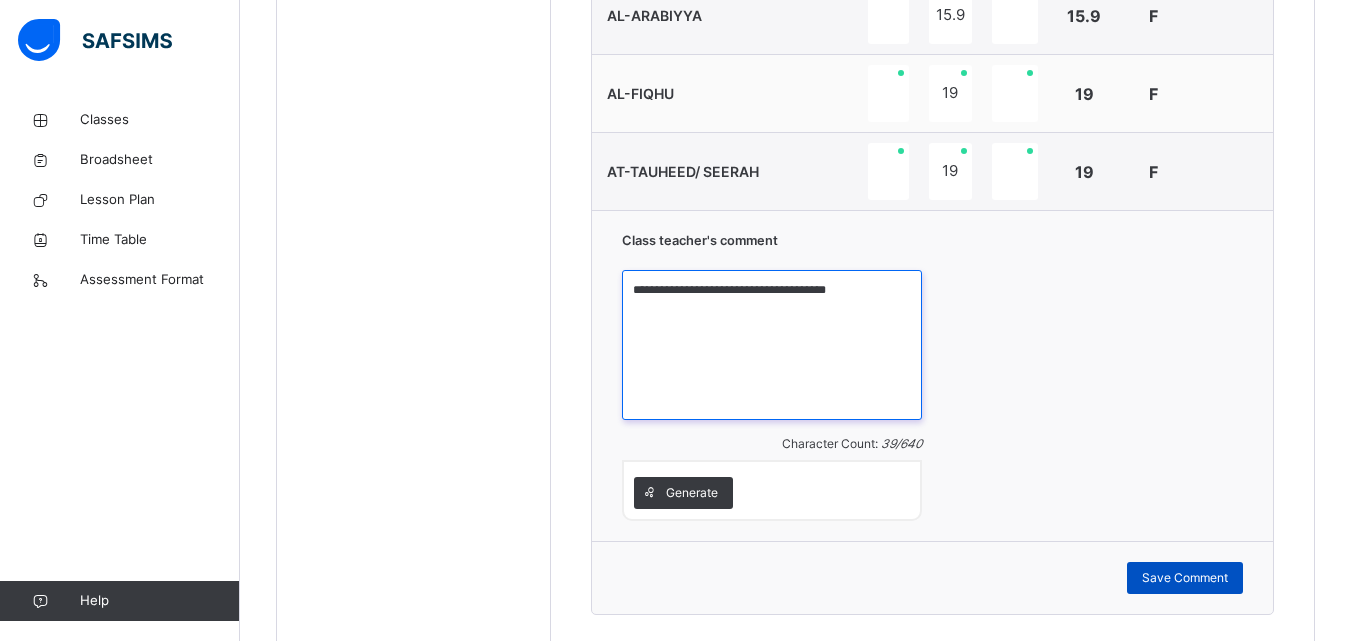 type on "**********" 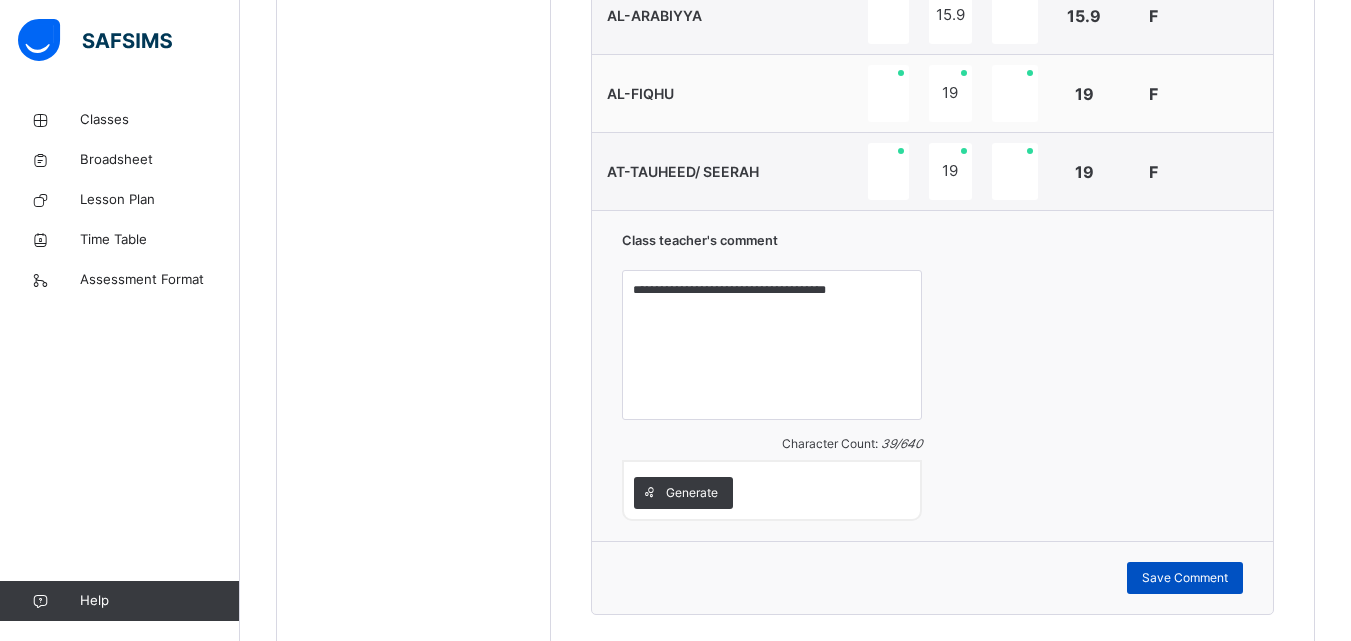 click on "Save Comment" at bounding box center [1185, 578] 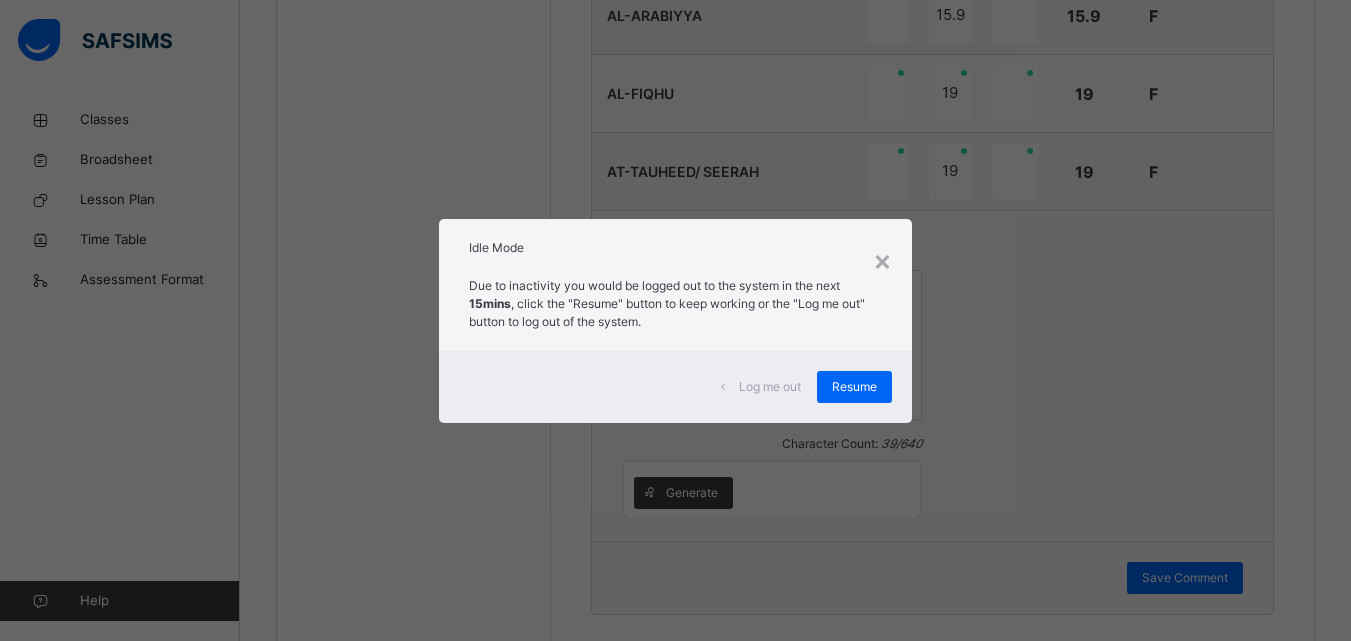 click on "× Idle Mode Due to inactivity you would be logged out to the system in the next   15mins , click the "Resume" button to keep working or the "Log me out" button to log out of the system. Log me out Resume" at bounding box center (675, 320) 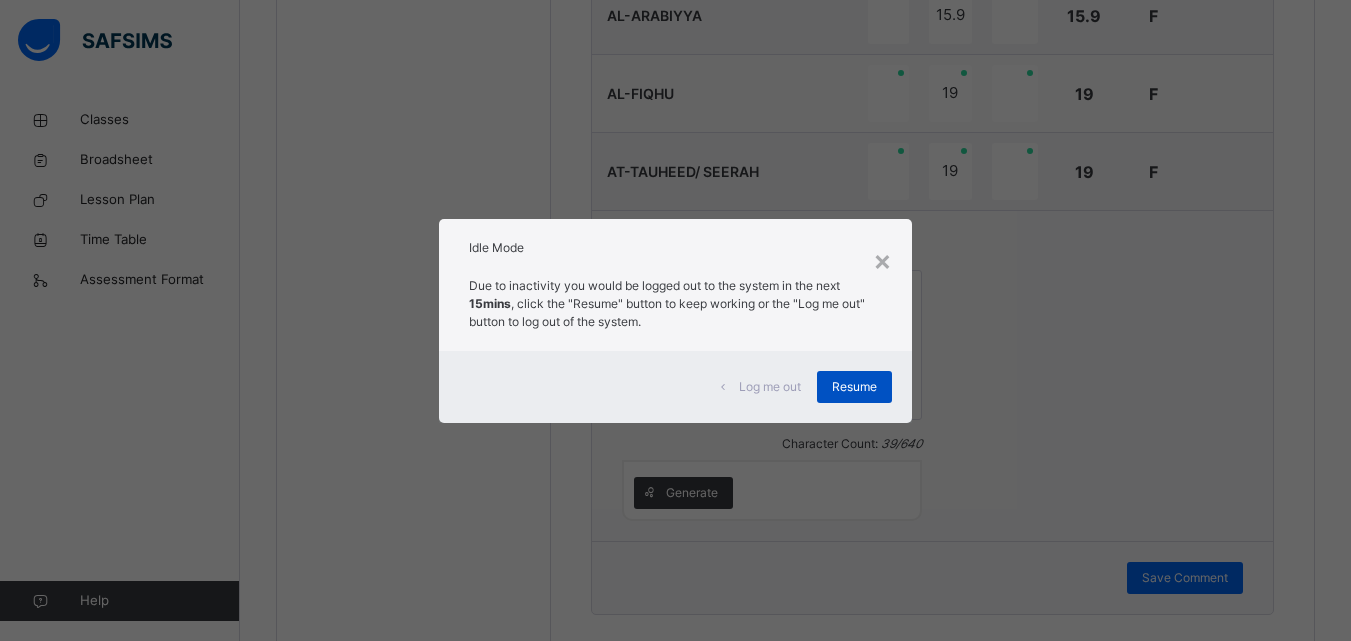 click on "Resume" at bounding box center [854, 387] 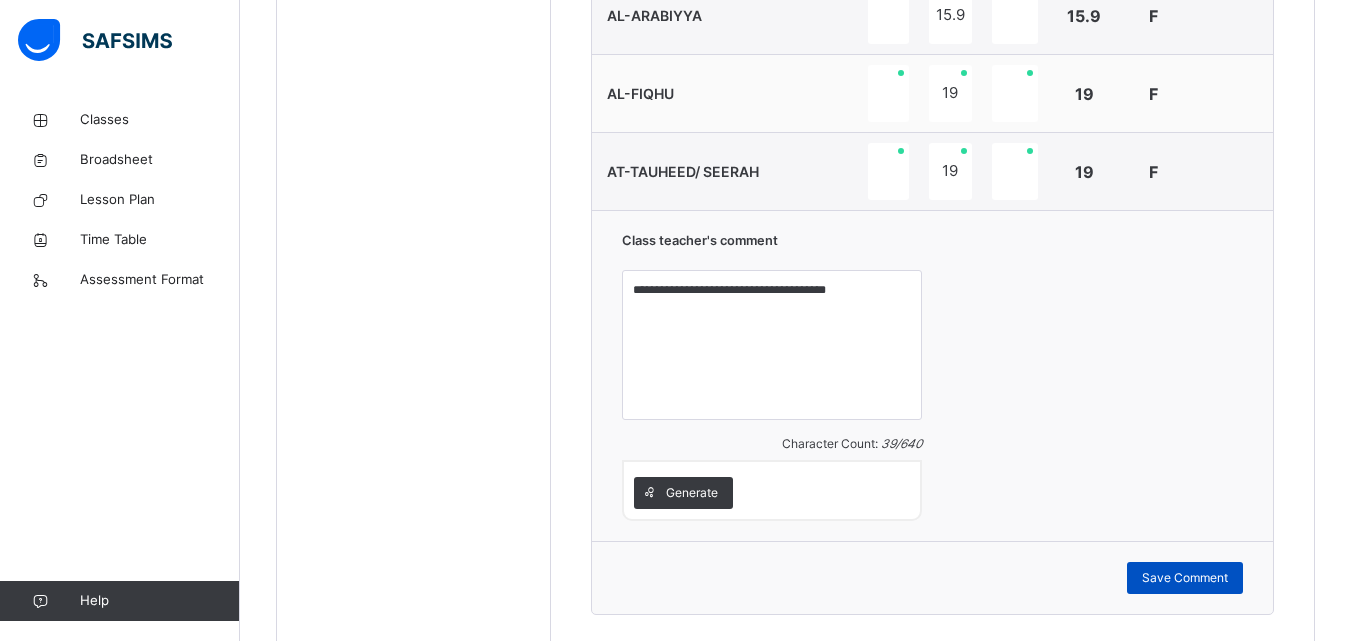 click on "Save Comment" at bounding box center [1185, 578] 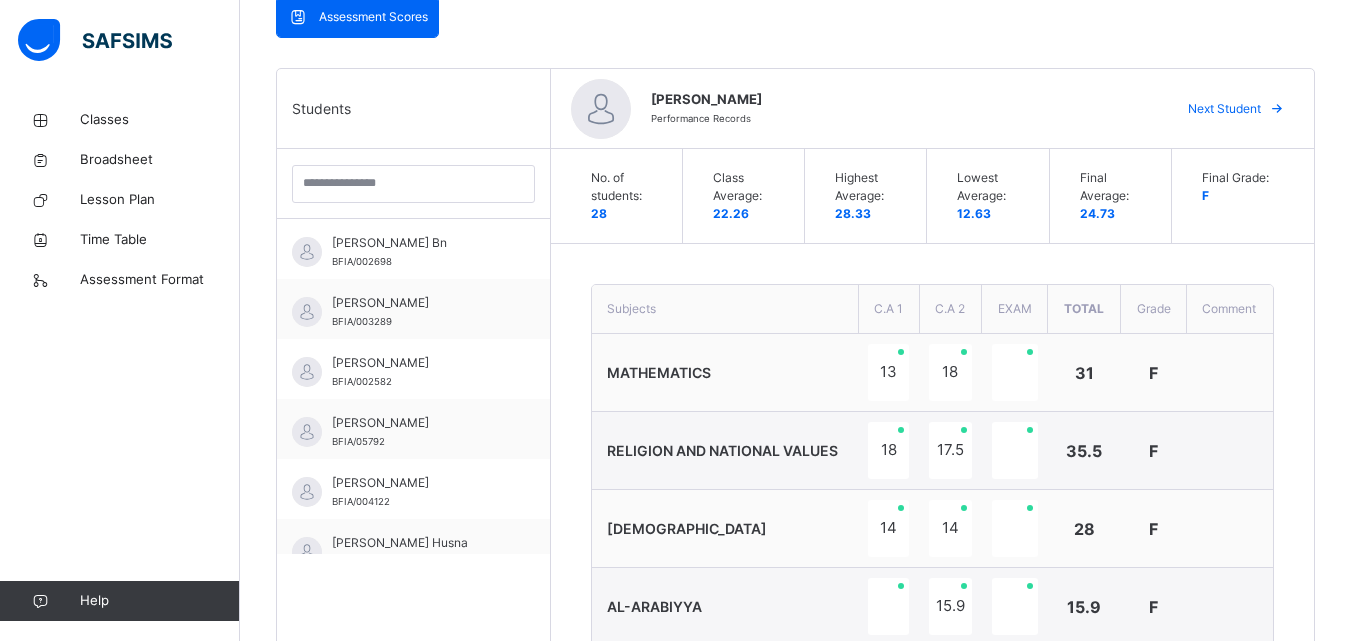 scroll, scrollTop: 446, scrollLeft: 0, axis: vertical 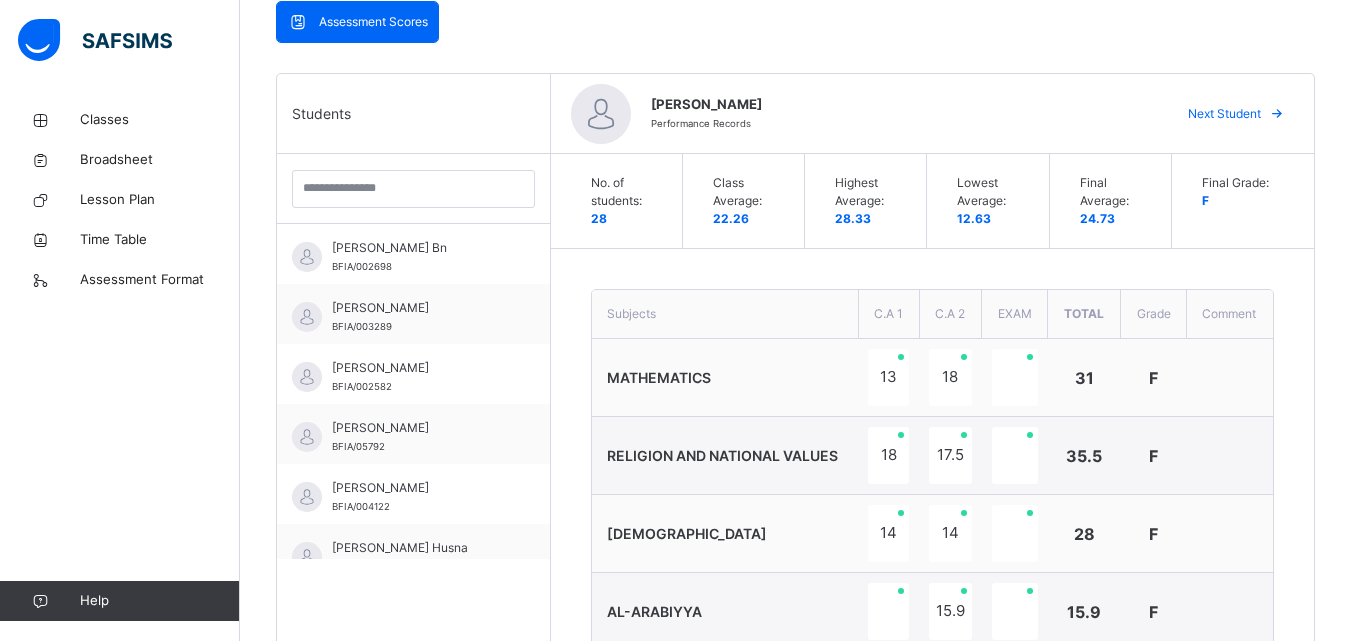click on "Next Student" at bounding box center [1224, 114] 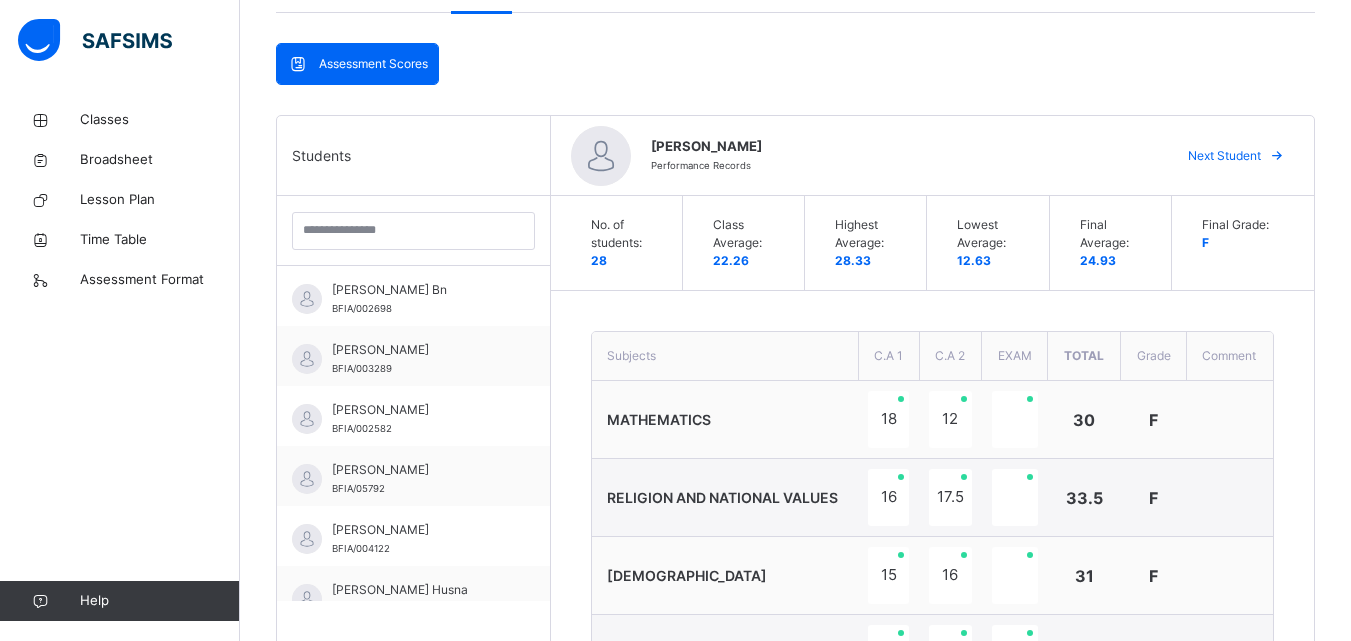 scroll, scrollTop: 407, scrollLeft: 0, axis: vertical 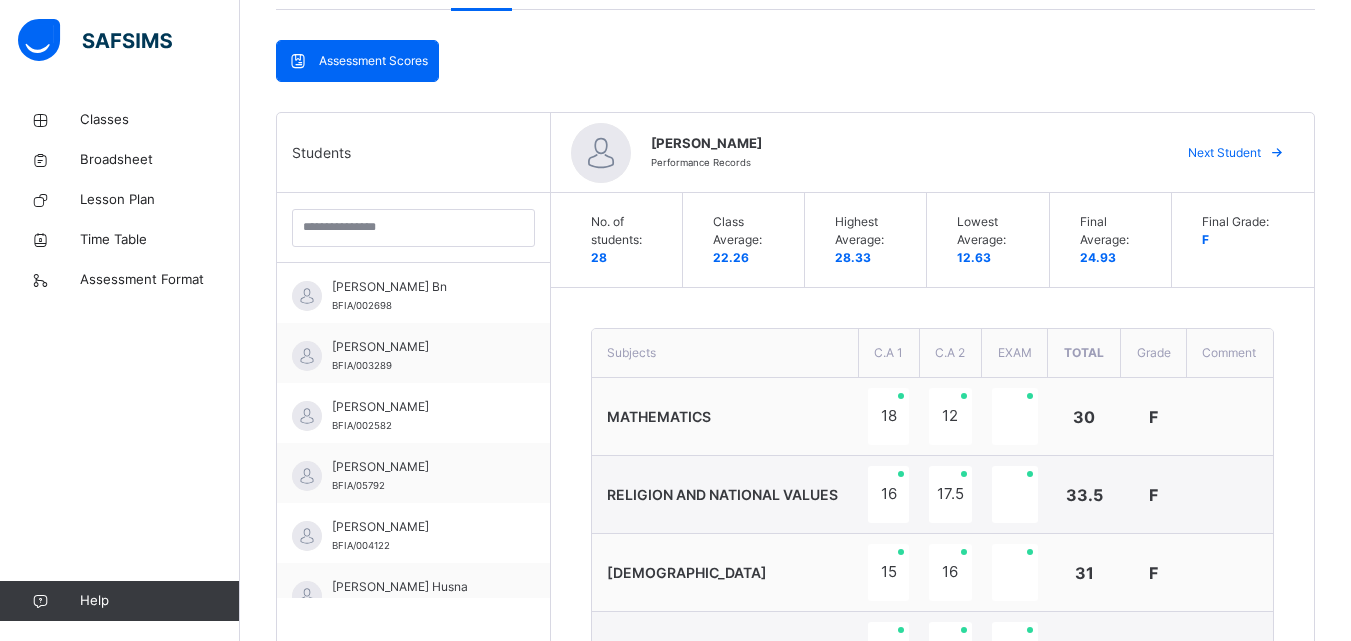 click on "Next Student" at bounding box center [1224, 153] 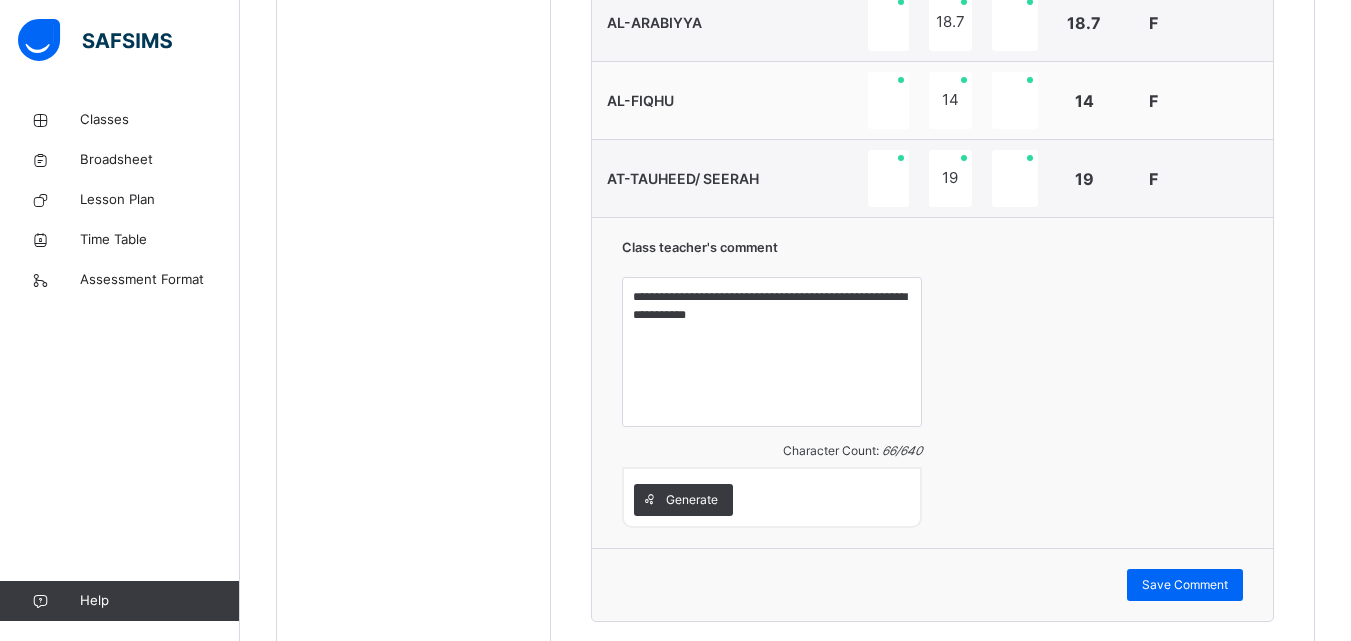 scroll, scrollTop: 1036, scrollLeft: 0, axis: vertical 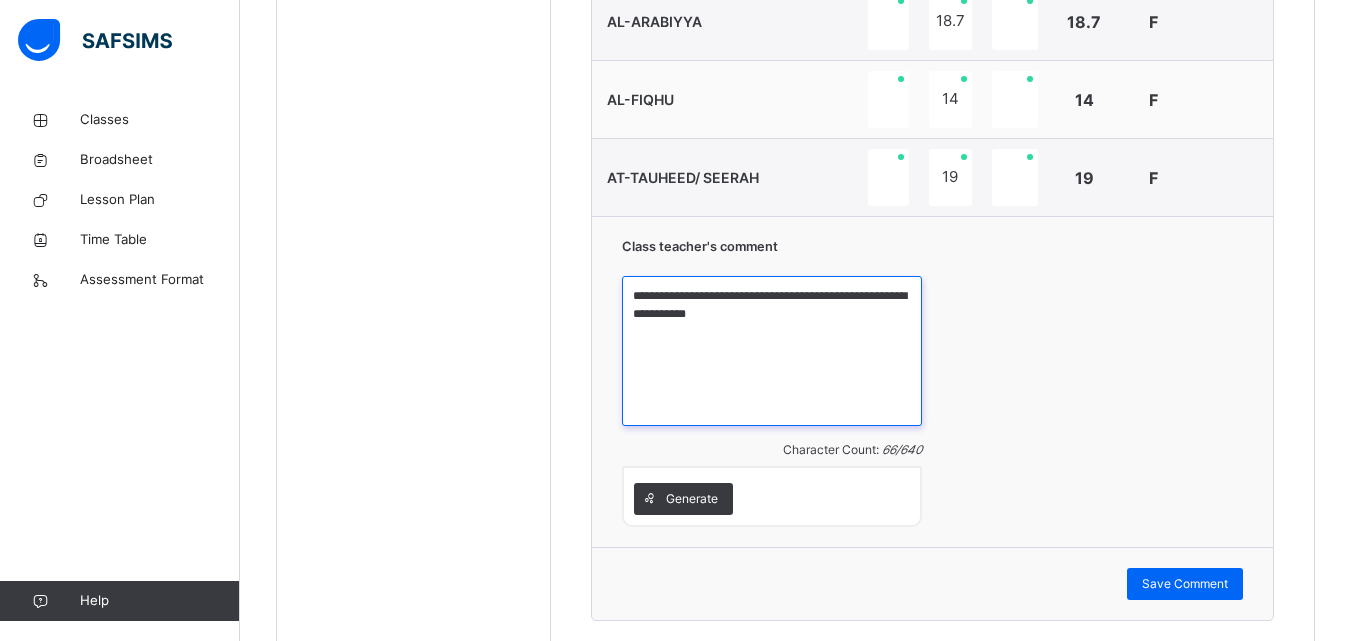 click on "**********" at bounding box center [772, 351] 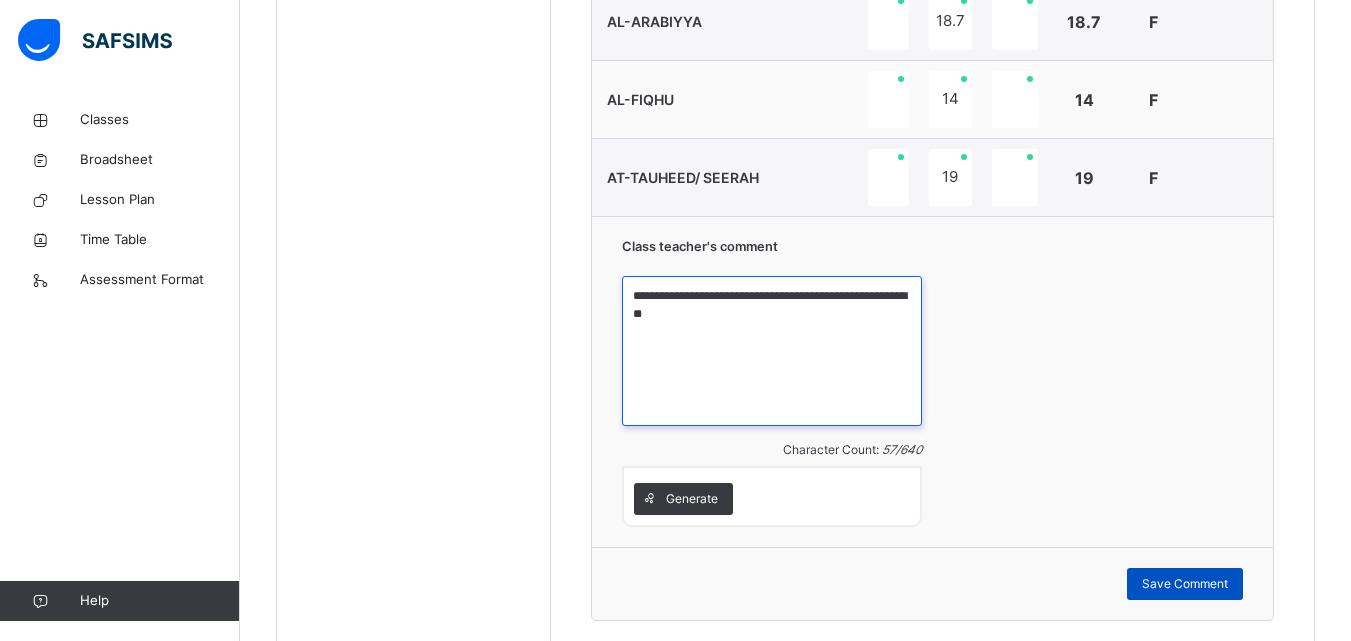 type on "**********" 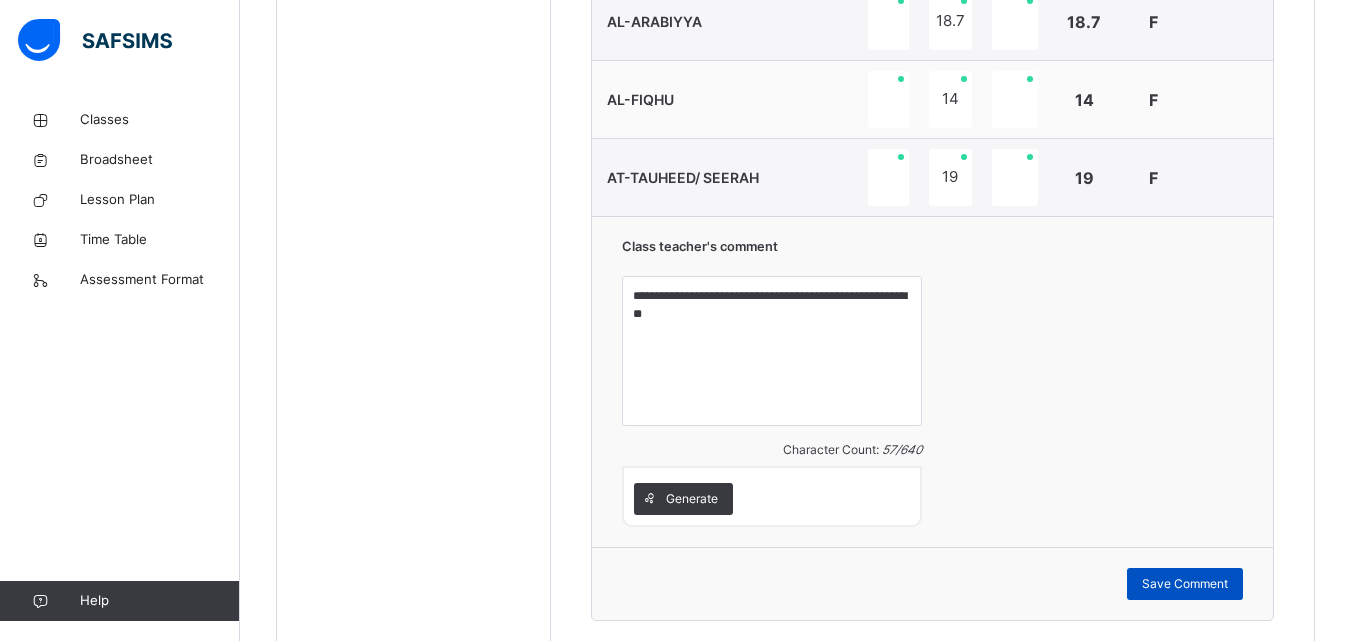 click on "Save Comment" at bounding box center [1185, 584] 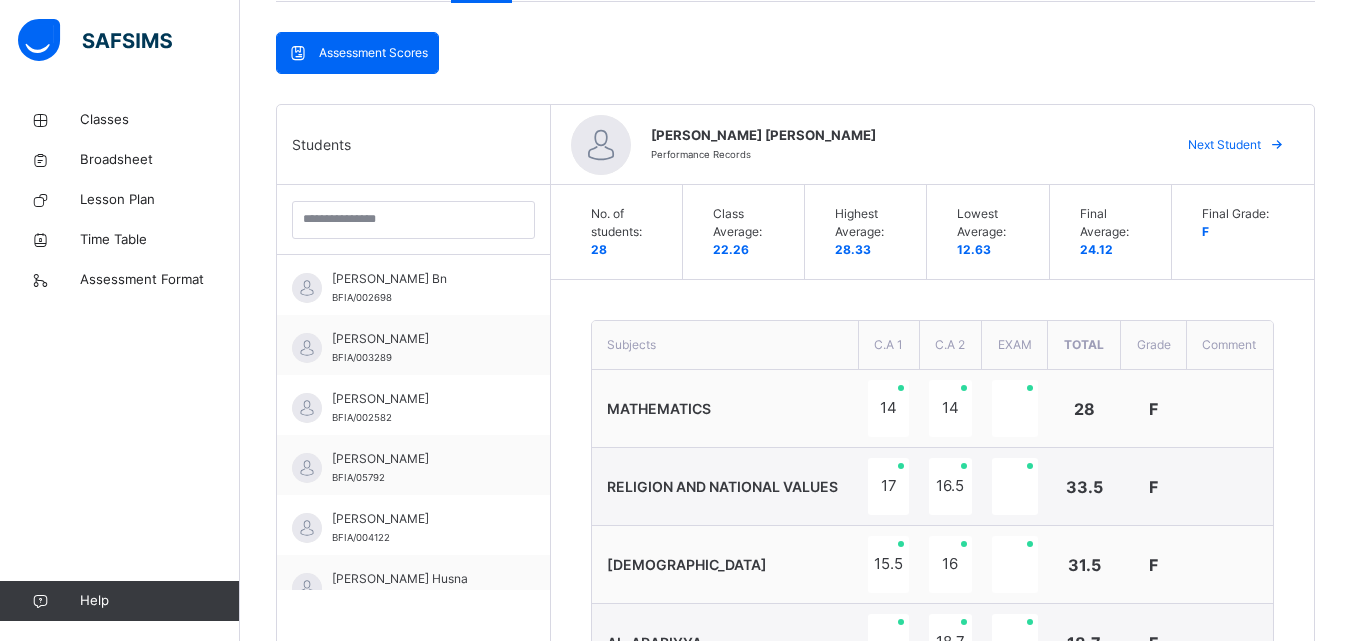scroll, scrollTop: 426, scrollLeft: 0, axis: vertical 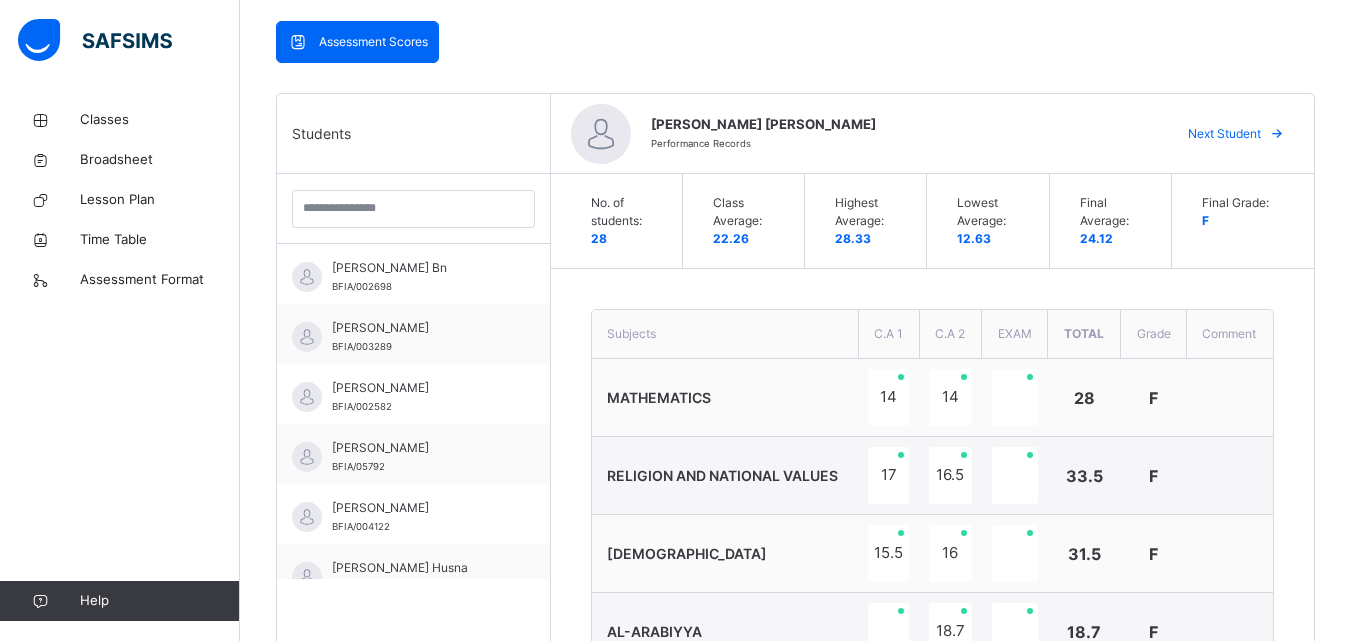 click on "Next Student" at bounding box center [1224, 134] 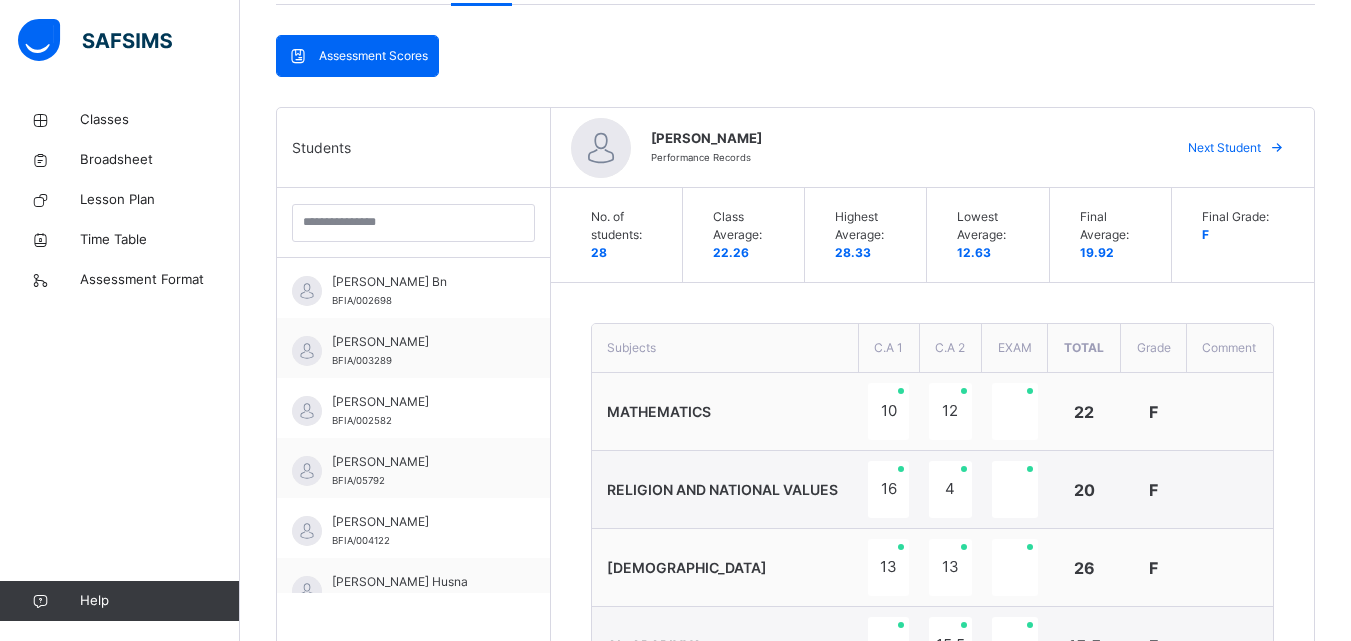 scroll, scrollTop: 411, scrollLeft: 0, axis: vertical 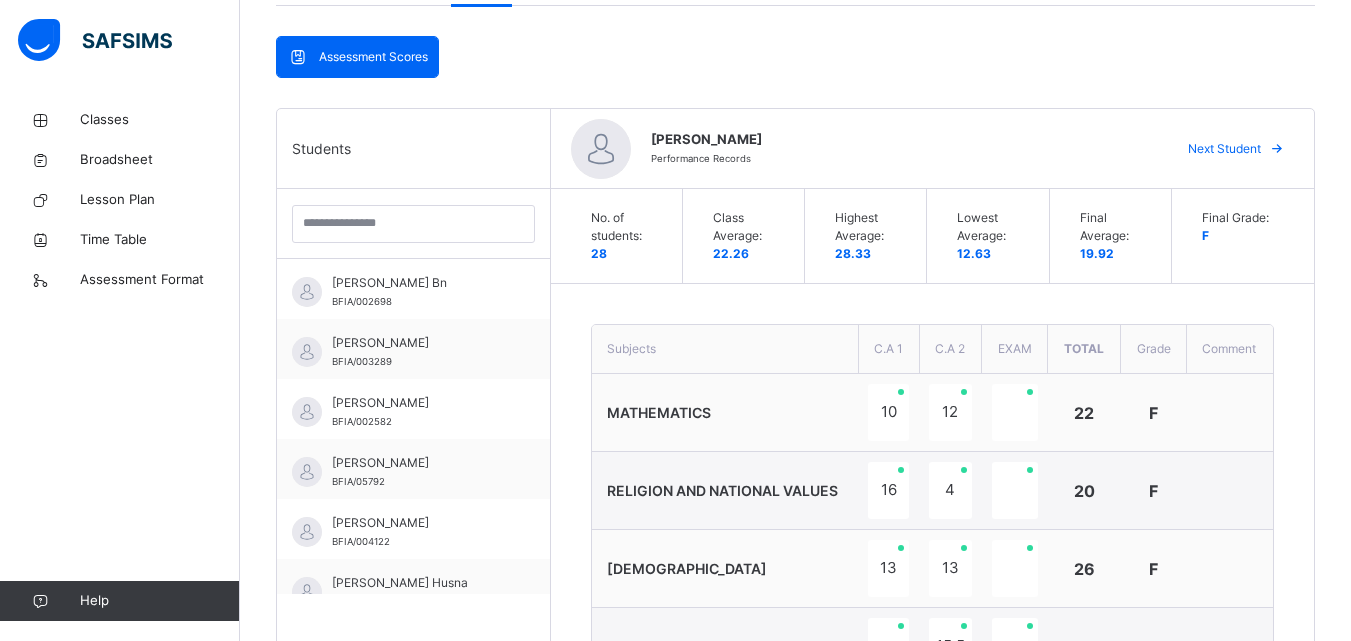 click on "Next Student" at bounding box center [1224, 149] 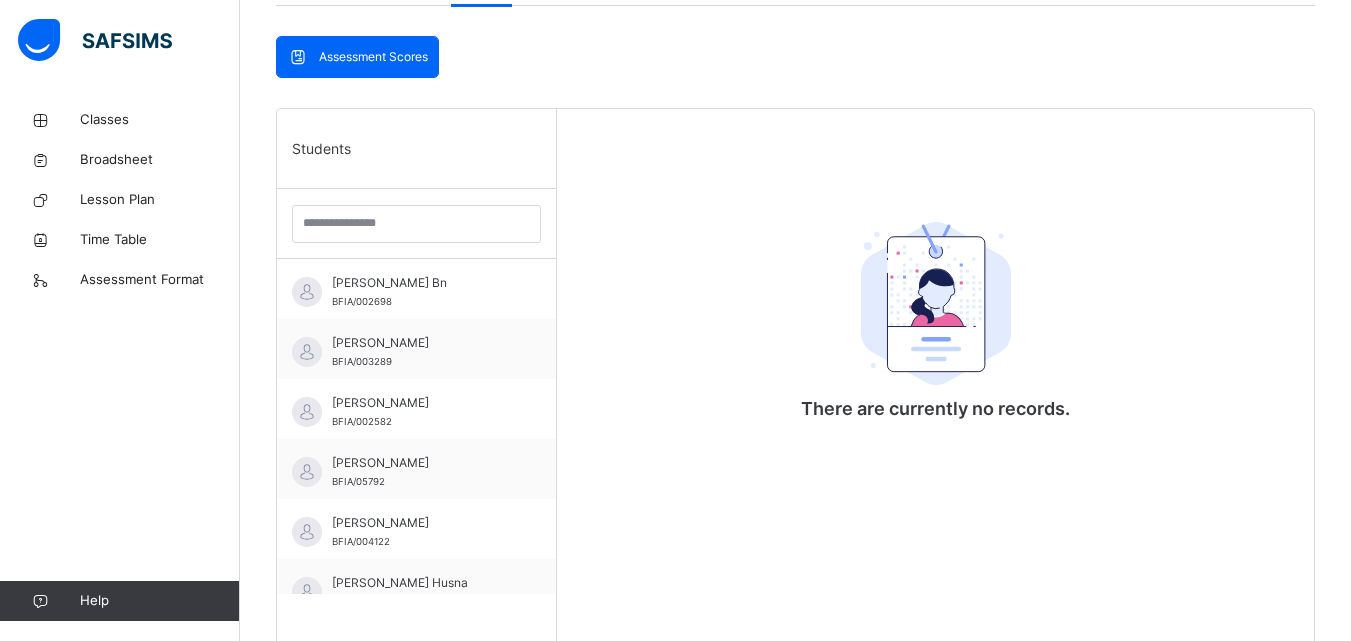 click on "Classes Broadsheet Lesson Plan Time Table Assessment Format   Help" at bounding box center (120, 360) 